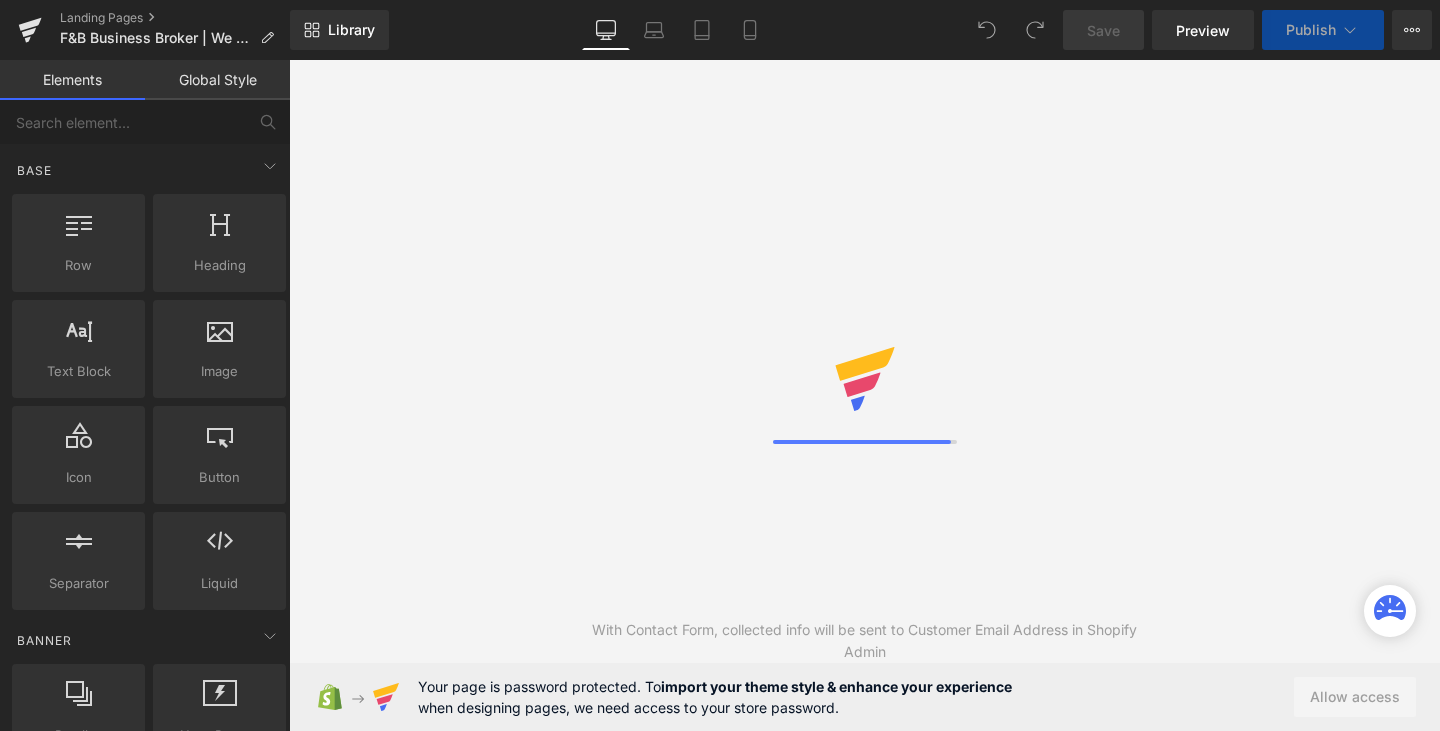 scroll, scrollTop: 0, scrollLeft: 0, axis: both 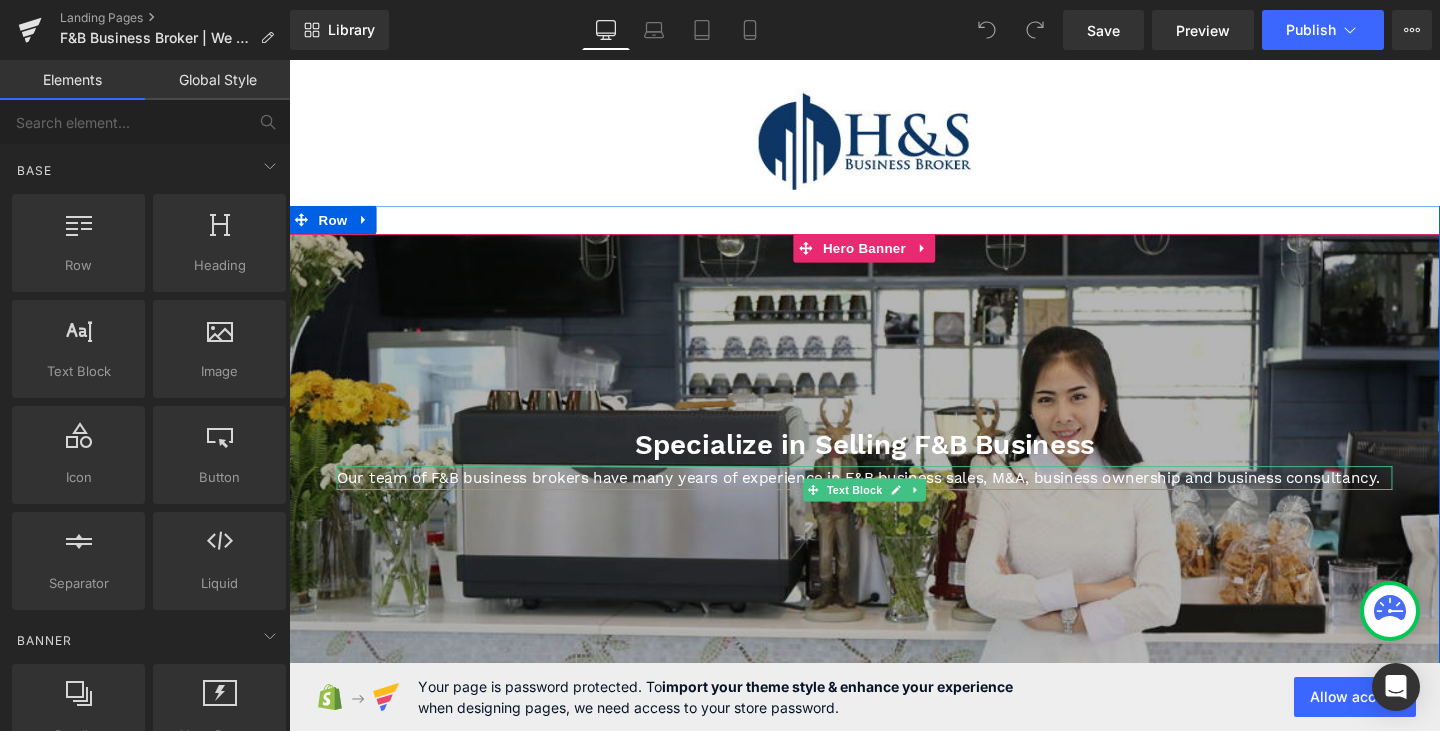 click on "Our team of F&B business brokers have many years of experience in F&B business sales, M&A, business ownership and business consultancy." at bounding box center (894, 500) 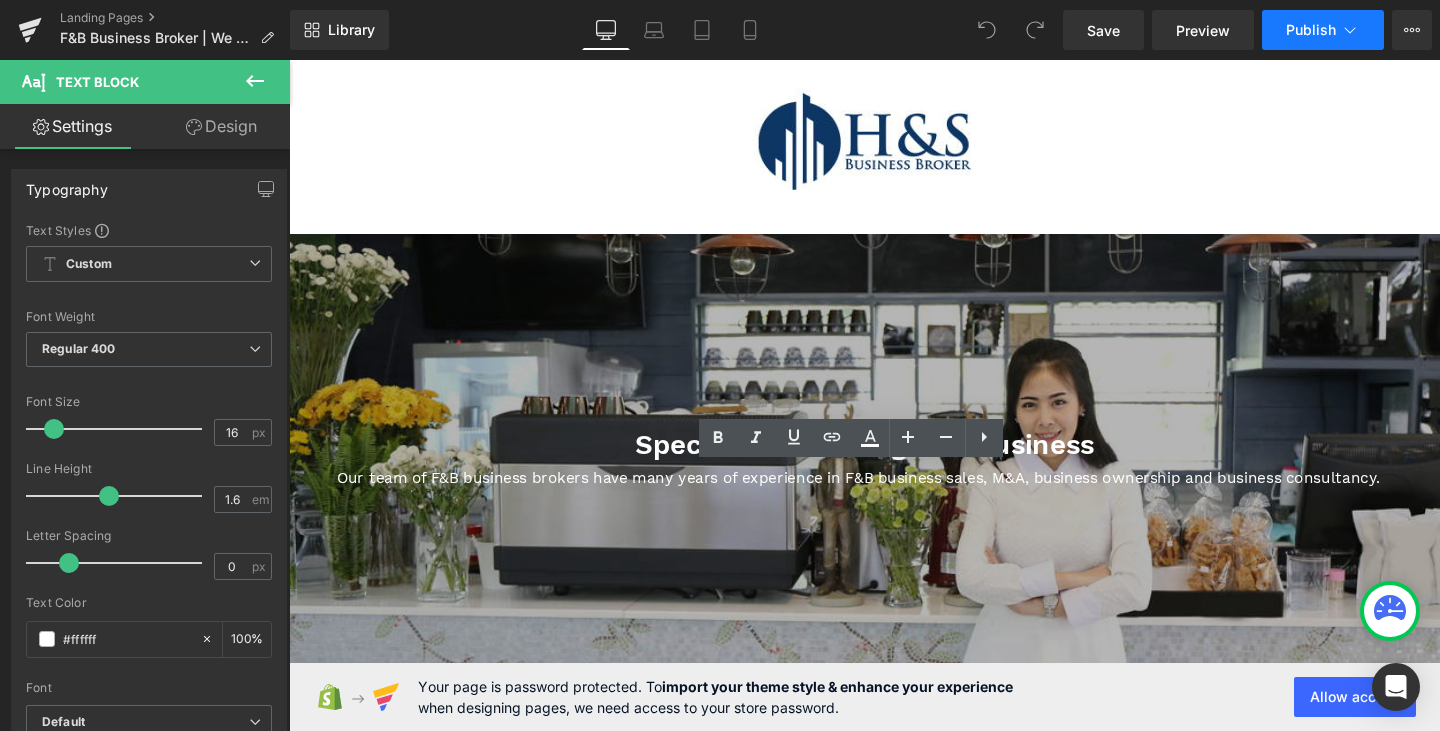 click on "Publish" at bounding box center [1311, 30] 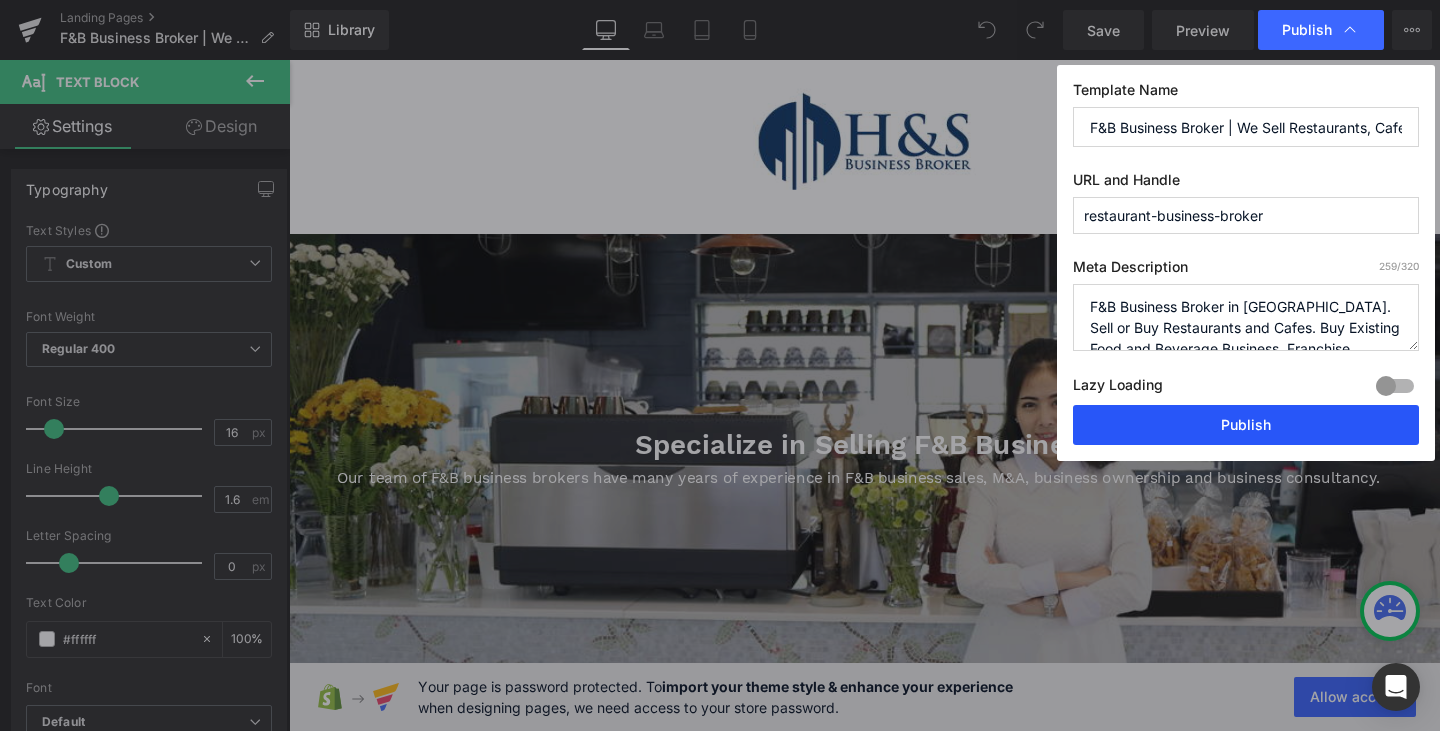 click on "Publish" at bounding box center [1246, 425] 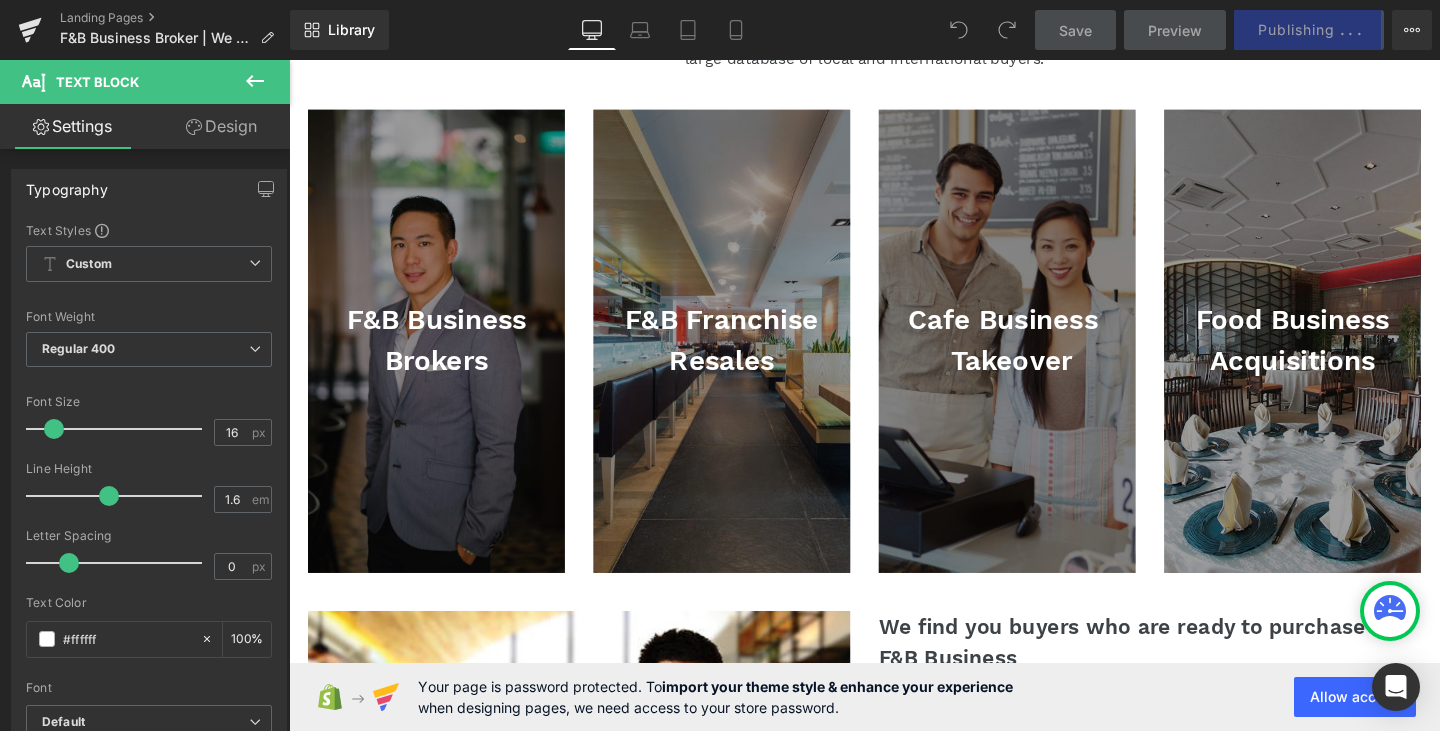 scroll, scrollTop: 800, scrollLeft: 0, axis: vertical 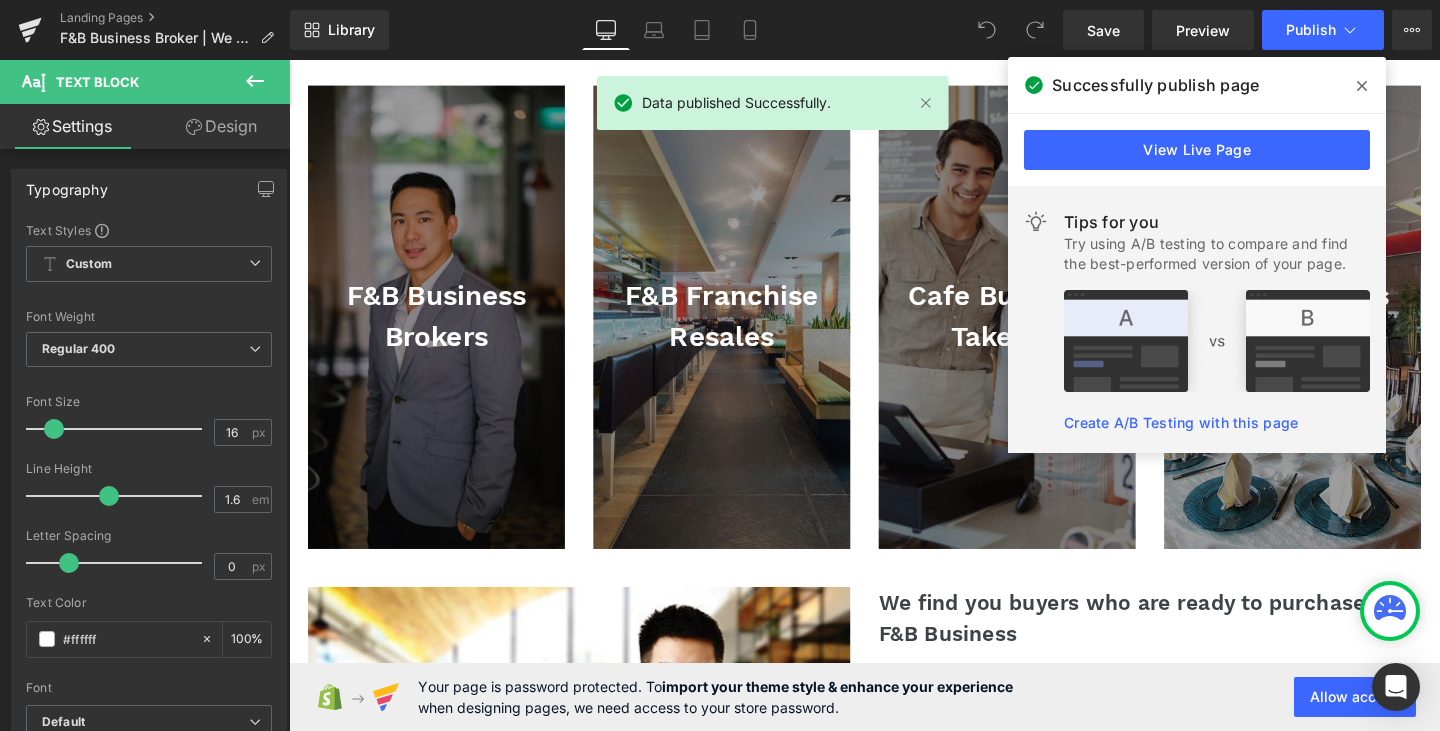 click at bounding box center [1362, 86] 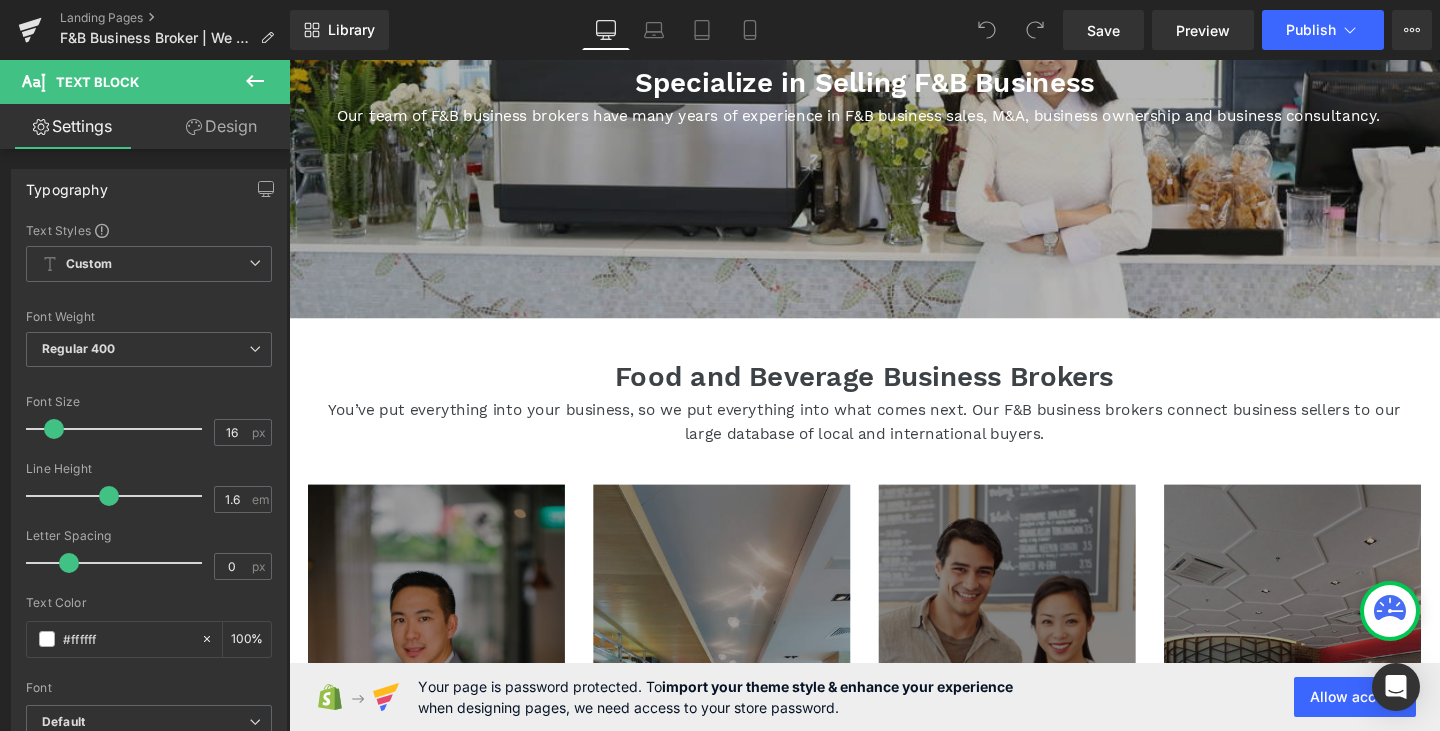 scroll, scrollTop: 100, scrollLeft: 0, axis: vertical 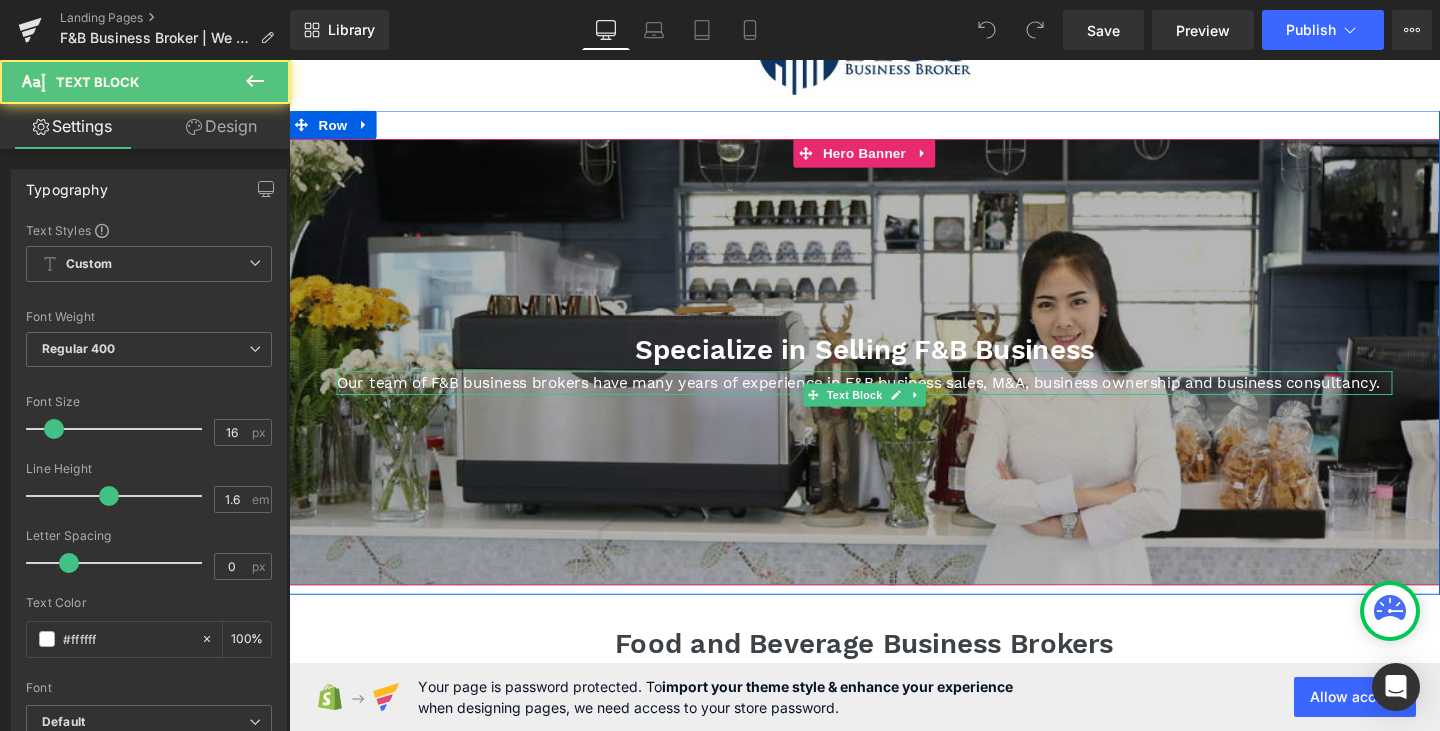 click on "Our team of F&B business brokers have many years of experience in F&B business sales, M&A, business ownership and business consultancy." at bounding box center (894, 400) 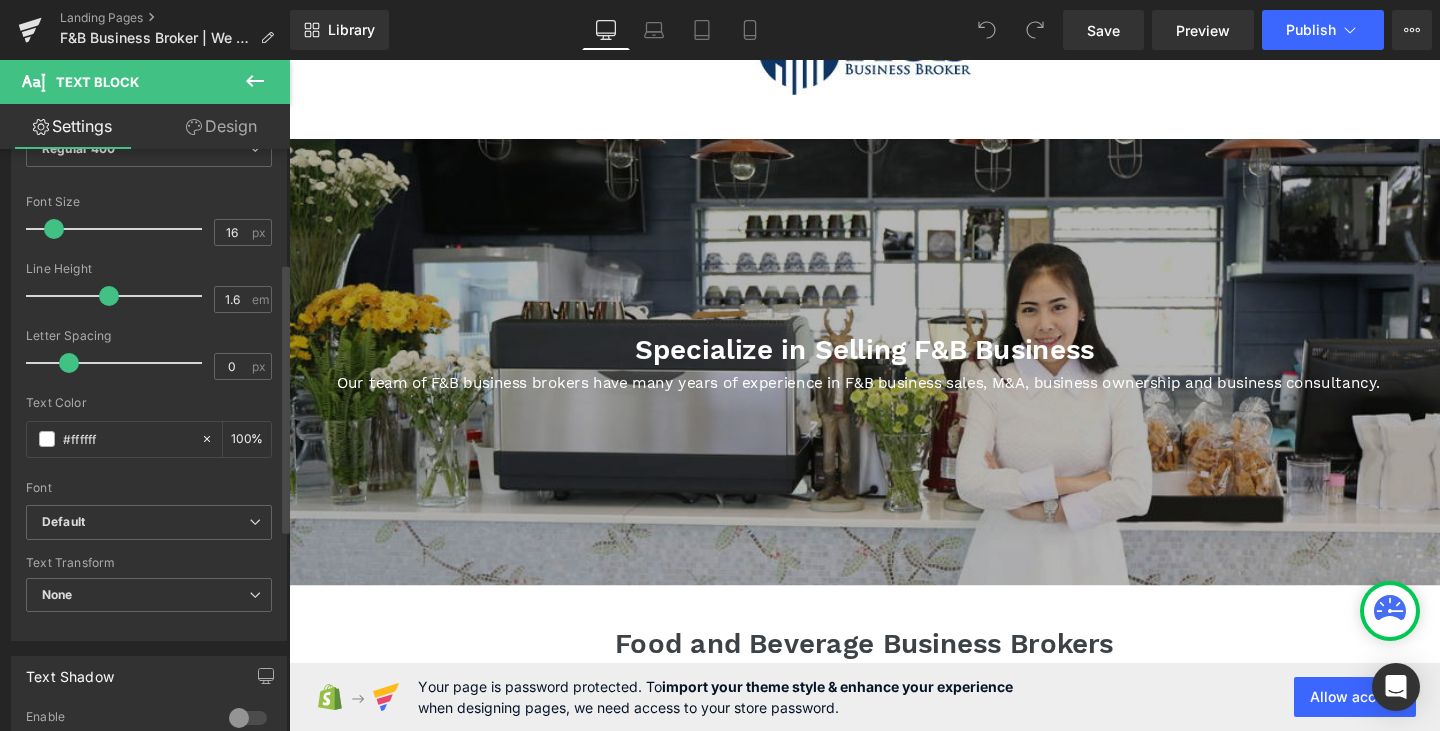 scroll, scrollTop: 500, scrollLeft: 0, axis: vertical 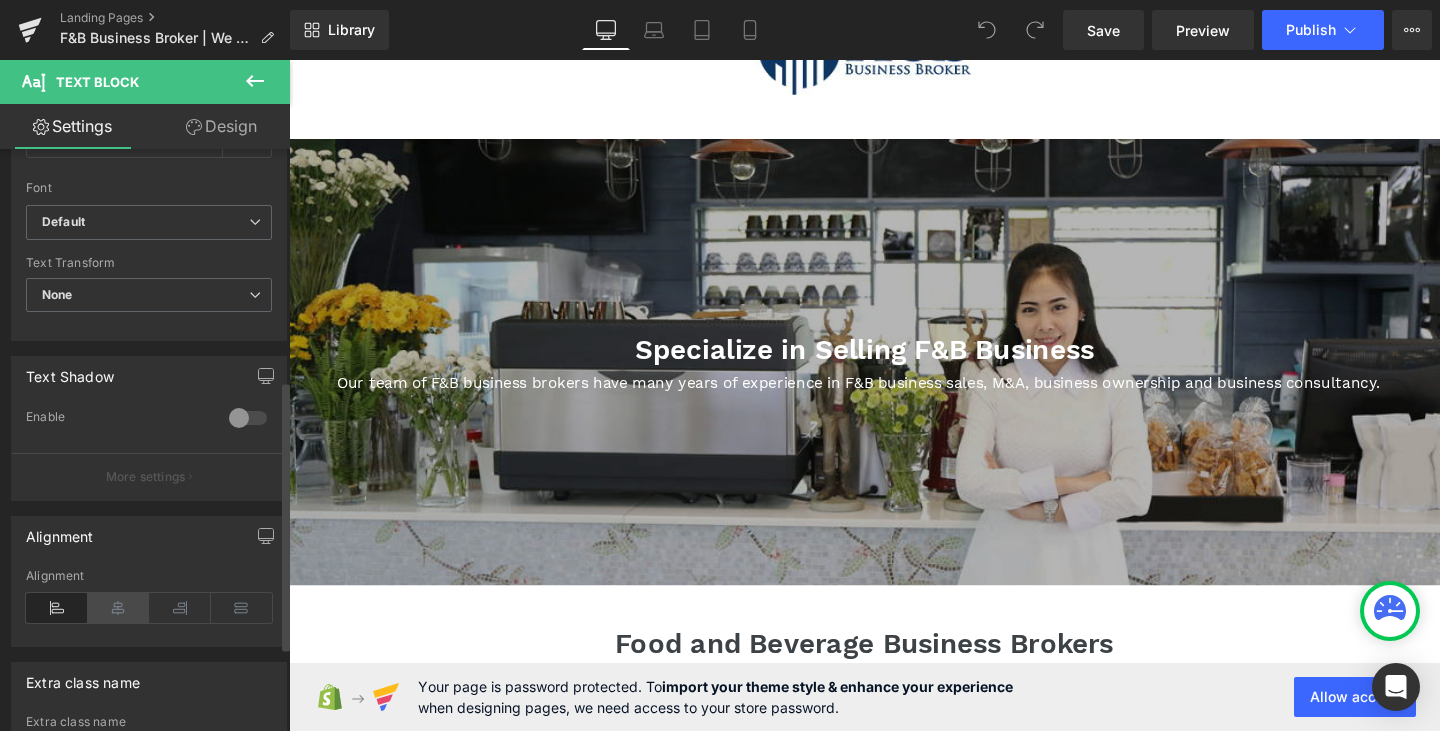 click at bounding box center [119, 608] 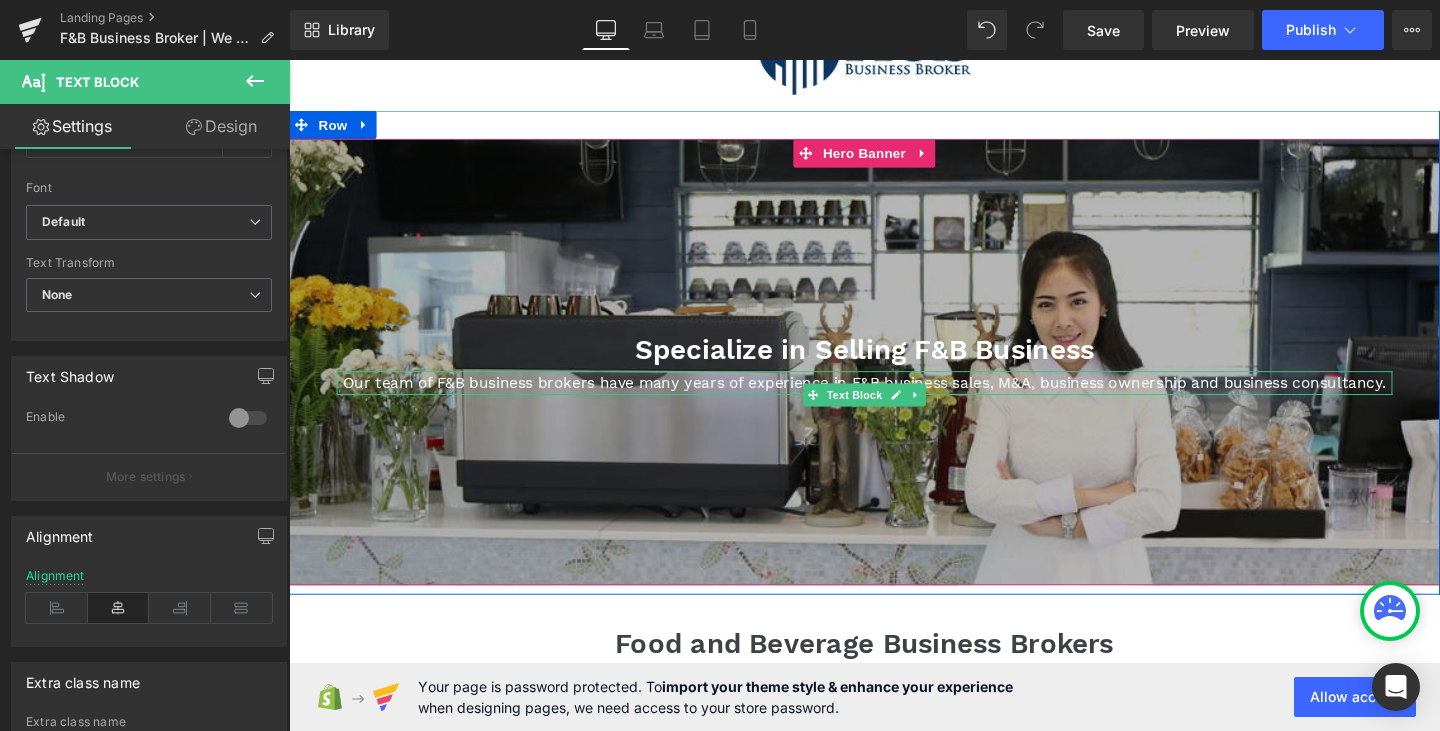 click on "Our team of F&B business brokers have many years of experience in F&B business sales, M&A, business ownership and business consultancy." at bounding box center [894, 400] 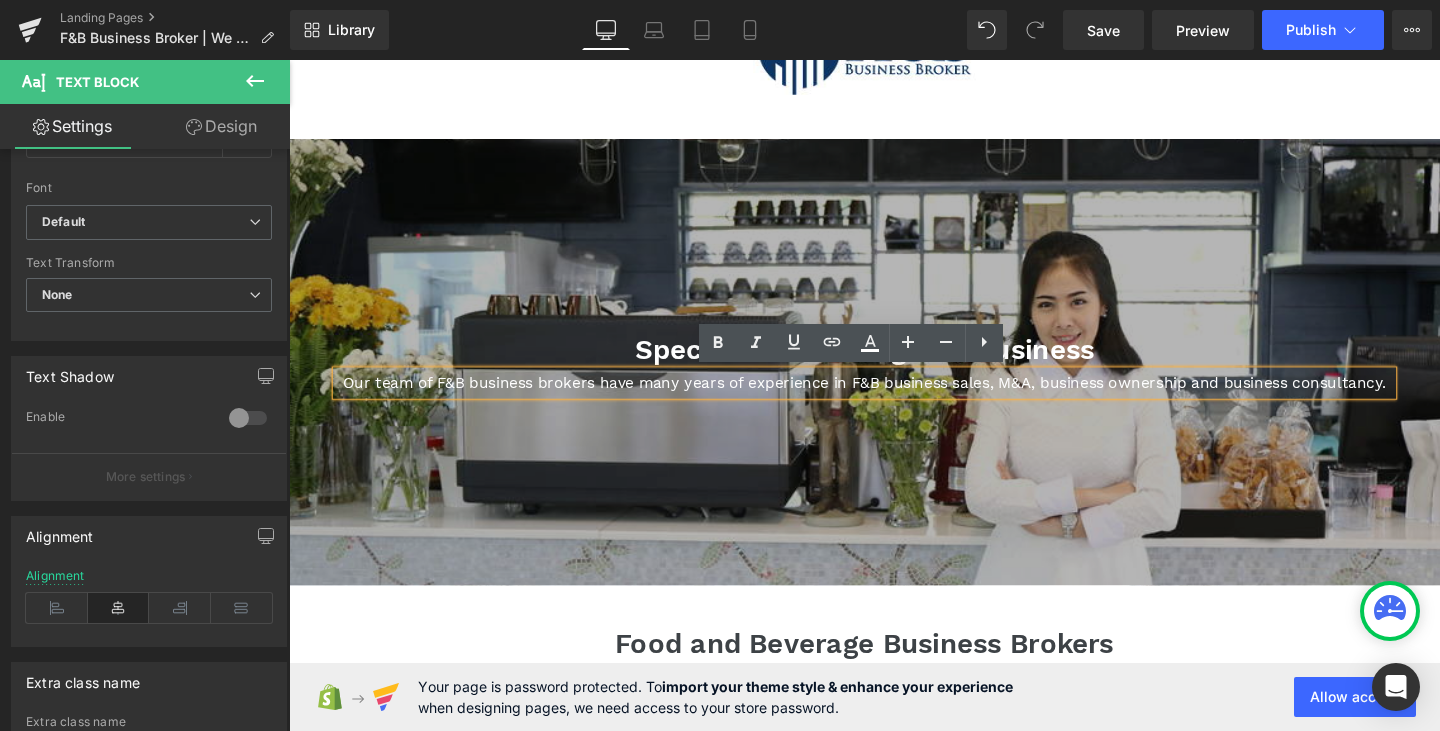 click on "Our team of F&B business brokers have many years of experience in F&B business sales, M&A, business ownership and business consultancy." at bounding box center (894, 400) 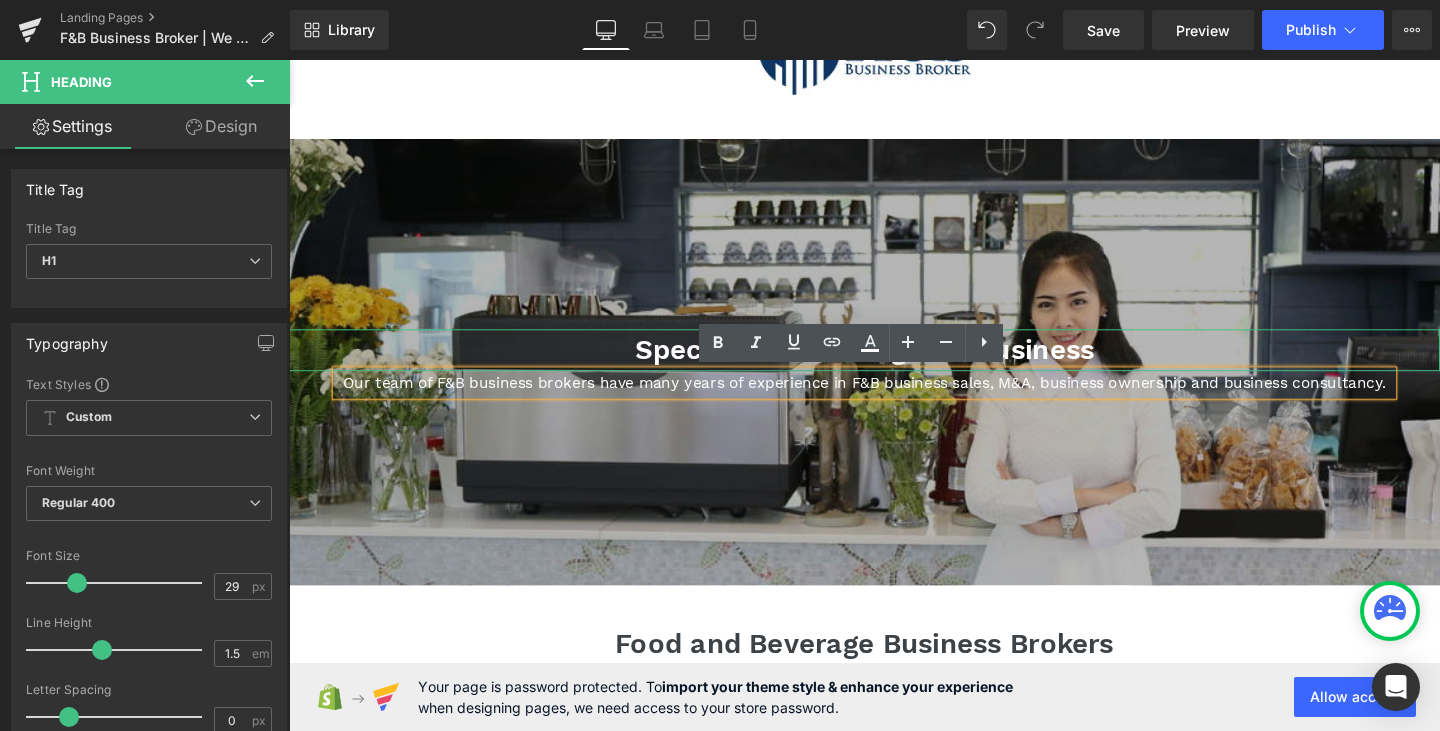 click on "Specialize in Selling F&B Business" at bounding box center (894, 365) 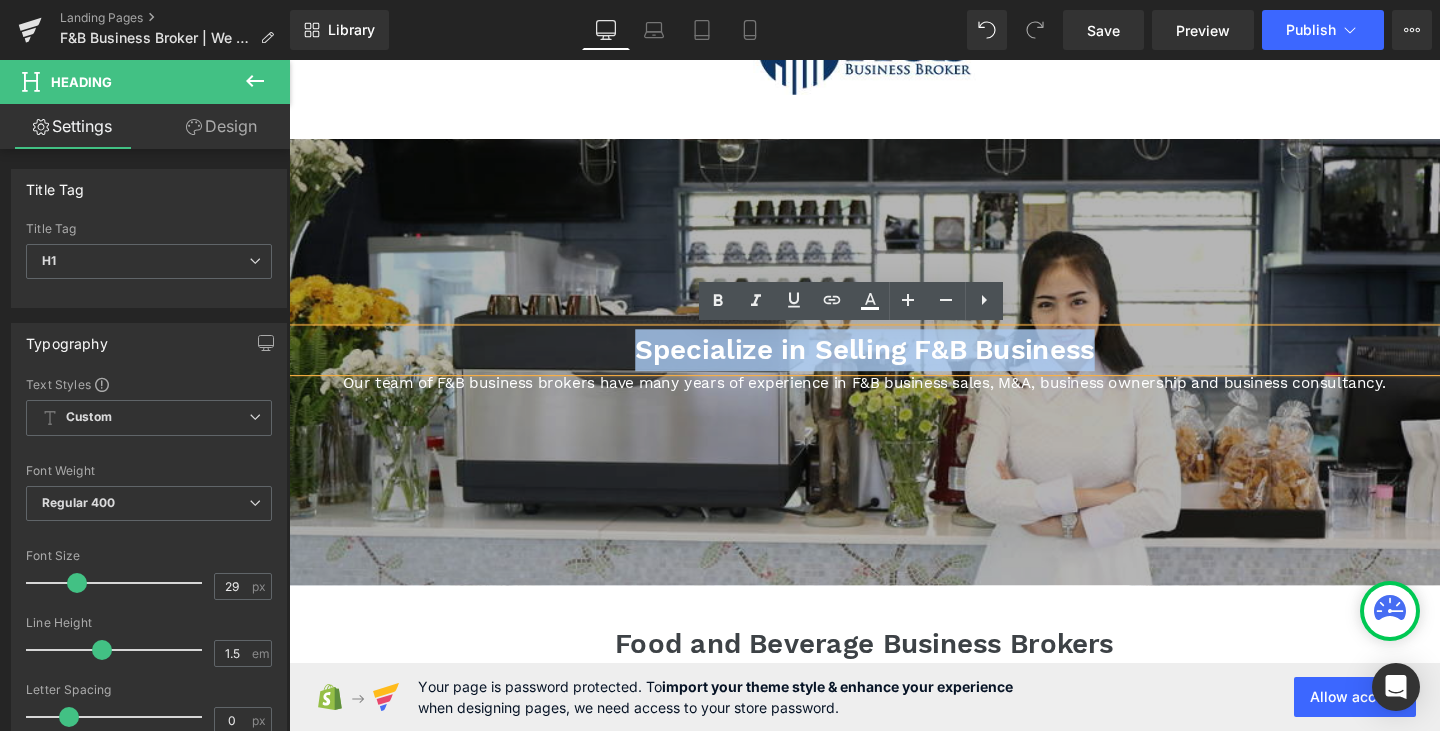 drag, startPoint x: 1152, startPoint y: 366, endPoint x: 500, endPoint y: 358, distance: 652.0491 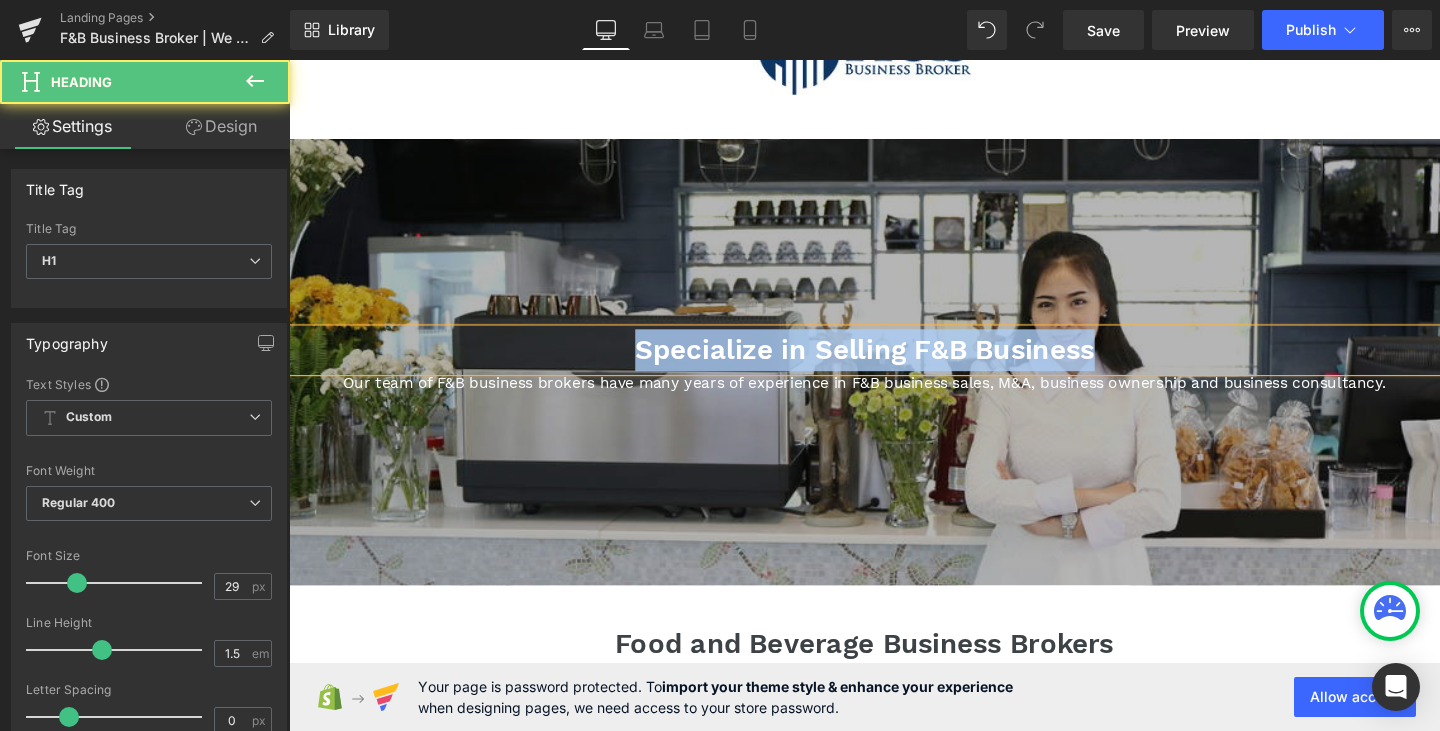 type 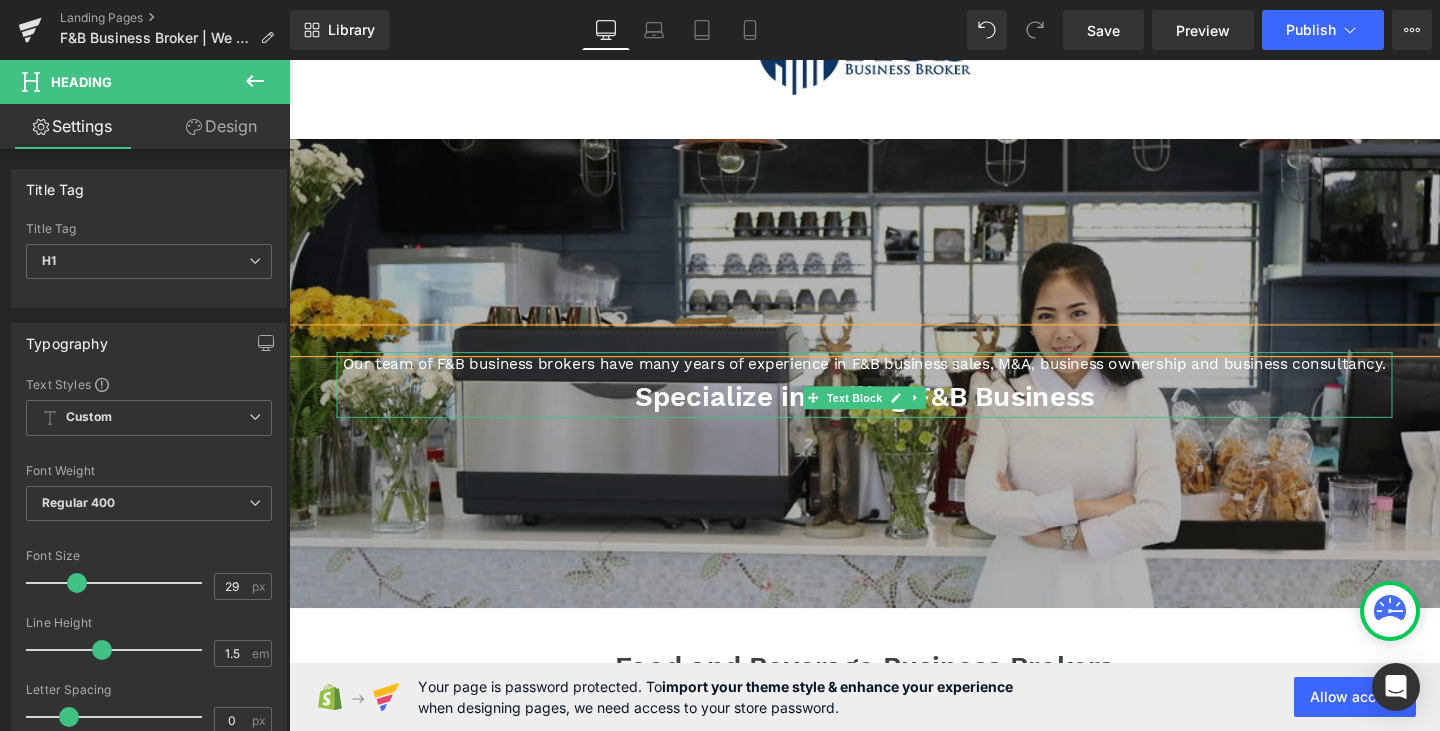 scroll, scrollTop: 119, scrollLeft: 0, axis: vertical 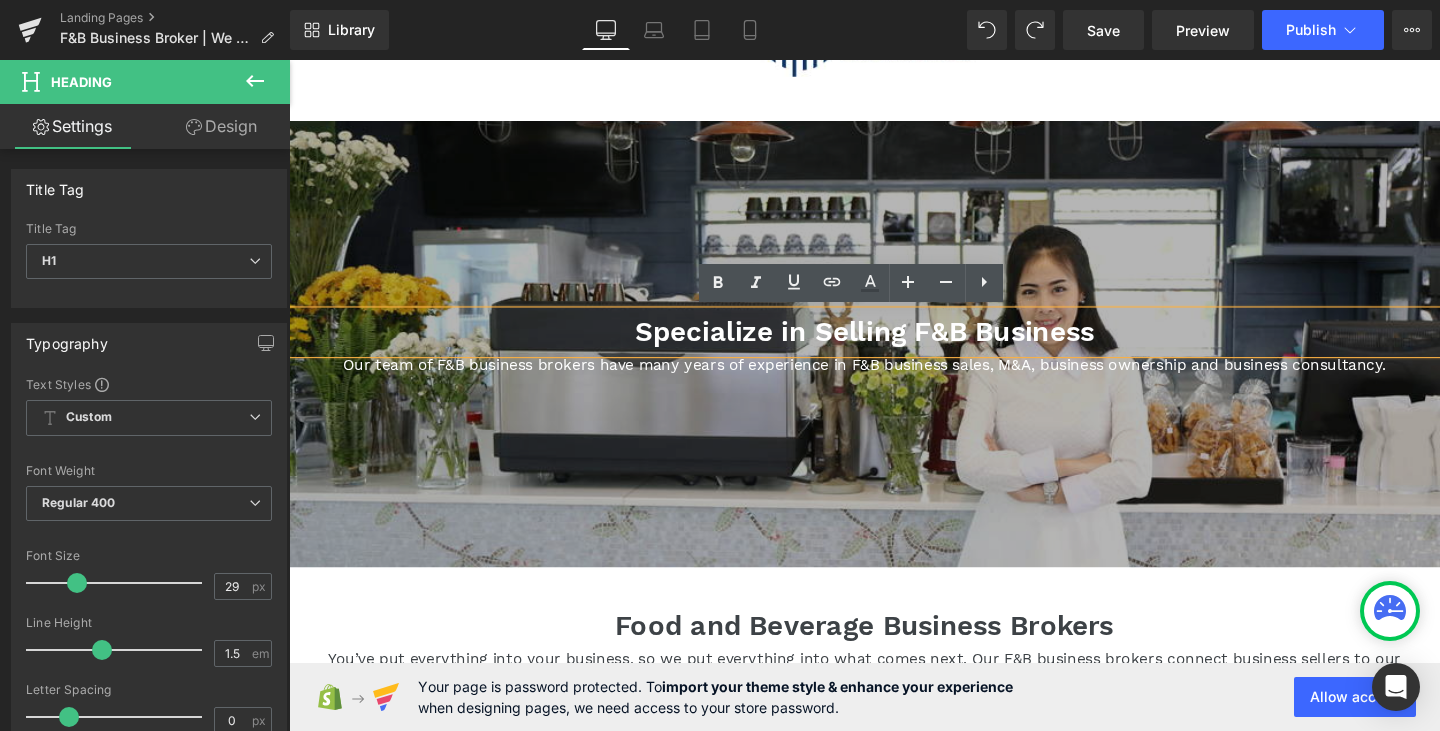 click on "Specialize in Selling F&B Business" at bounding box center (894, 346) 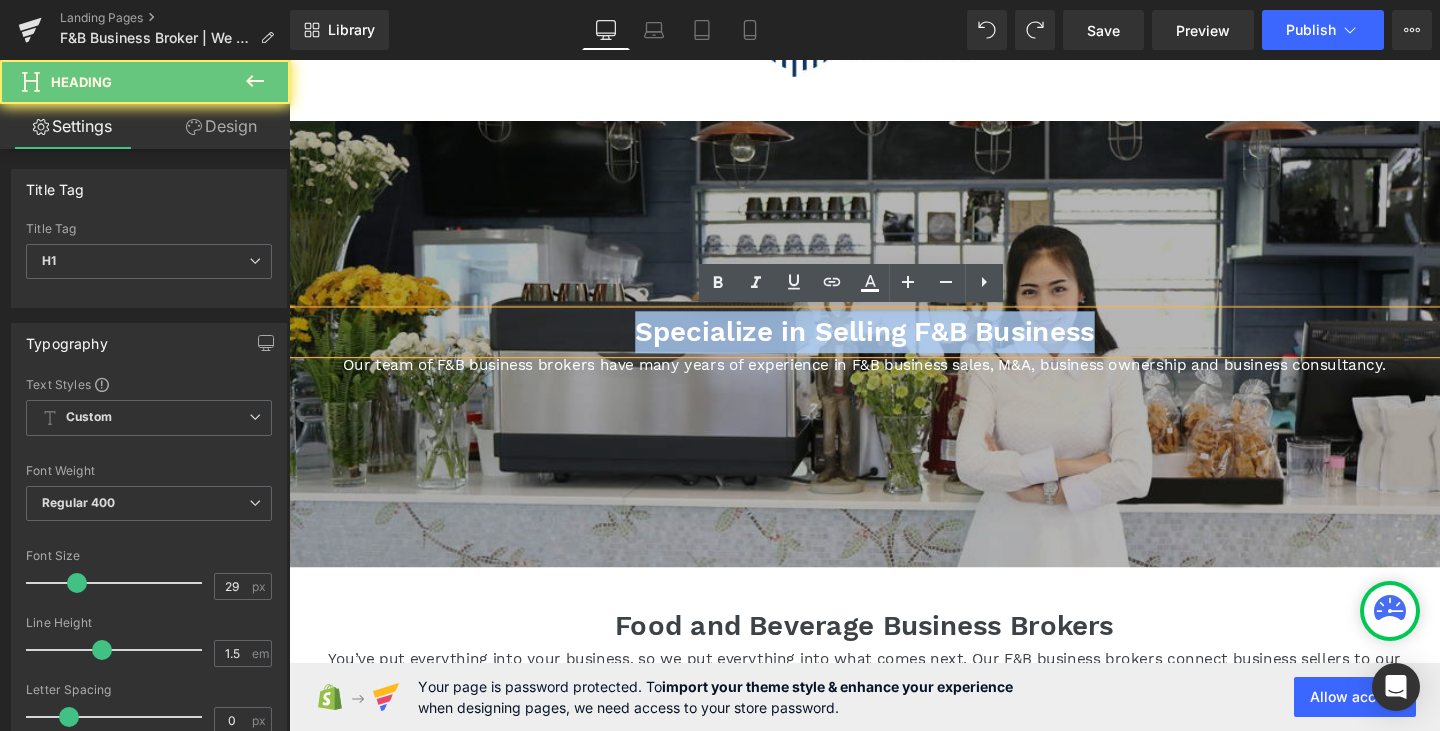 drag, startPoint x: 1197, startPoint y: 355, endPoint x: 558, endPoint y: 384, distance: 639.6577 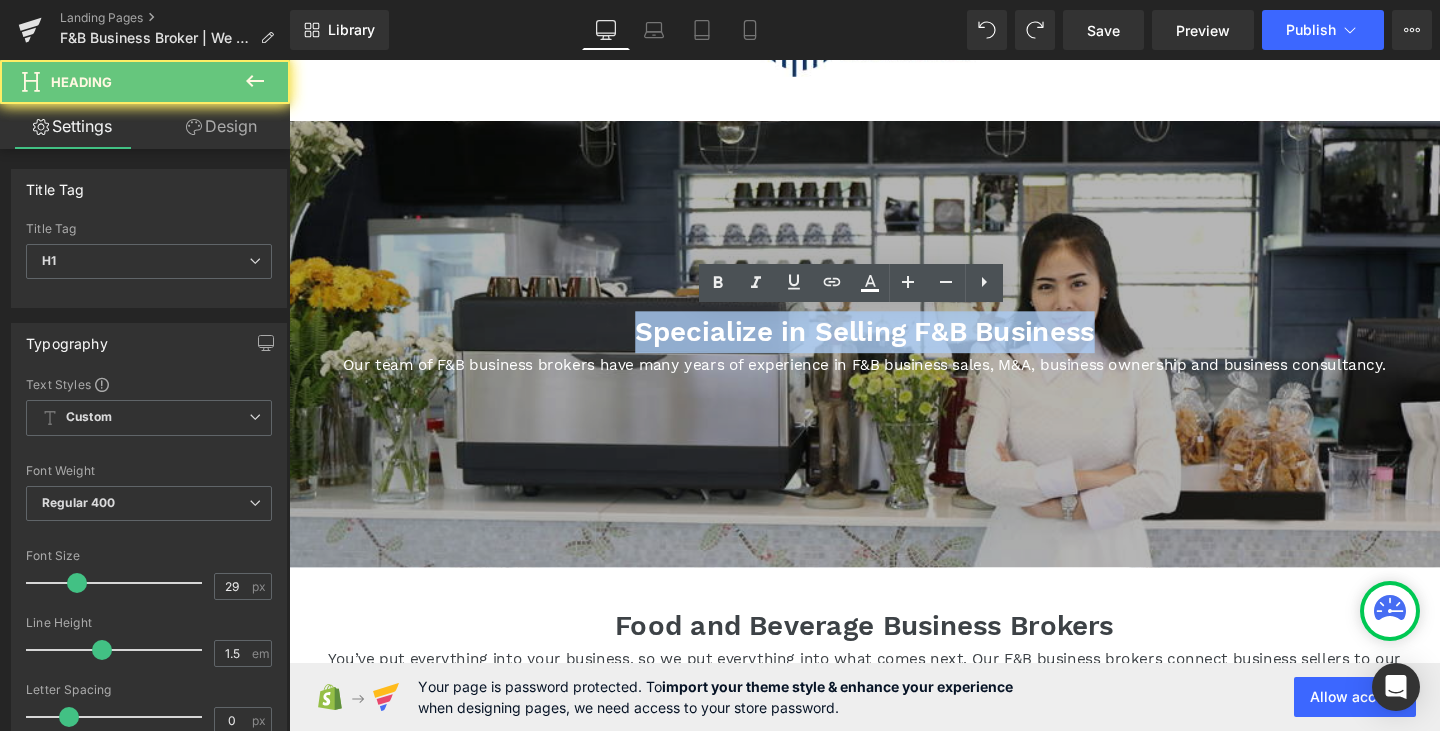 copy on "Specialize in Selling F&B Business" 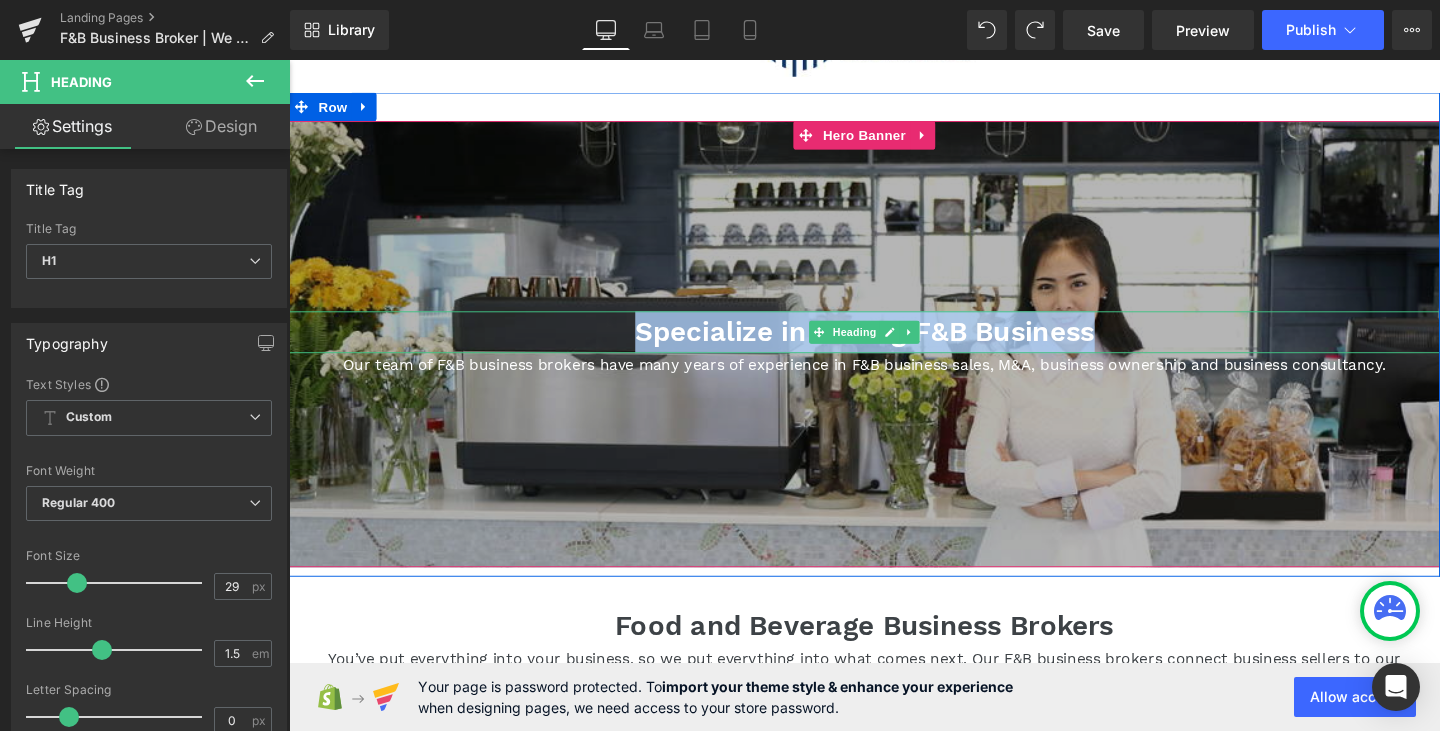 click on "Specialize in Selling F&B Business" at bounding box center (894, 346) 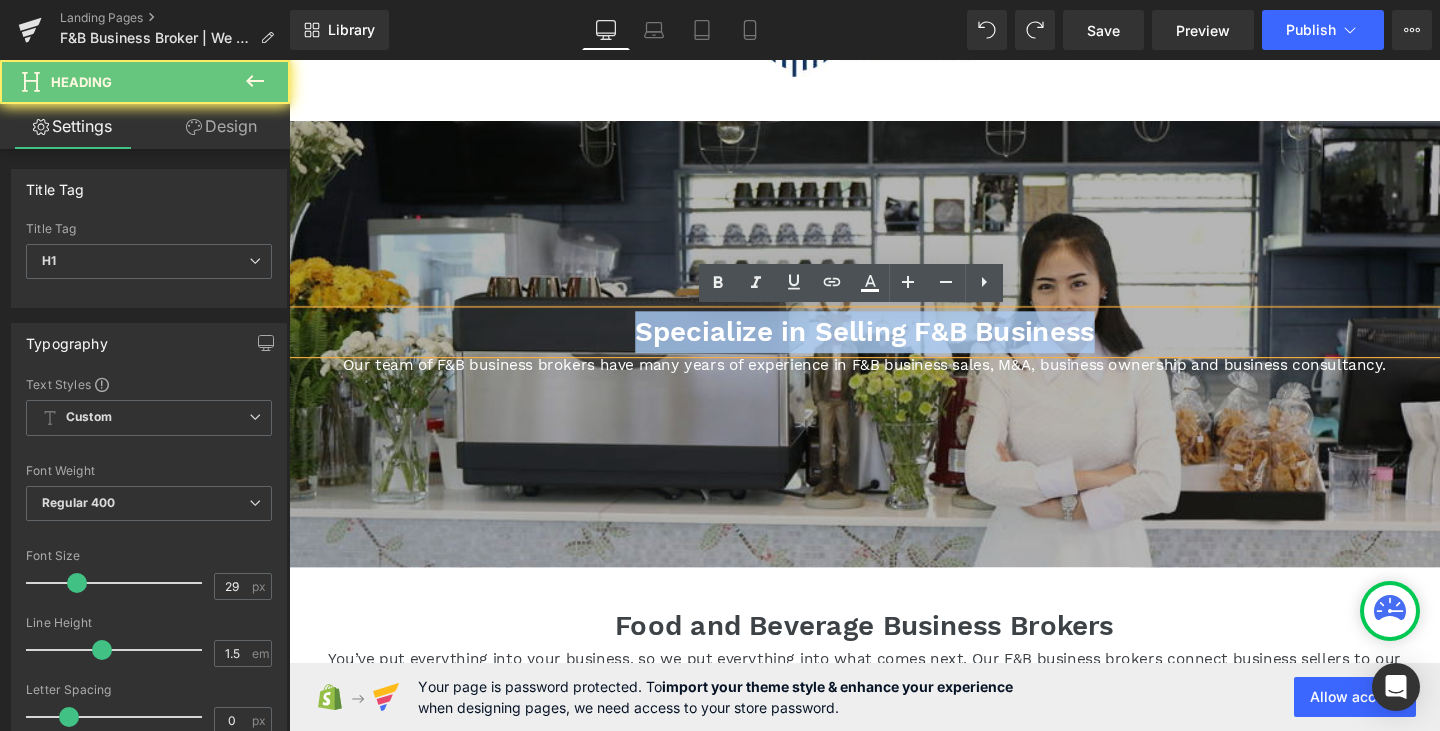 drag, startPoint x: 1141, startPoint y: 347, endPoint x: 528, endPoint y: 338, distance: 613.06604 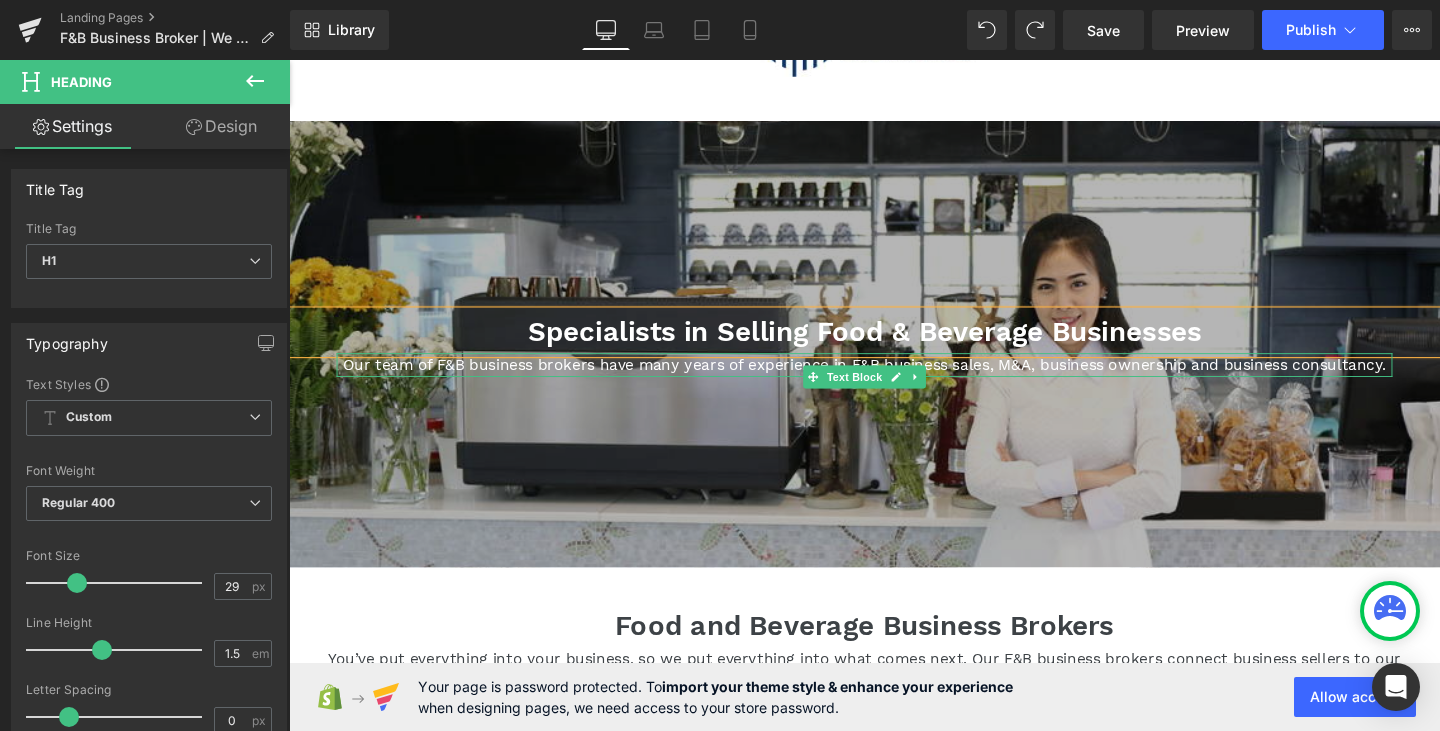 click on "Our team of F&B business brokers have many years of experience in F&B business sales, M&A, business ownership and business consultancy." at bounding box center (894, 381) 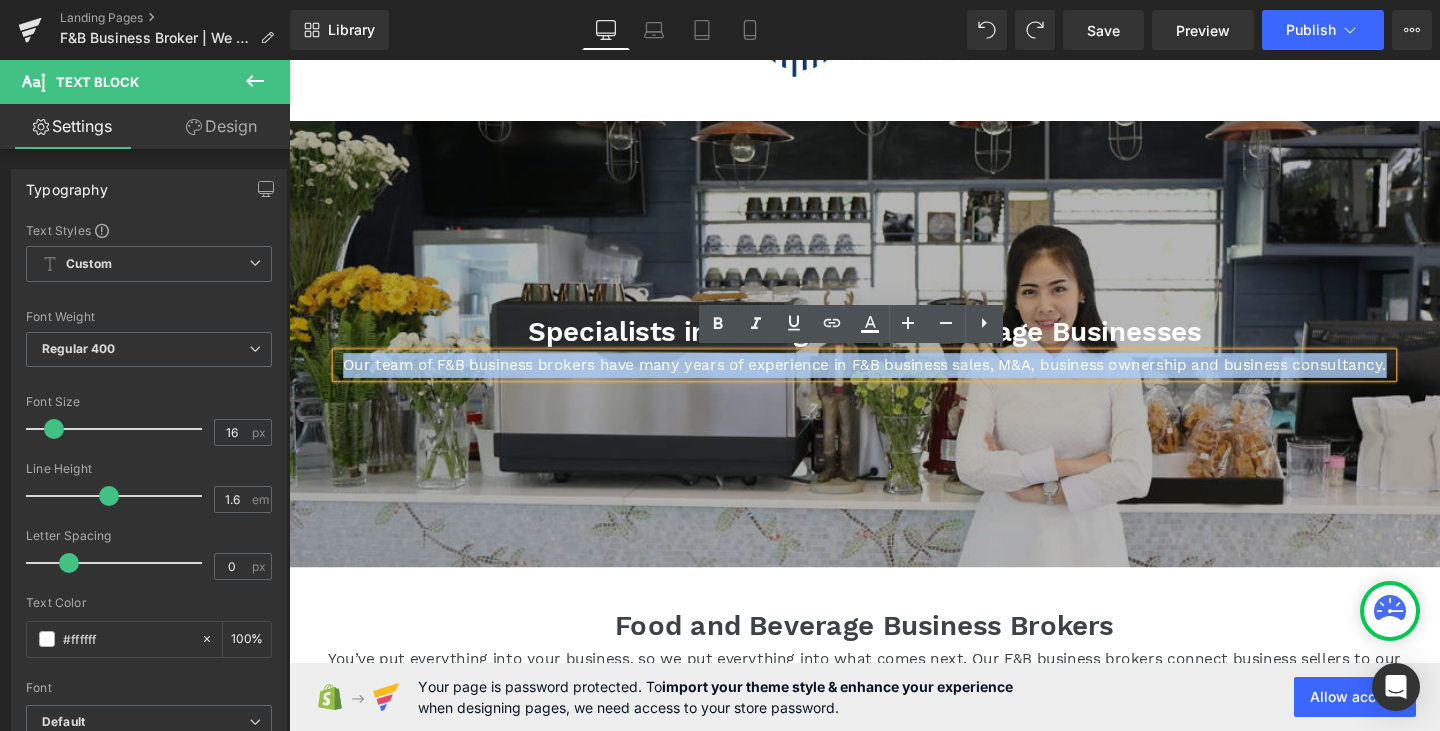 drag, startPoint x: 1036, startPoint y: 401, endPoint x: 281, endPoint y: 386, distance: 755.149 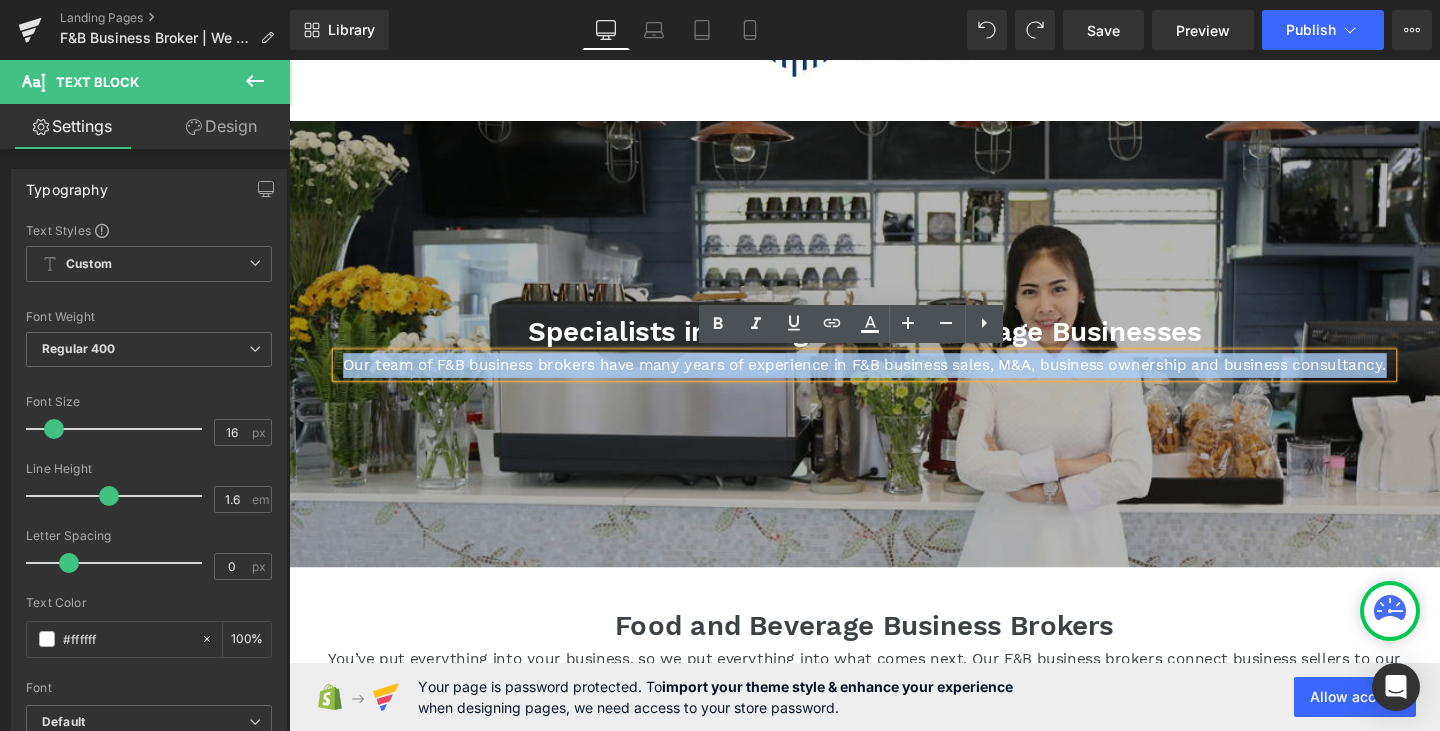 click on "Image         Row
Specialists in Selling Food & Beverage Businesses
Heading
Our team of F&B business brokers have many years of experience in F&B business sales, M&A, business ownership and business consultancy.
Text Block
Hero Banner         Row         Food and Beverage Business Brokers Heading         You’ve put everything into your business, so we put everything into what comes next. Our F&B business brokers connect business sellers to our large database of local and international buyers.  Text Block         Row
F&B Business Brokers
Heading
Hero Banner
F&B Franchise Resales
Heading
Hero Banner
Cafe Business   Takeover
Heading" at bounding box center [894, 1834] 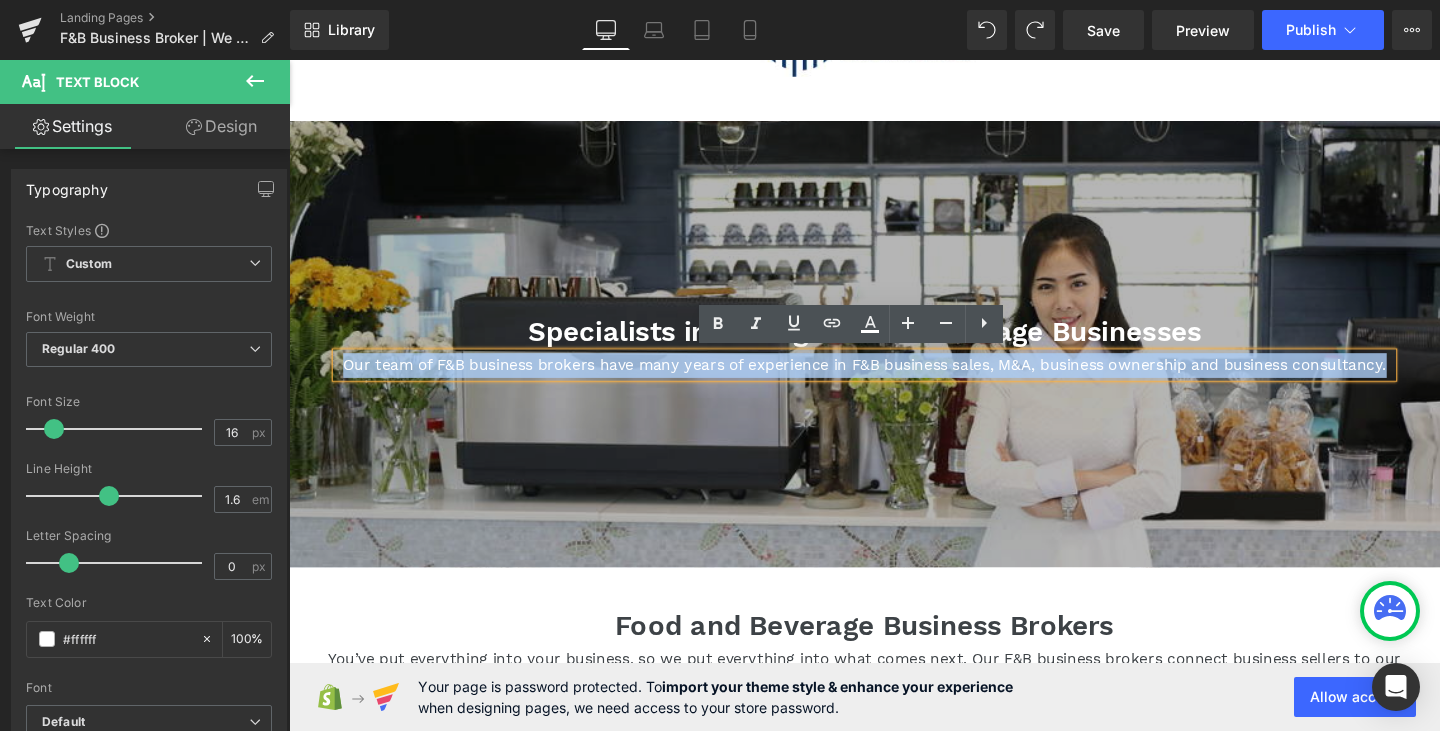 copy on "Our team of F&B business brokers have many years of experience in F&B business sales, M&A, business ownership and business consultancy." 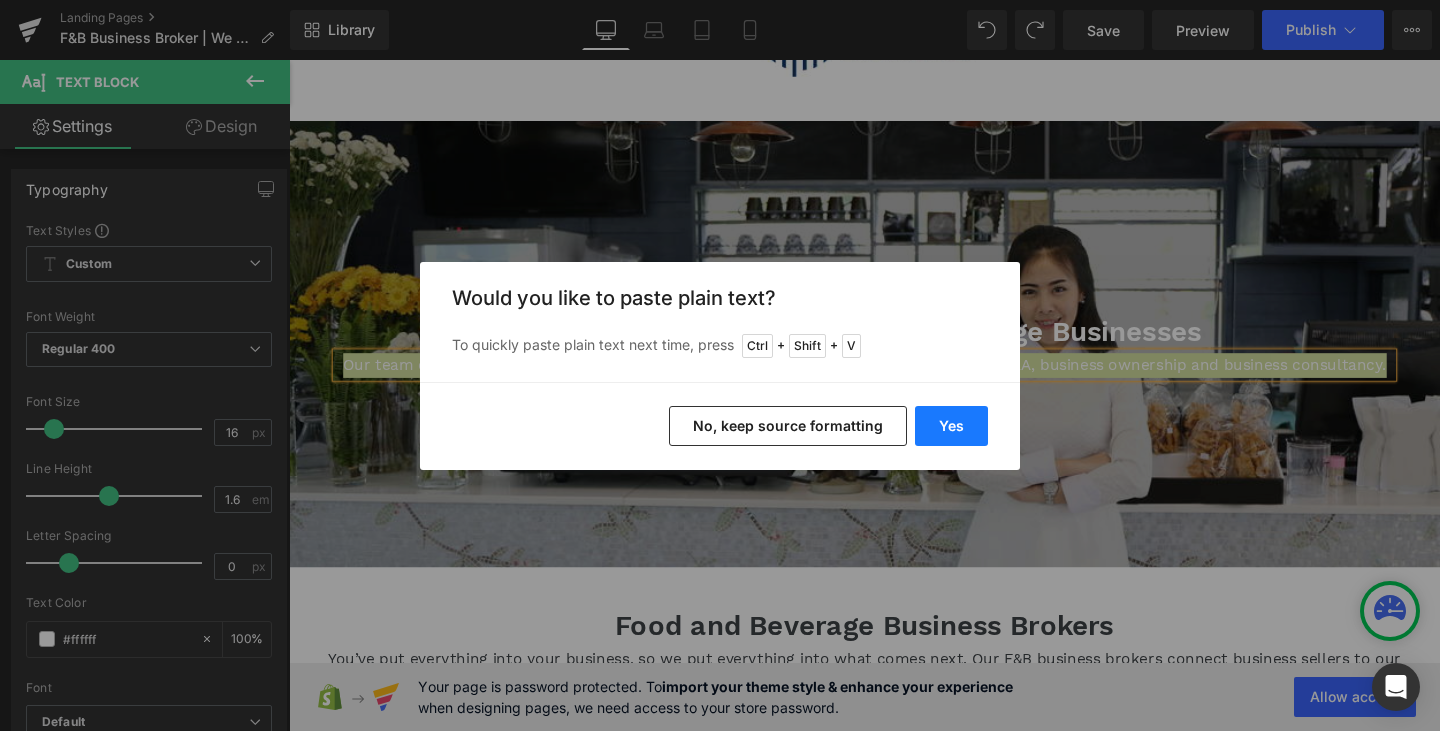 click on "Yes" at bounding box center [951, 426] 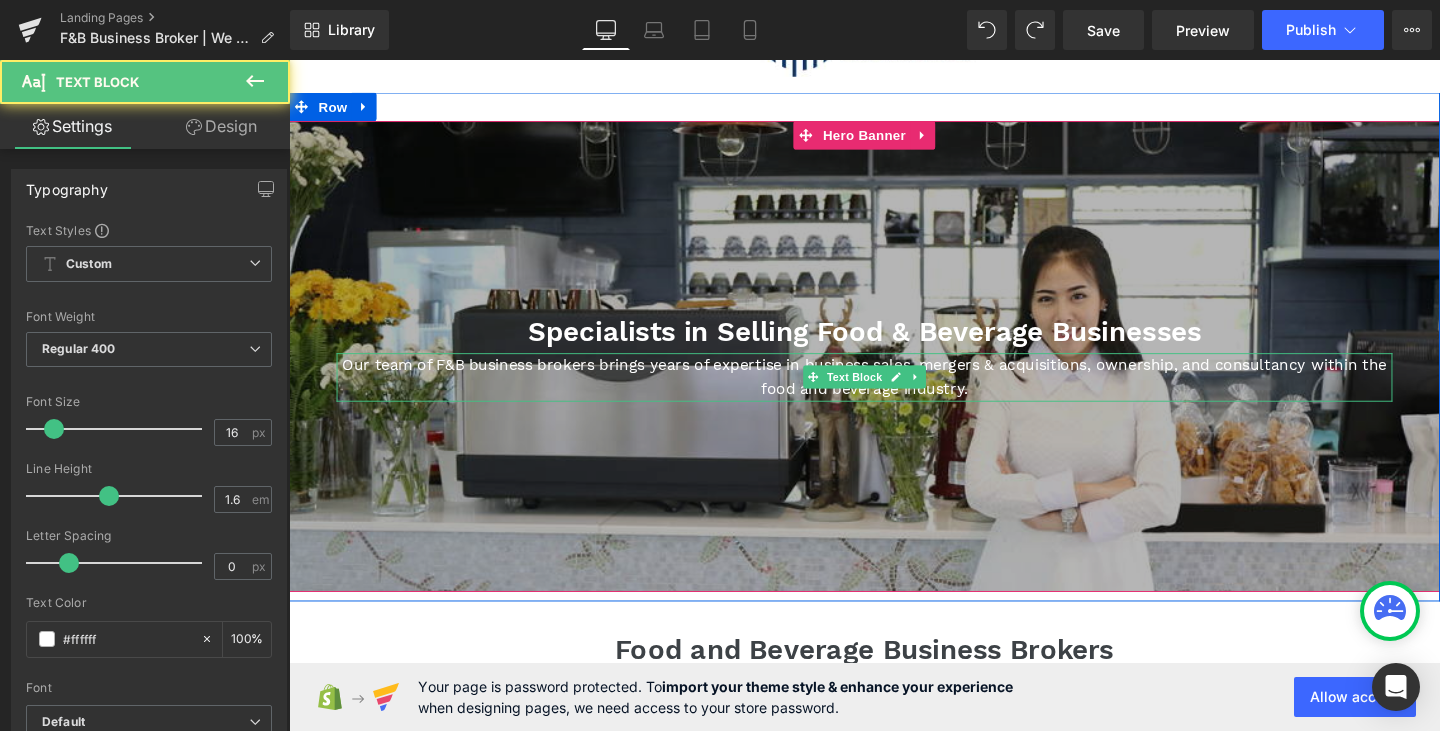 click on "Our team of F&B business brokers brings years of expertise in business sales, mergers & acquisitions, ownership, and consultancy within the food and beverage industry." at bounding box center (894, 393) 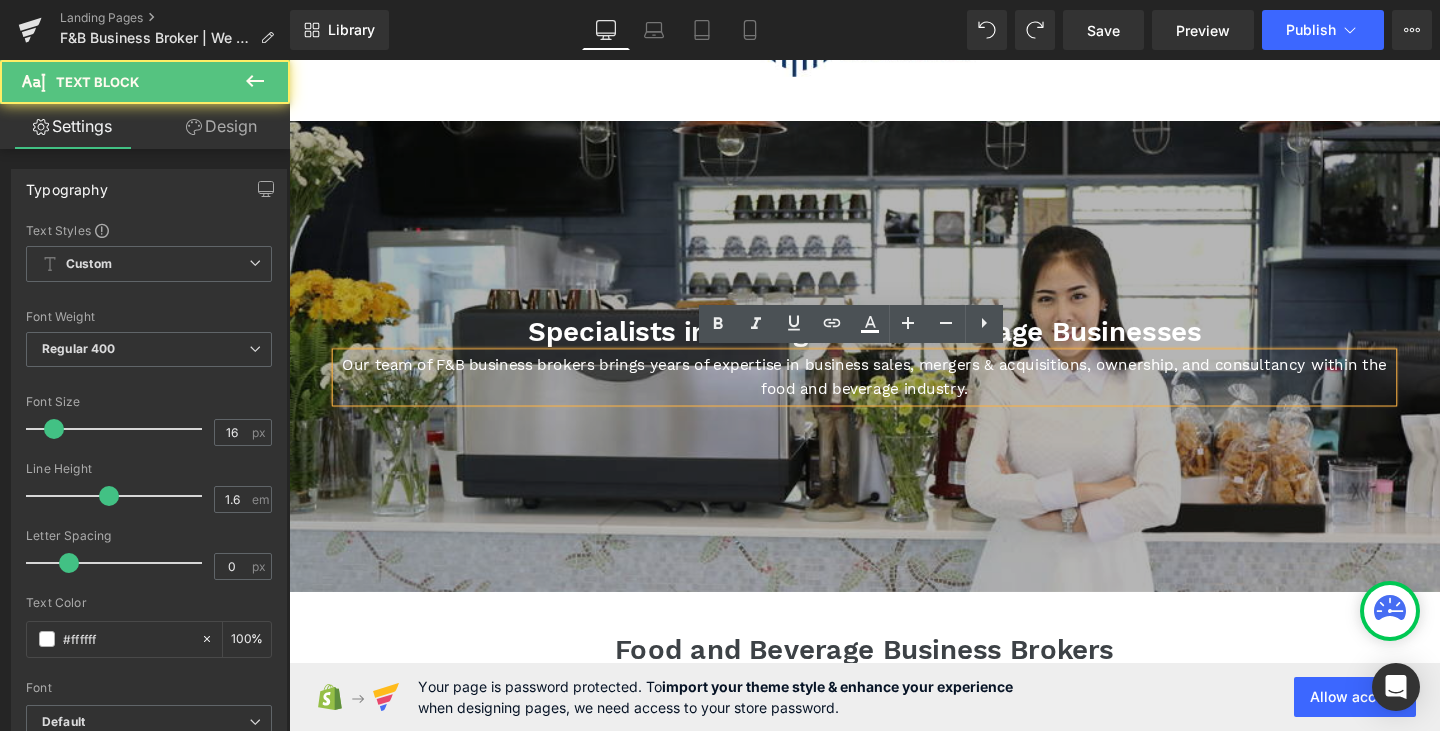 click at bounding box center [894, 371] 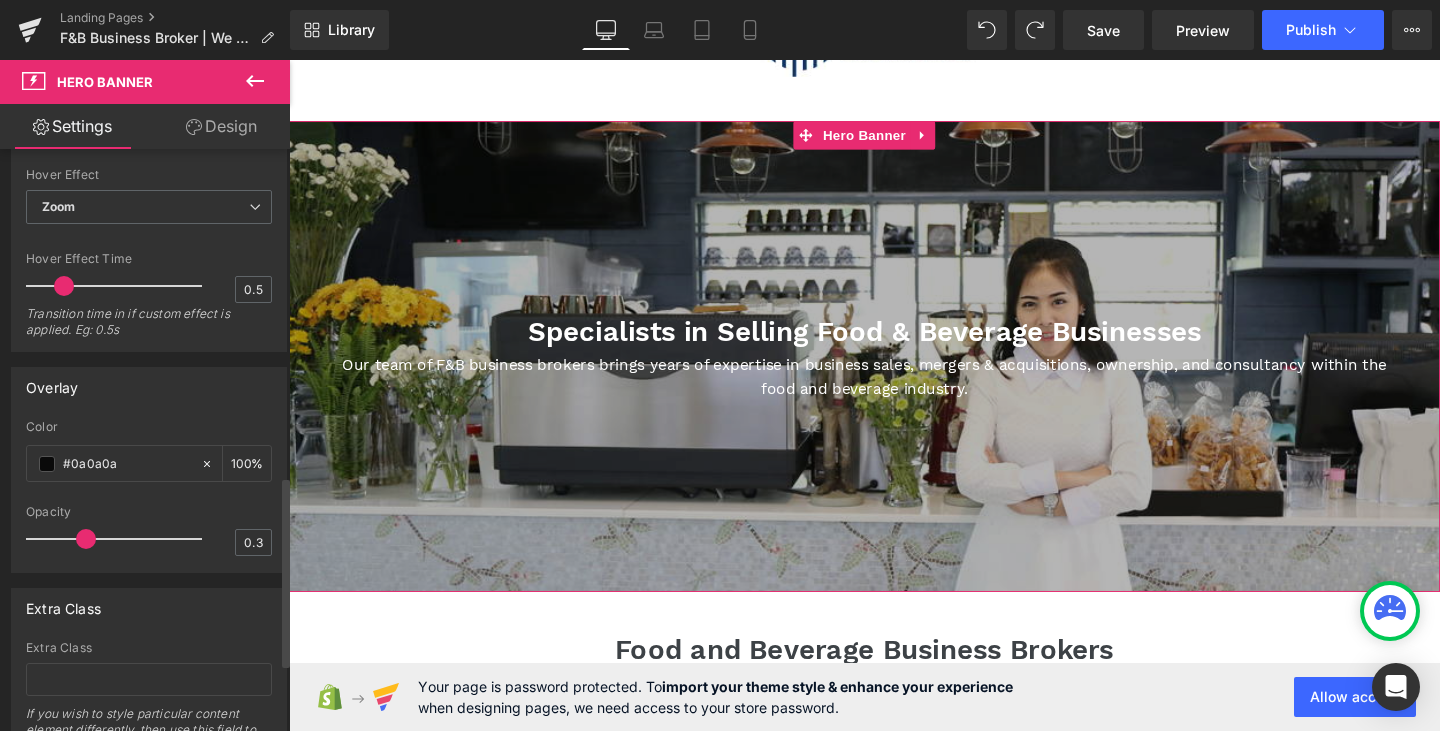 scroll, scrollTop: 1100, scrollLeft: 0, axis: vertical 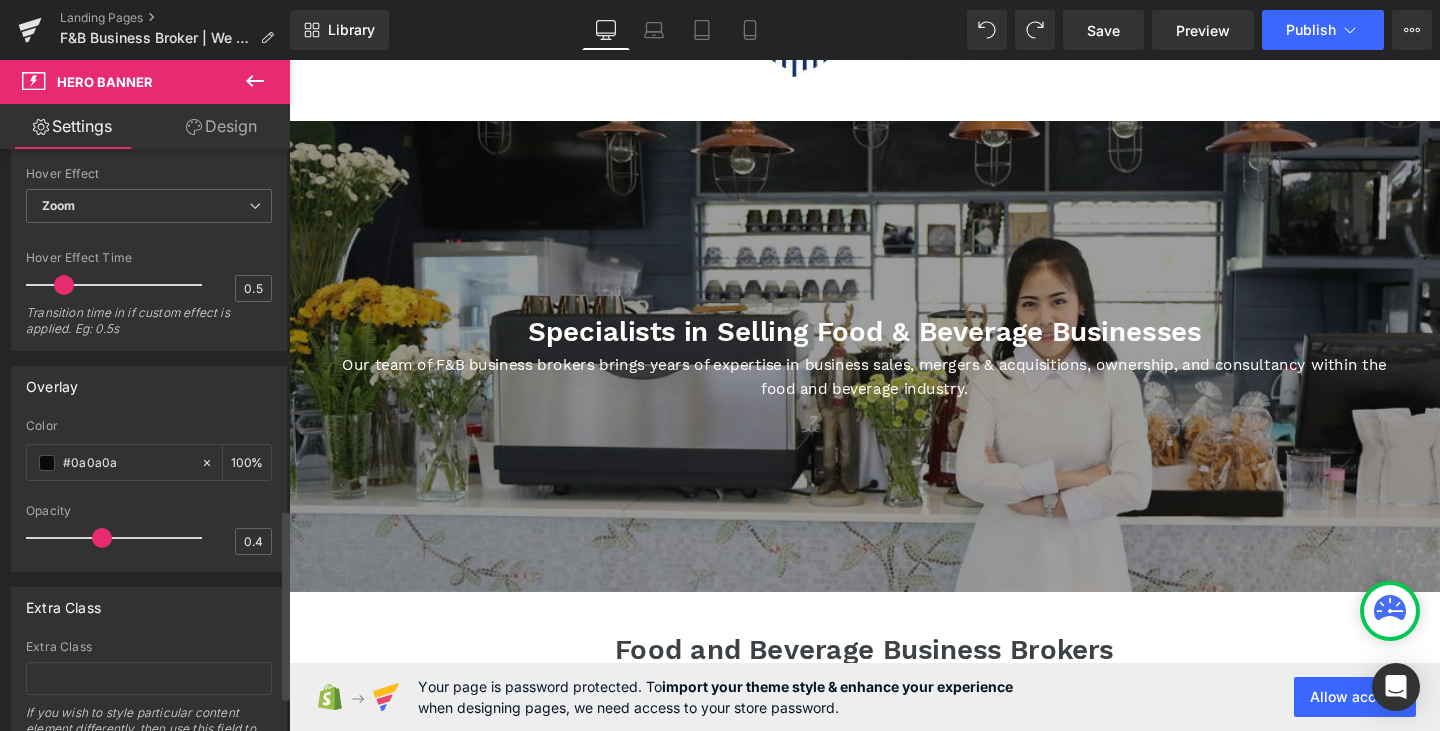type on "0.5" 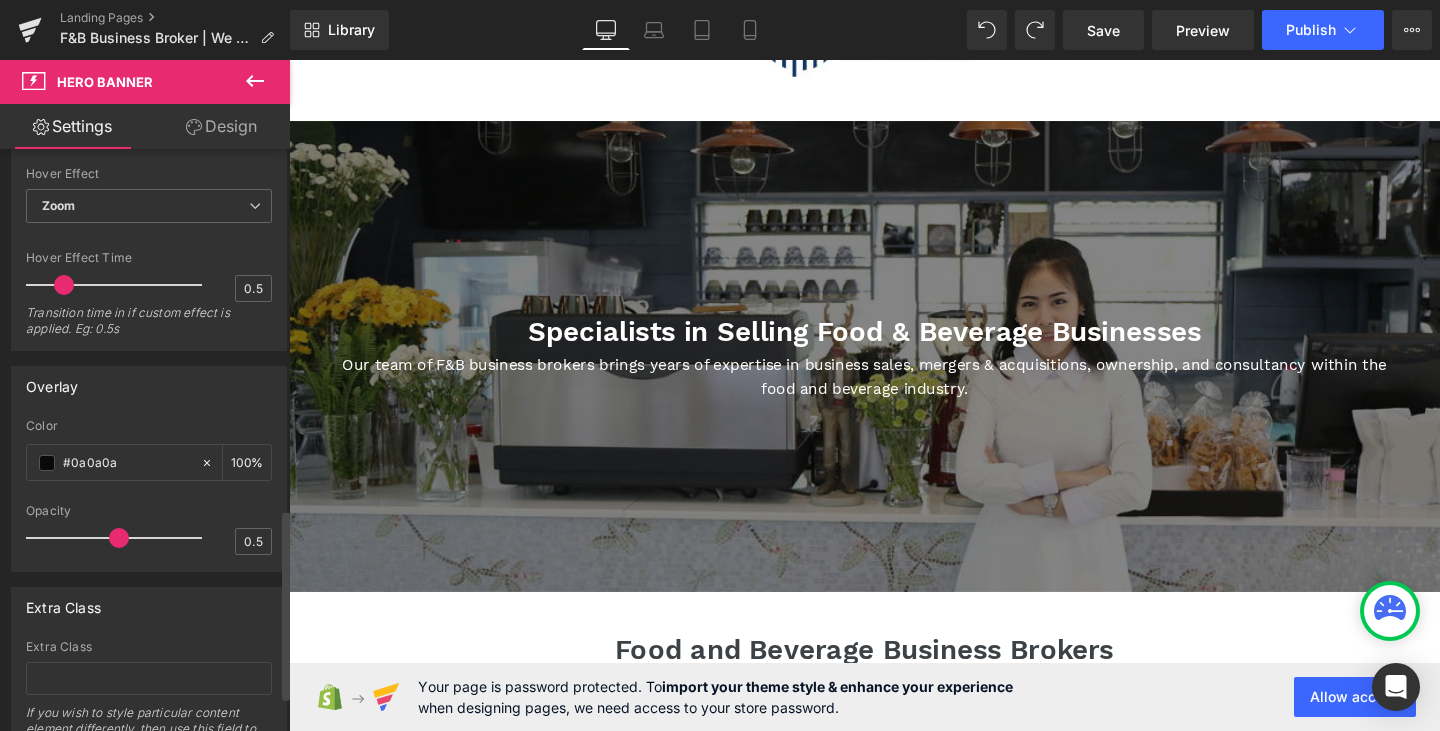 drag, startPoint x: 90, startPoint y: 536, endPoint x: 118, endPoint y: 539, distance: 28.160255 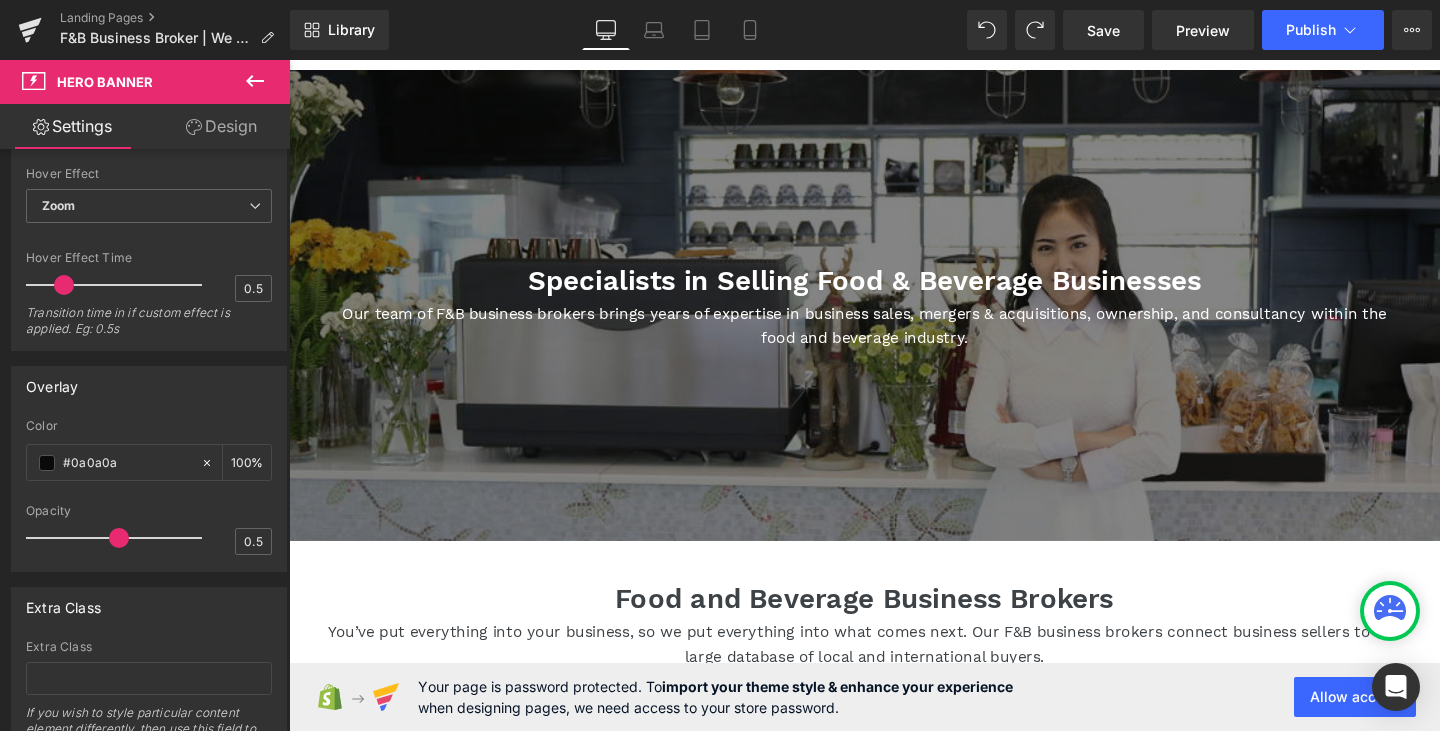 scroll, scrollTop: 319, scrollLeft: 0, axis: vertical 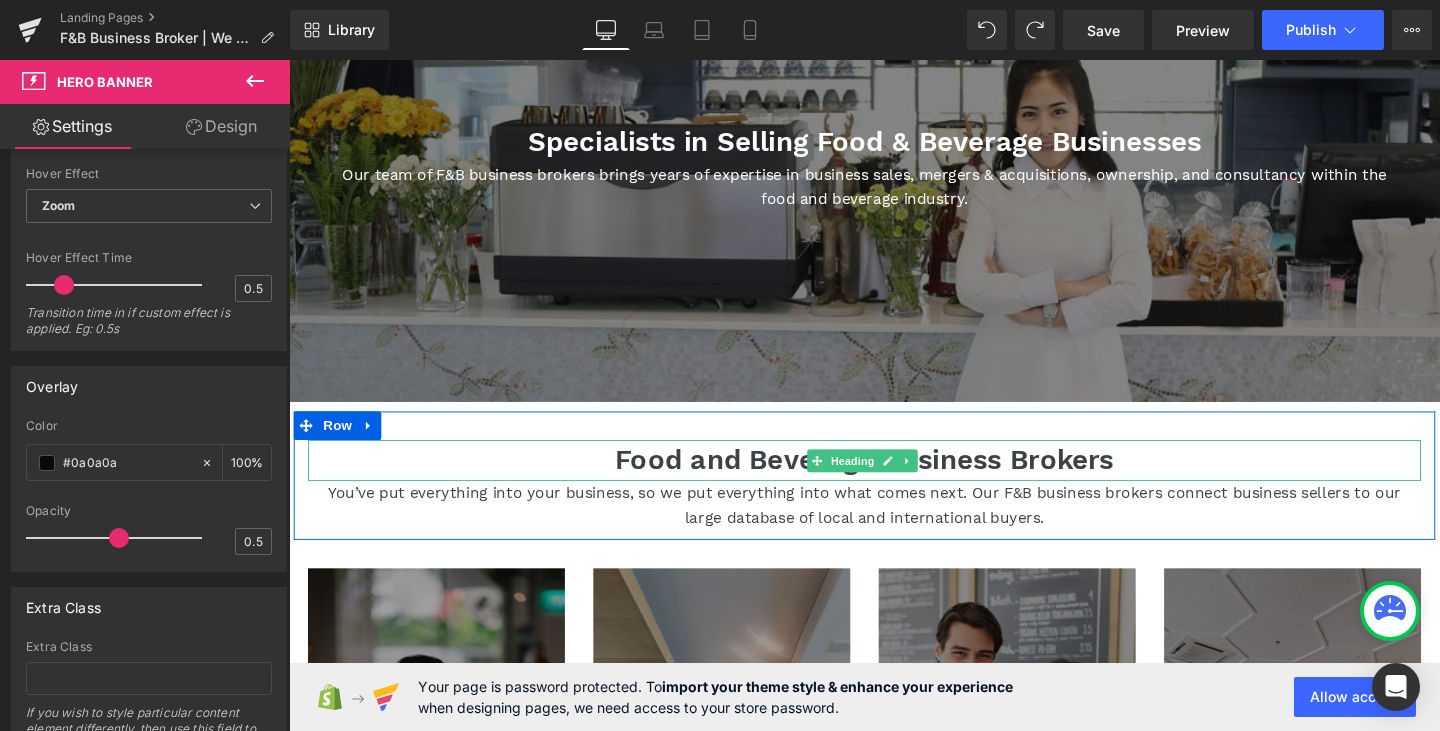 click on "Food and Beverage Business Brokers" at bounding box center [894, 481] 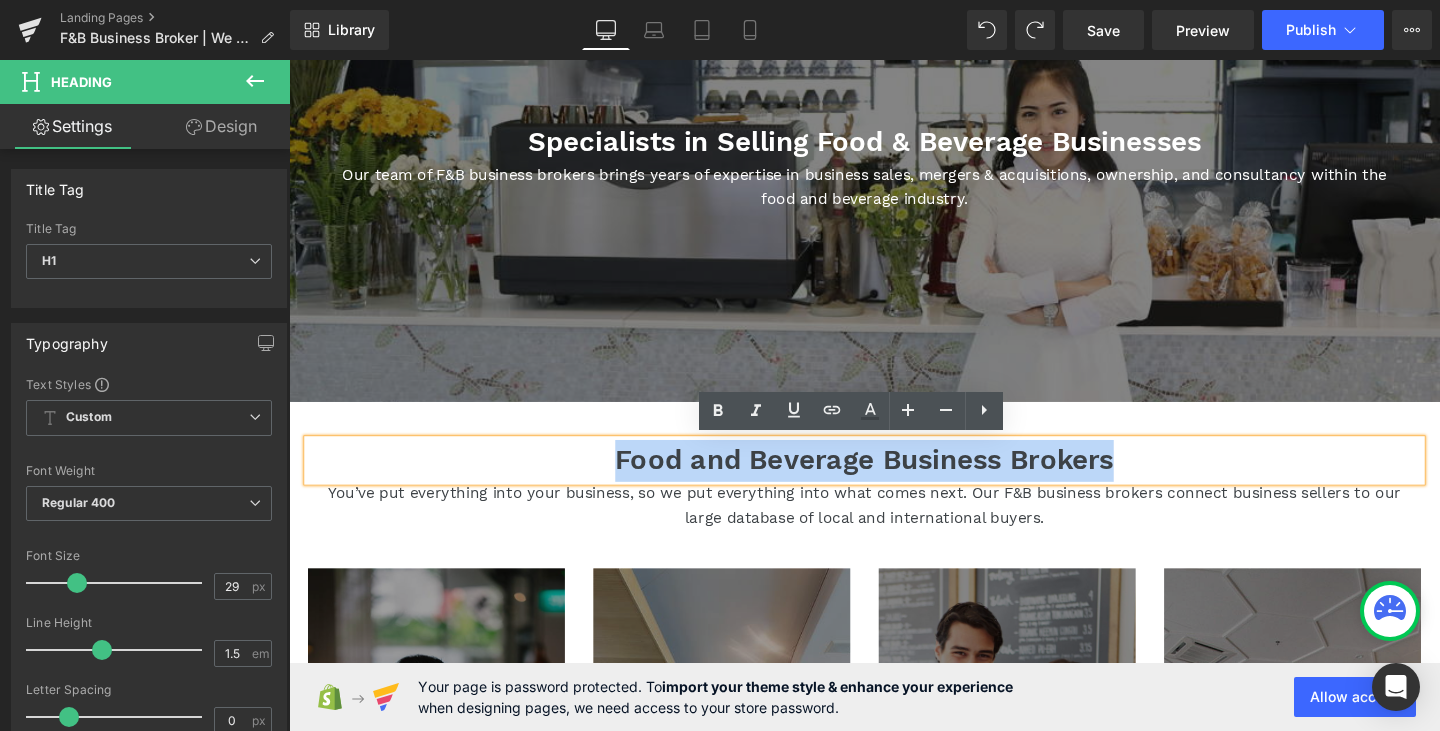 drag, startPoint x: 1212, startPoint y: 478, endPoint x: 452, endPoint y: 472, distance: 760.0237 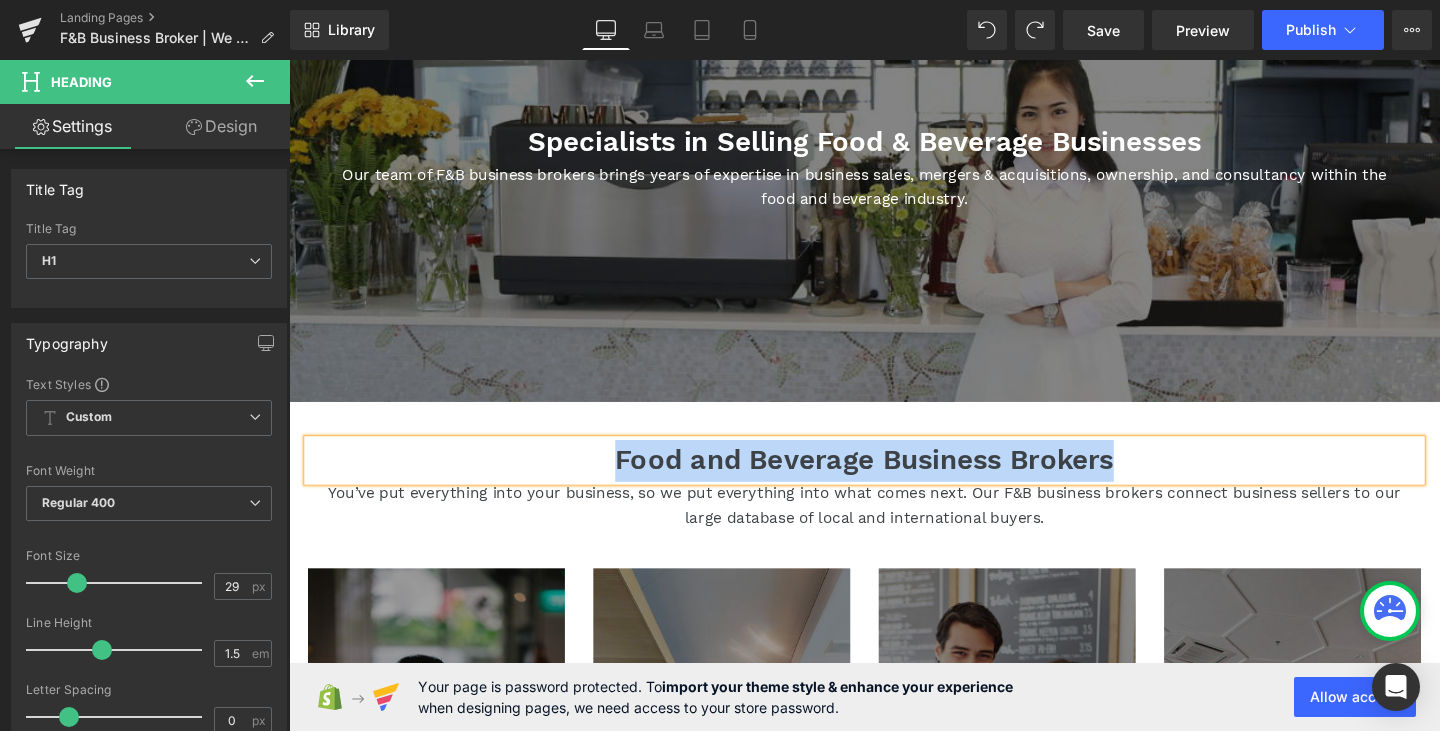 paste 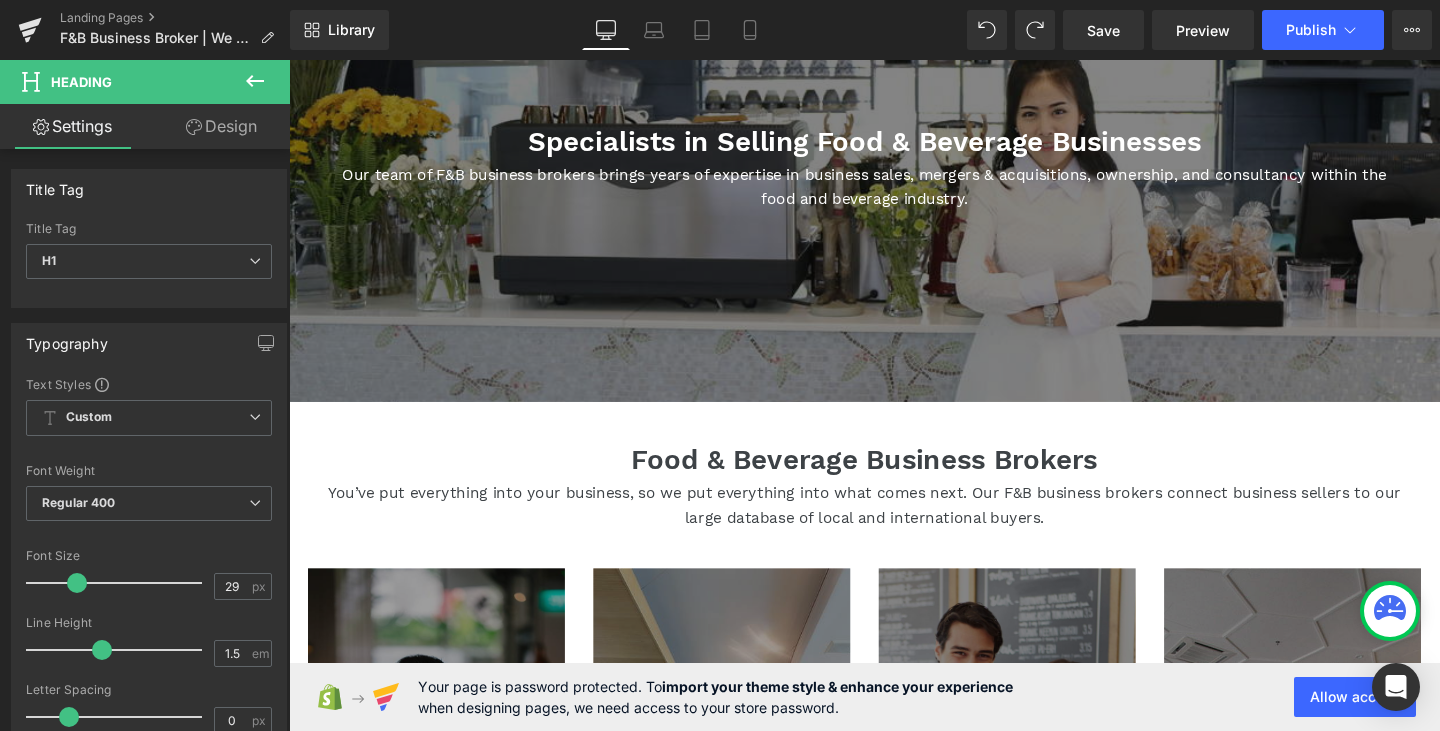 click on "You’ve put everything into your business, so we put everything into what comes next. Our F&B business brokers connect business sellers to our large database of local and international buyers." at bounding box center [894, 527] 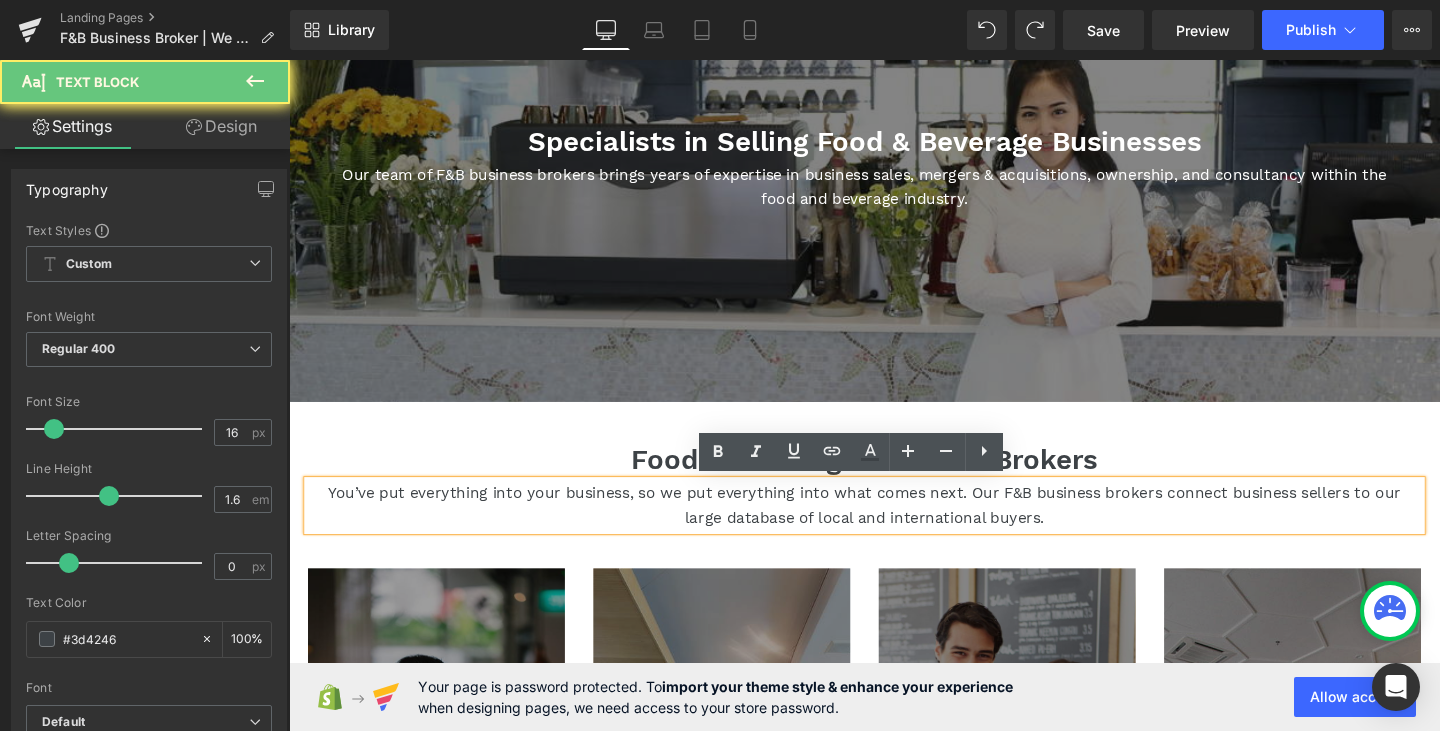 click on "You’ve put everything into your business, so we put everything into what comes next. Our F&B business brokers connect business sellers to our large database of local and international buyers." at bounding box center [894, 527] 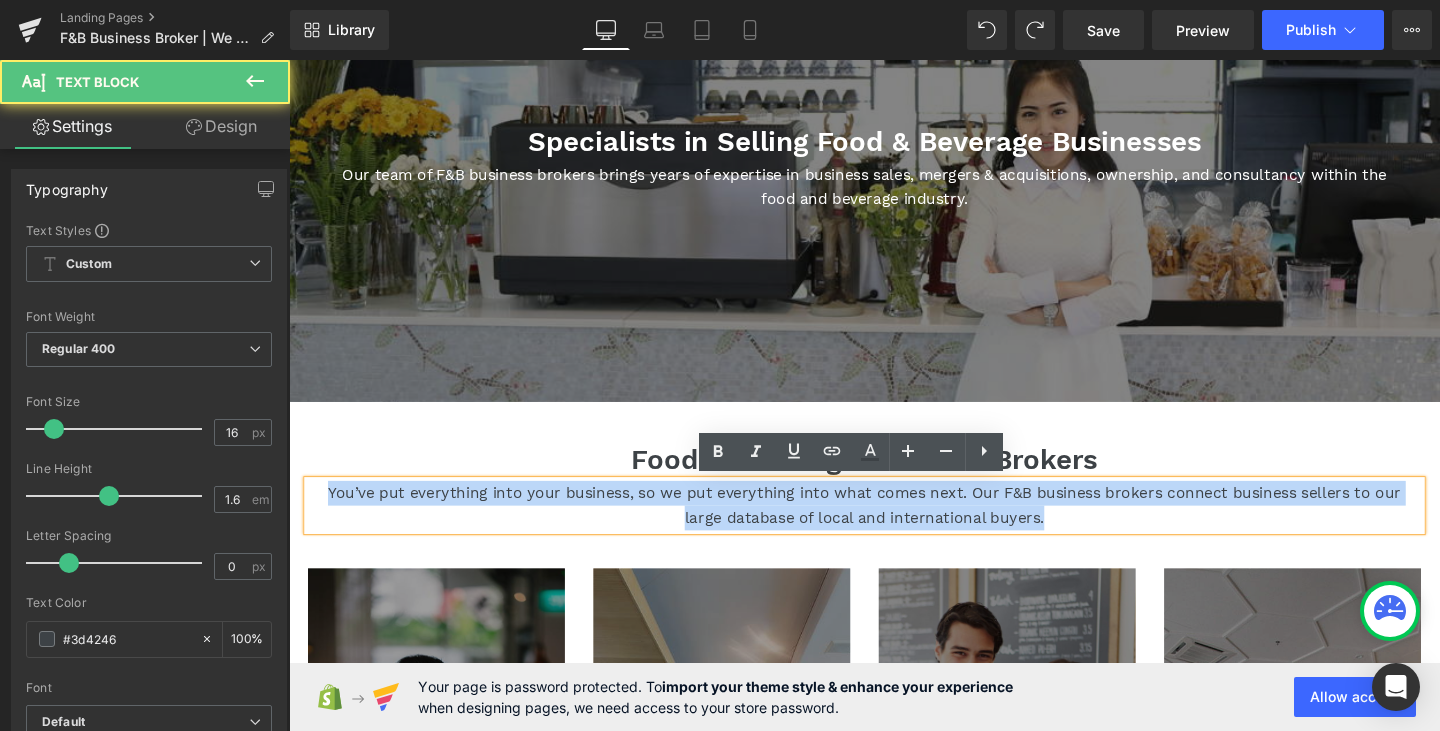 drag, startPoint x: 1141, startPoint y: 540, endPoint x: 572, endPoint y: 584, distance: 570.69867 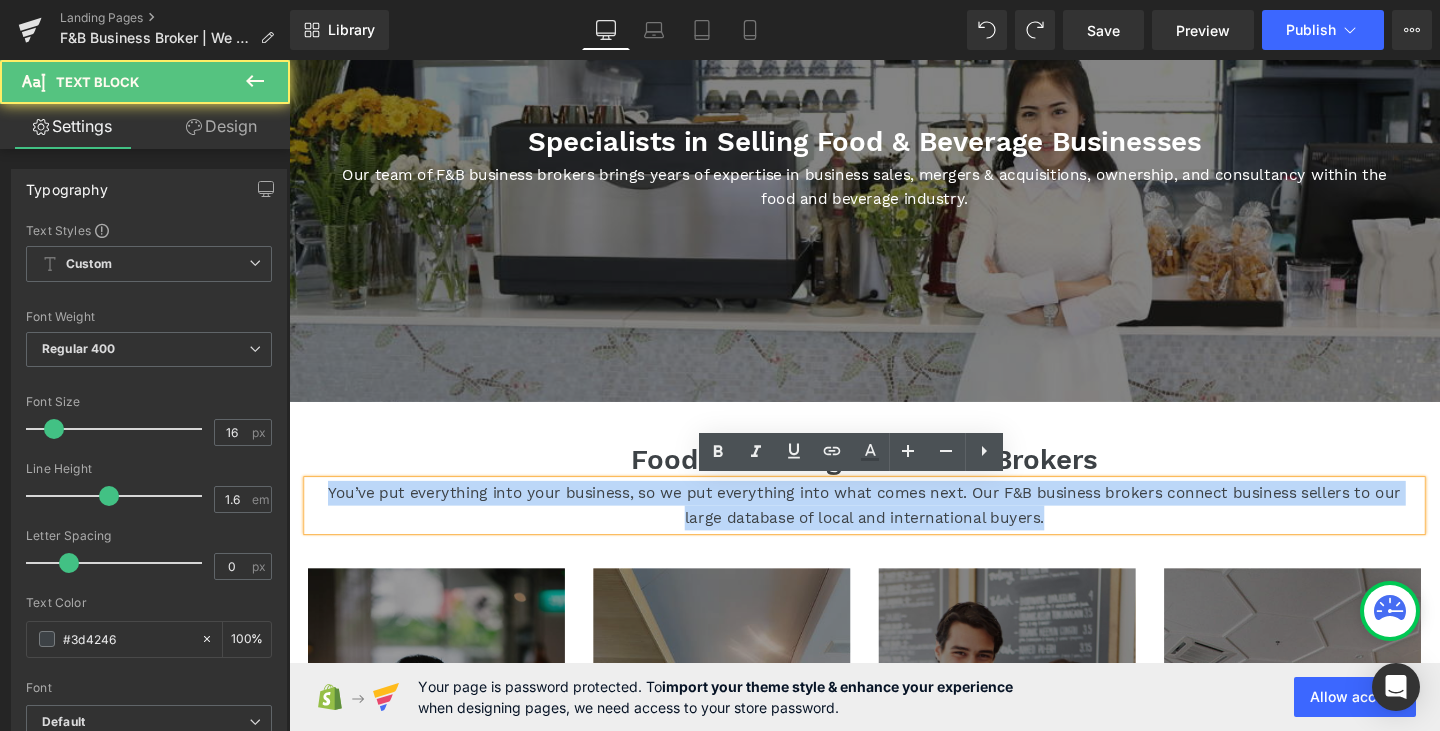 click on "Image         Row
Specialists in Selling Food & Beverage Businesses
Heading
Our team of F&B business brokers brings years of expertise in business sales, mergers & acquisitions, ownership, and consultancy within the food and beverage industry.
Text Block
Hero Banner   200px   200px     Row         Food & Beverage Business Brokers Heading         You’ve put everything into your business, so we put everything into what comes next. Our F&B business brokers connect business sellers to our large database of local and international buyers.  Text Block         Row
F&B Business Brokers
Heading
Hero Banner
F&B Franchise Resales
Heading
Hero Banner" at bounding box center (894, 1647) 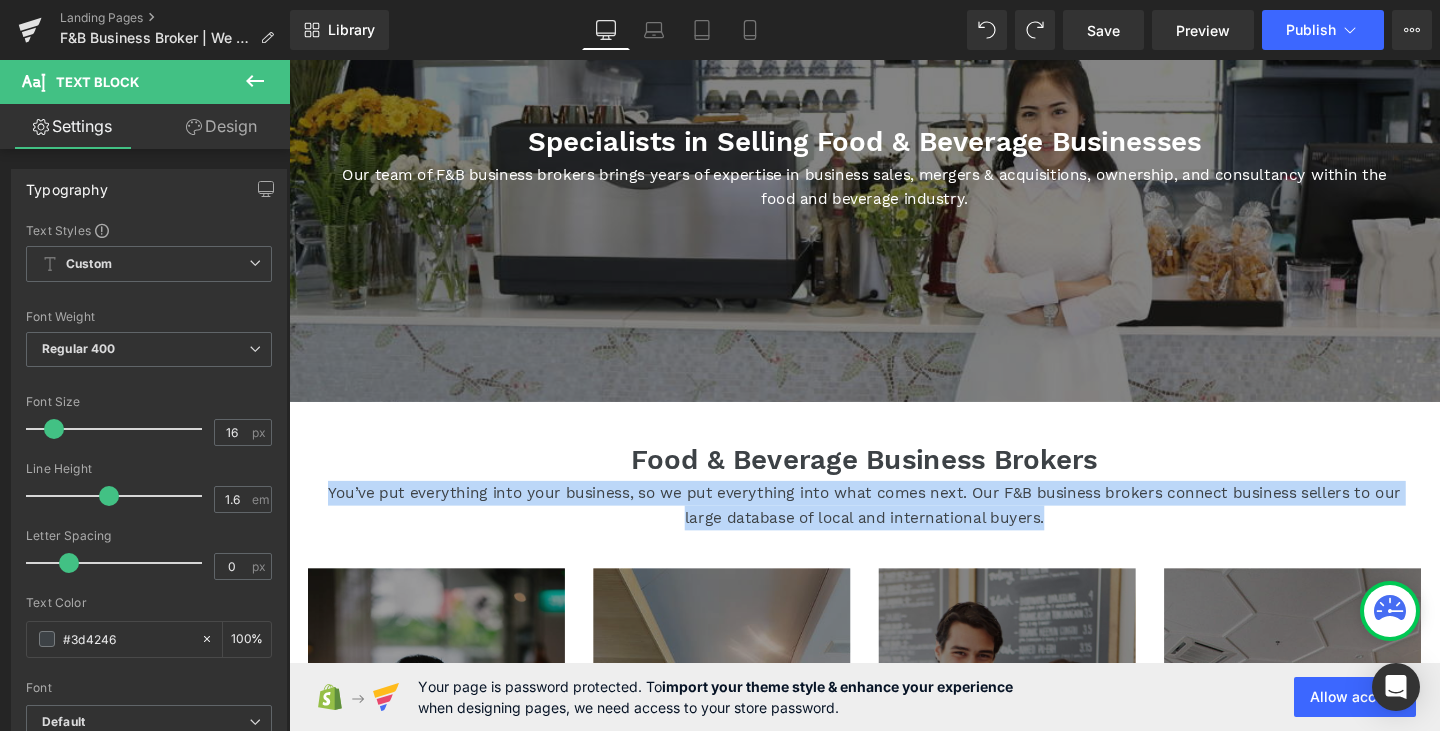 copy on "You’ve put everything into your business, so we put everything into what comes next. Our F&B business brokers connect business sellers to our large database of local and international buyers." 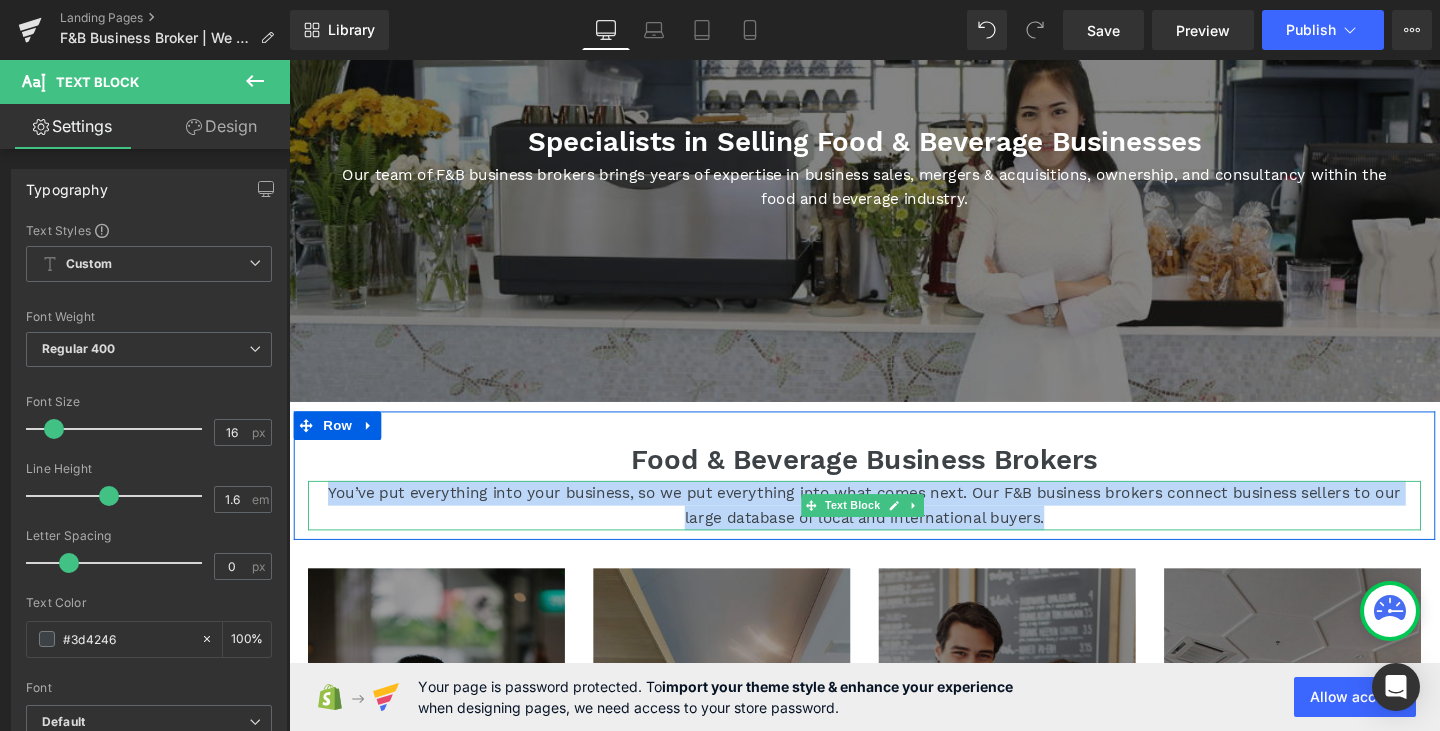 click on "You’ve put everything into your business, so we put everything into what comes next. Our F&B business brokers connect business sellers to our large database of local and international buyers." at bounding box center (894, 527) 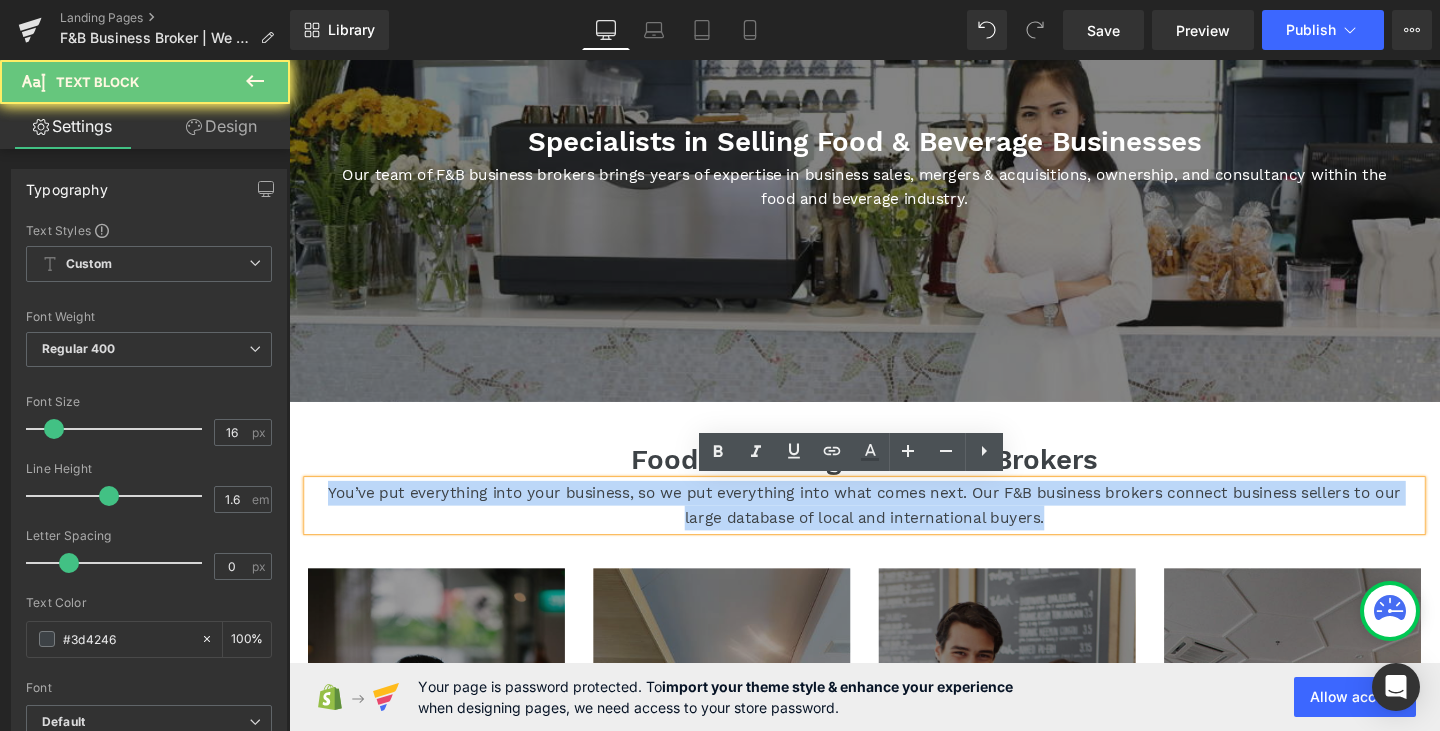 drag, startPoint x: 1119, startPoint y: 540, endPoint x: 543, endPoint y: 537, distance: 576.0078 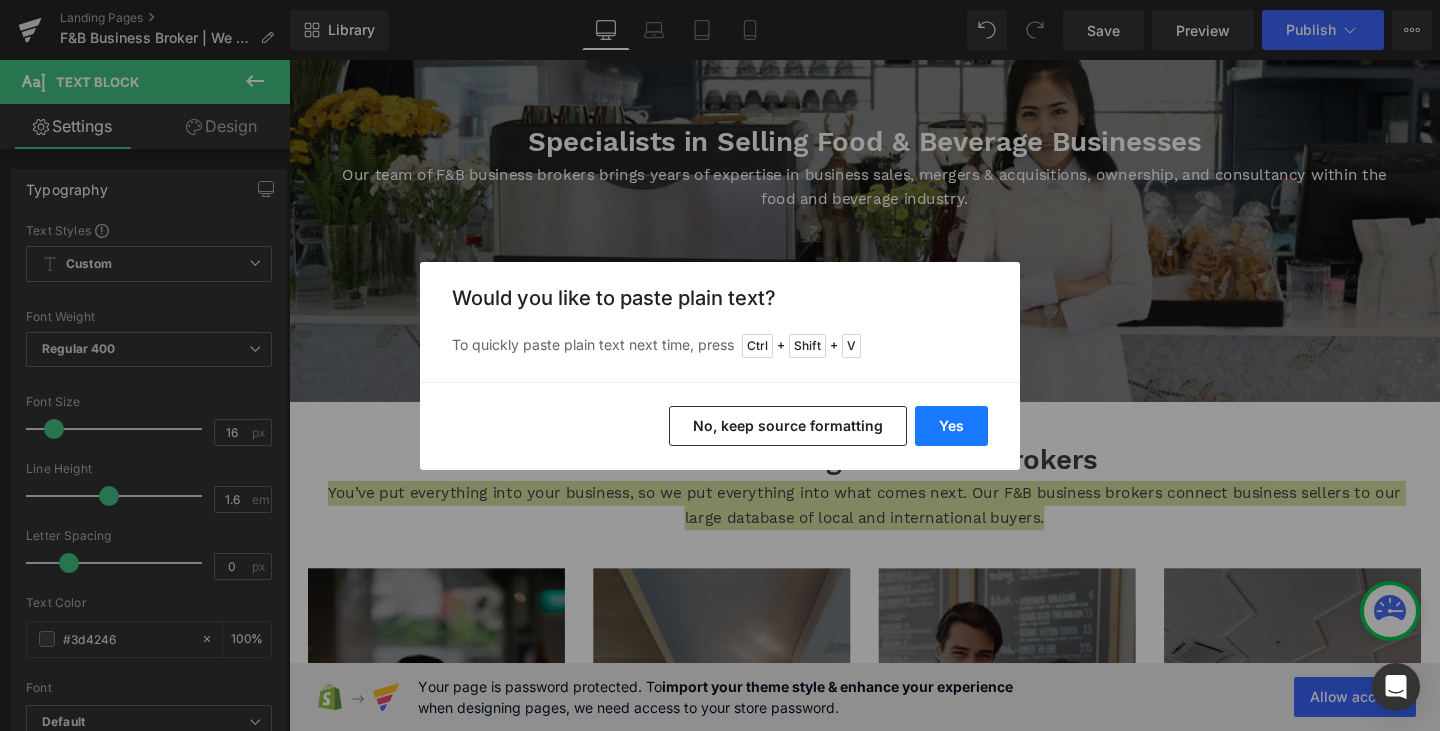 click on "Yes" at bounding box center [951, 426] 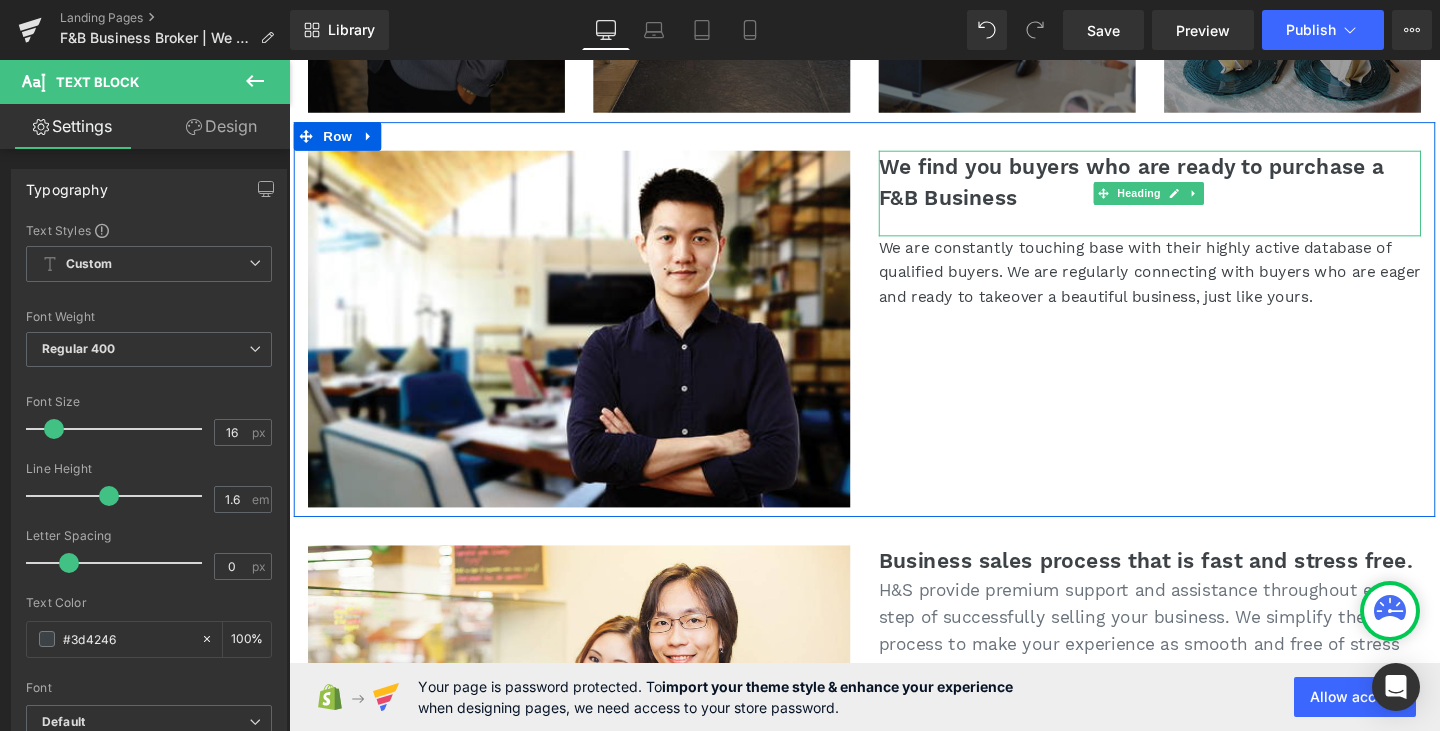 scroll, scrollTop: 1319, scrollLeft: 0, axis: vertical 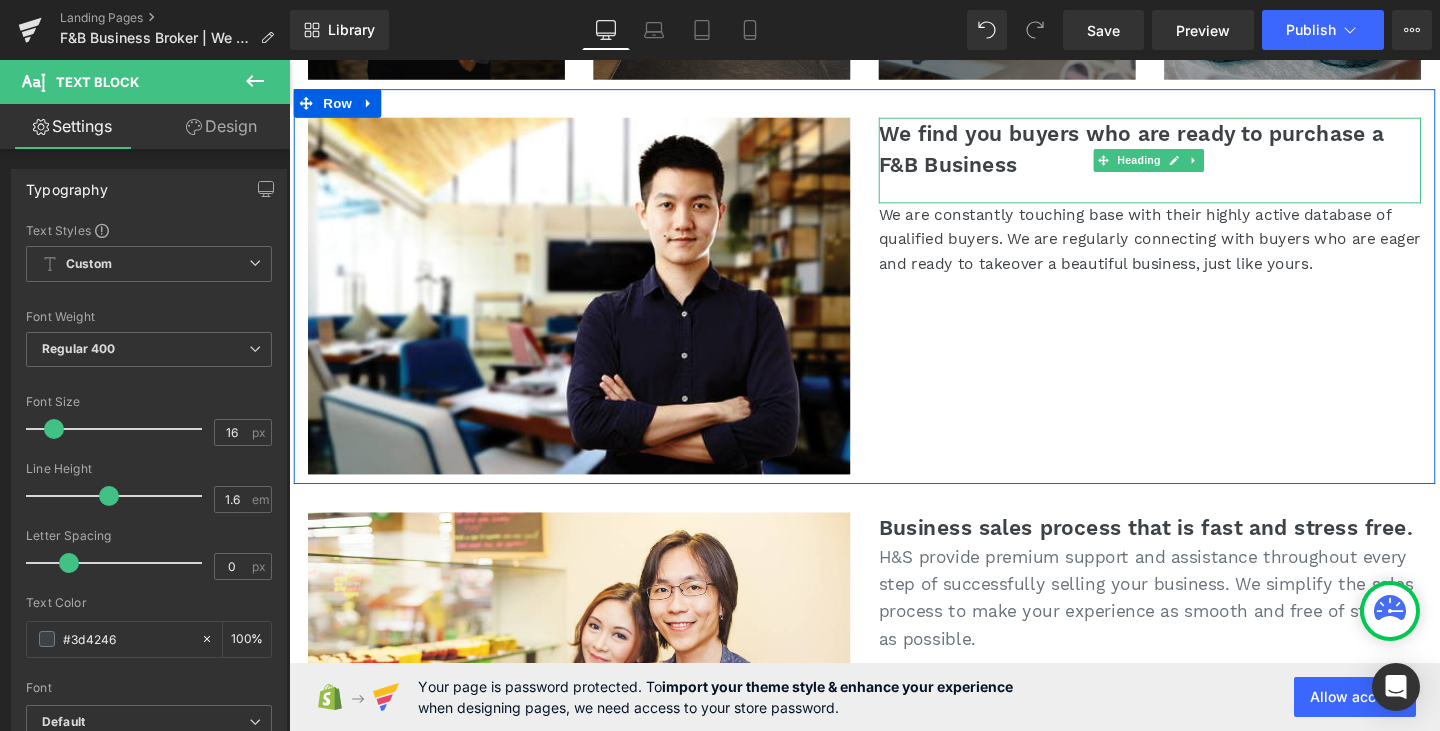 click on "We find you buyers who are ready to purchase a F&B Business" at bounding box center [1175, 154] 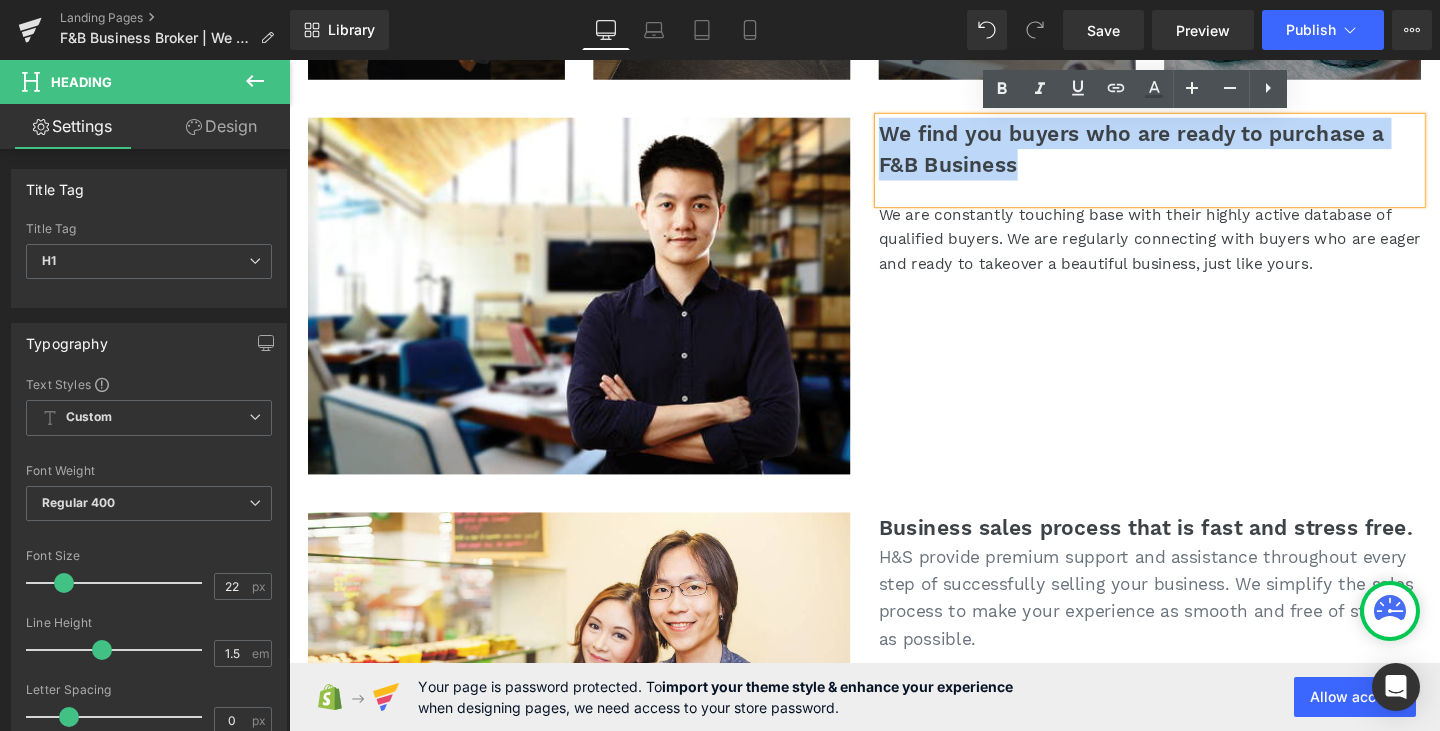 drag, startPoint x: 1079, startPoint y: 172, endPoint x: 873, endPoint y: 132, distance: 209.84756 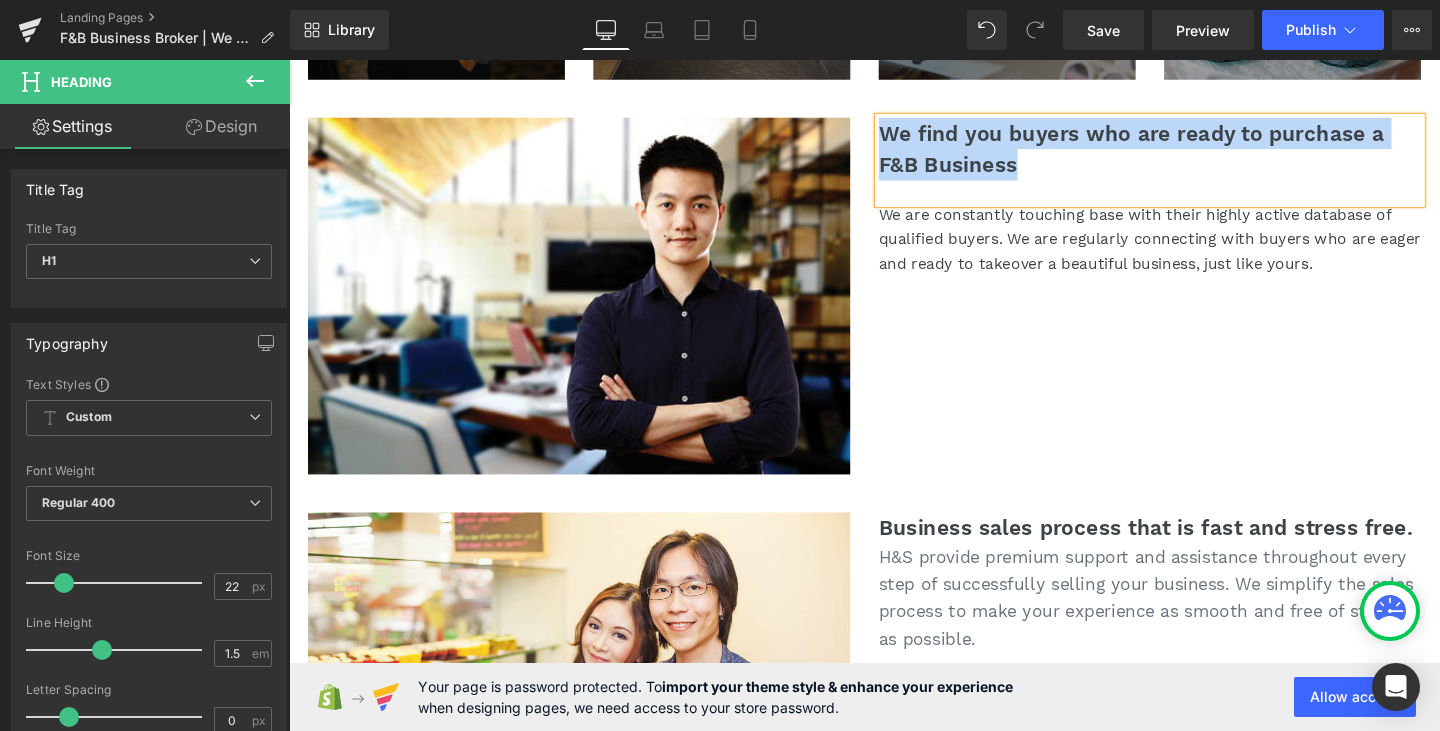 click on "We find you buyers who are ready to purchase a F&B Business" at bounding box center (1194, 154) 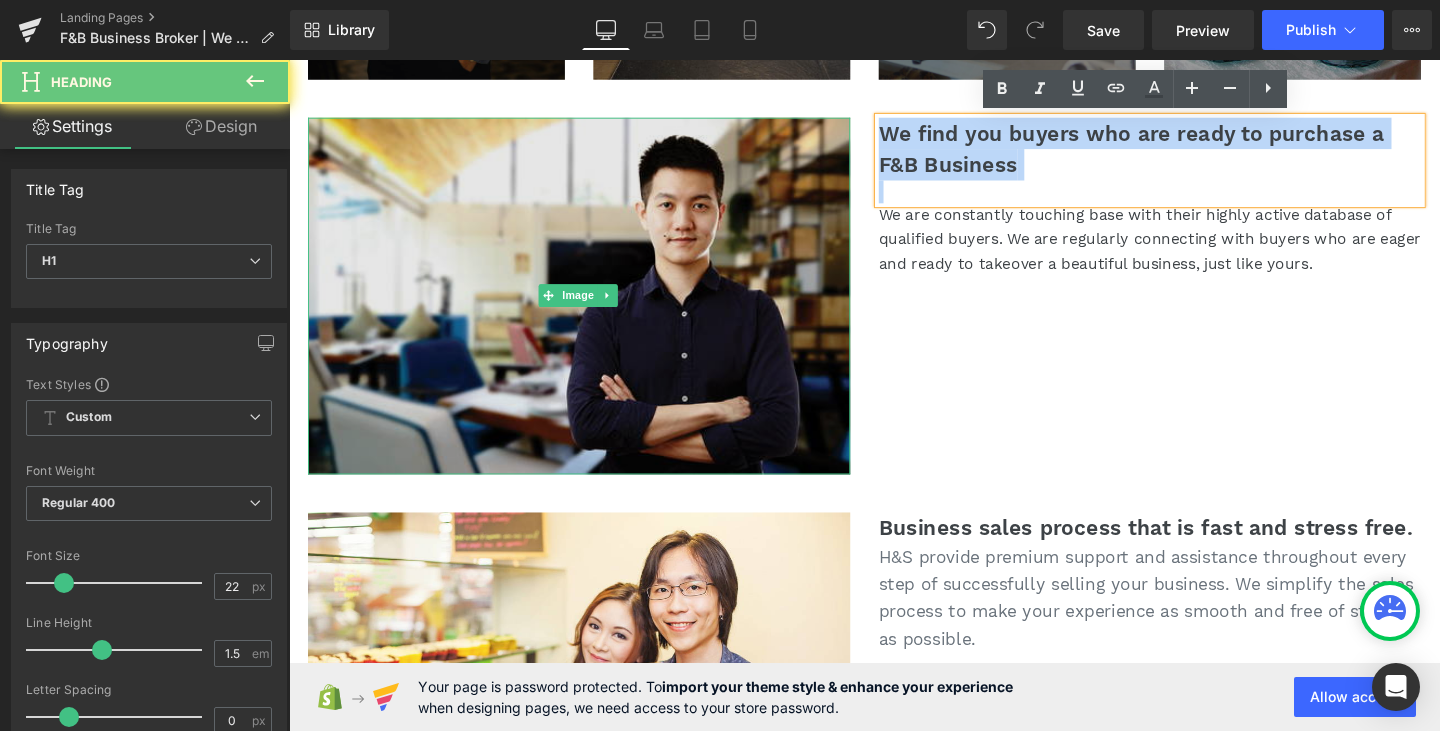 drag, startPoint x: 1099, startPoint y: 171, endPoint x: 829, endPoint y: 141, distance: 271.66156 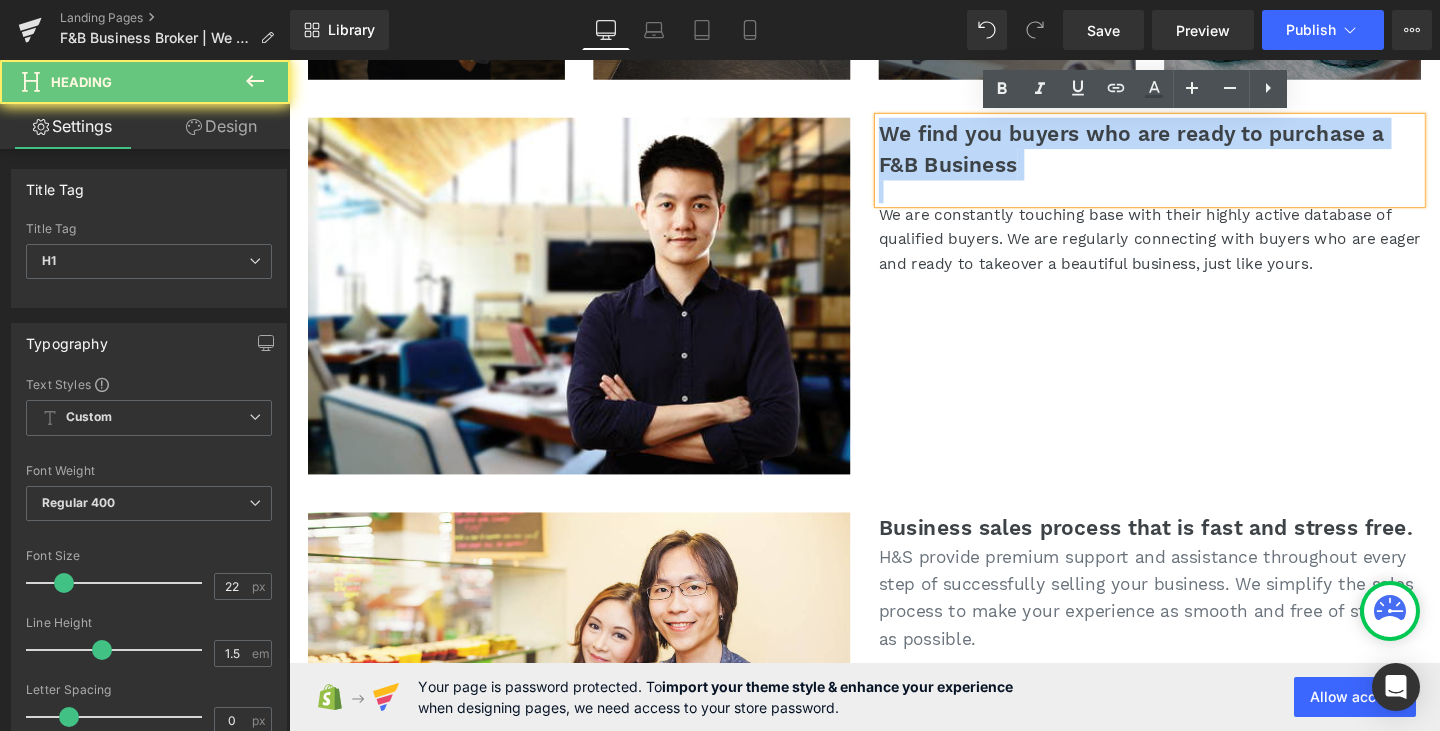 paste 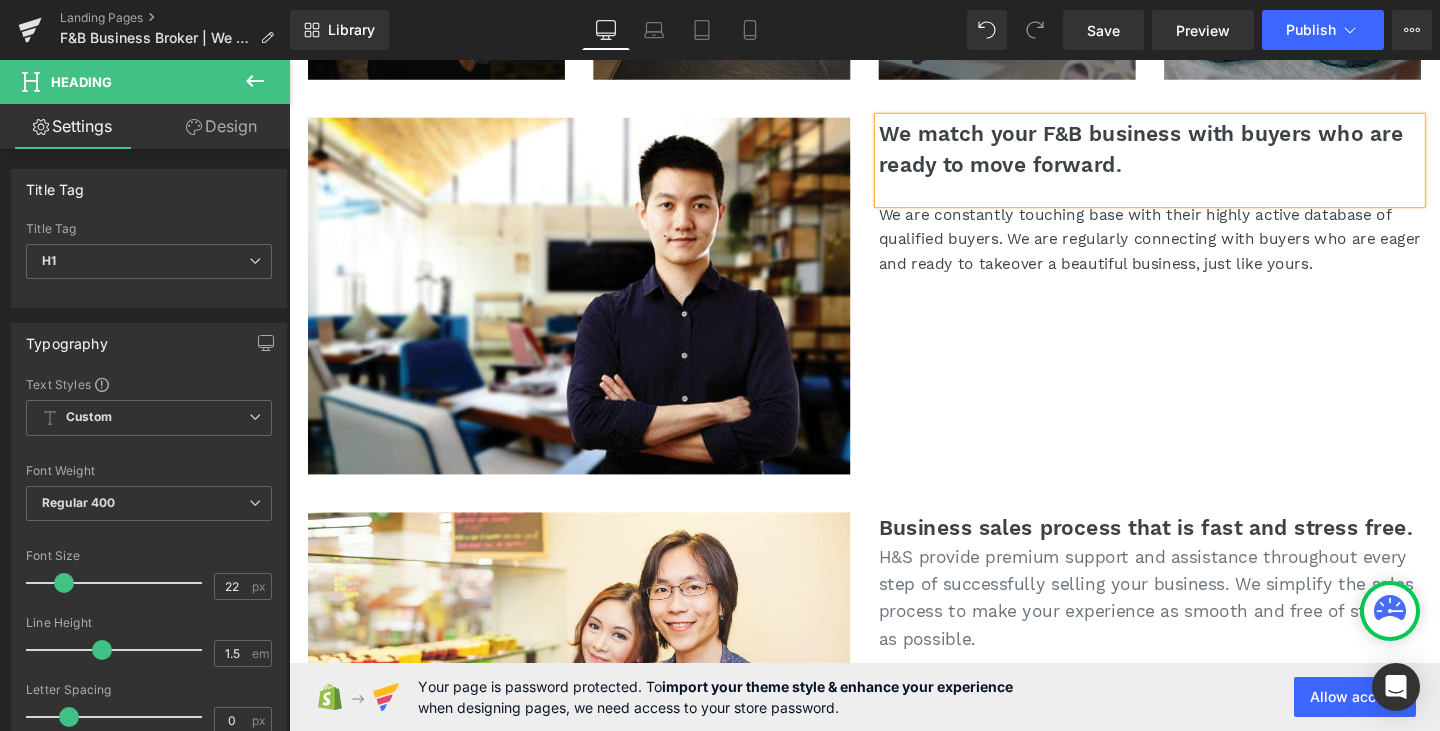 click on "Image         We match your F&B business with buyers who are ready to move forward. Heading         We are constantly touching base with their highly active database of qualified buyers. We are regularly connecting with buyers who are eager and ready to takeover a beautiful business, just like yours. Text Block         Row" at bounding box center (894, 298) 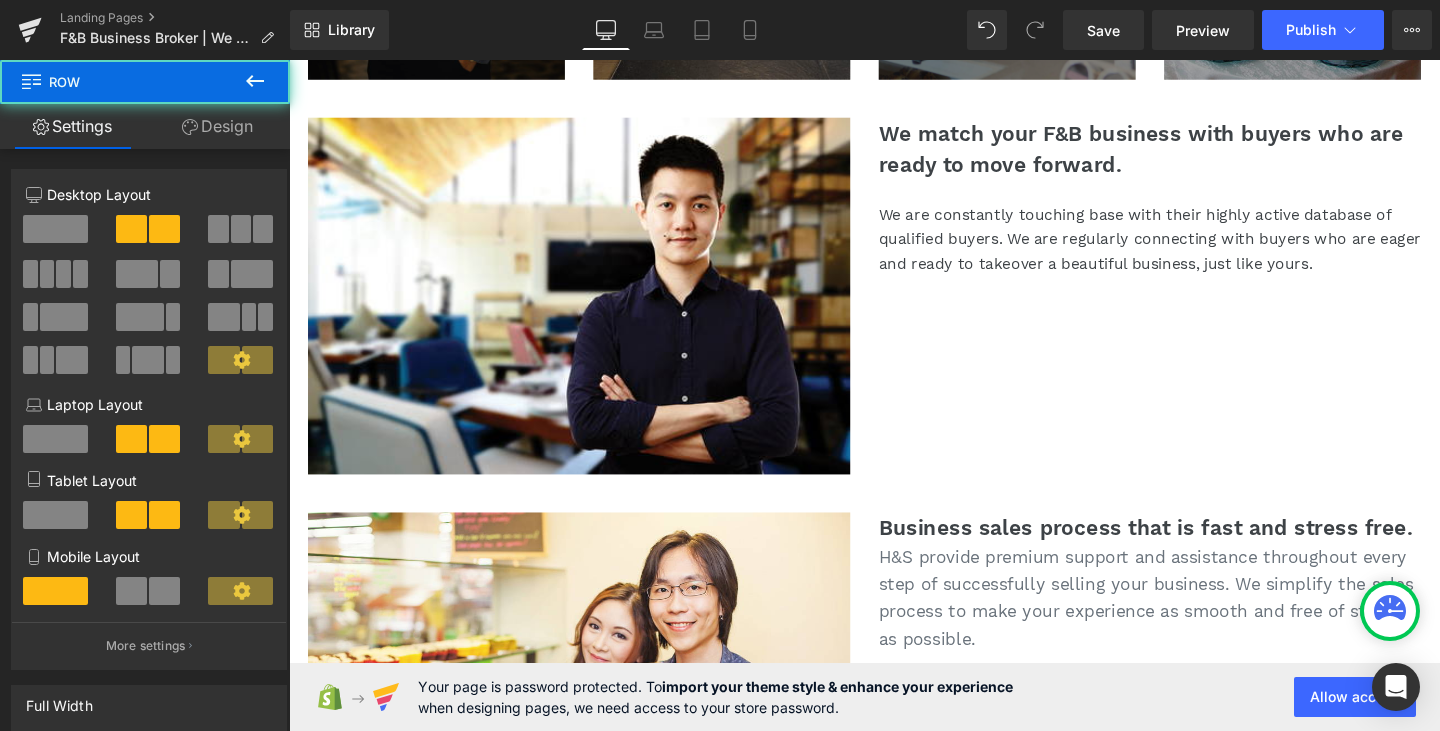click on "We are constantly touching base with their highly active database of qualified buyers. We are regularly connecting with buyers who are eager and ready to takeover a beautiful business, just like yours." at bounding box center (1194, 249) 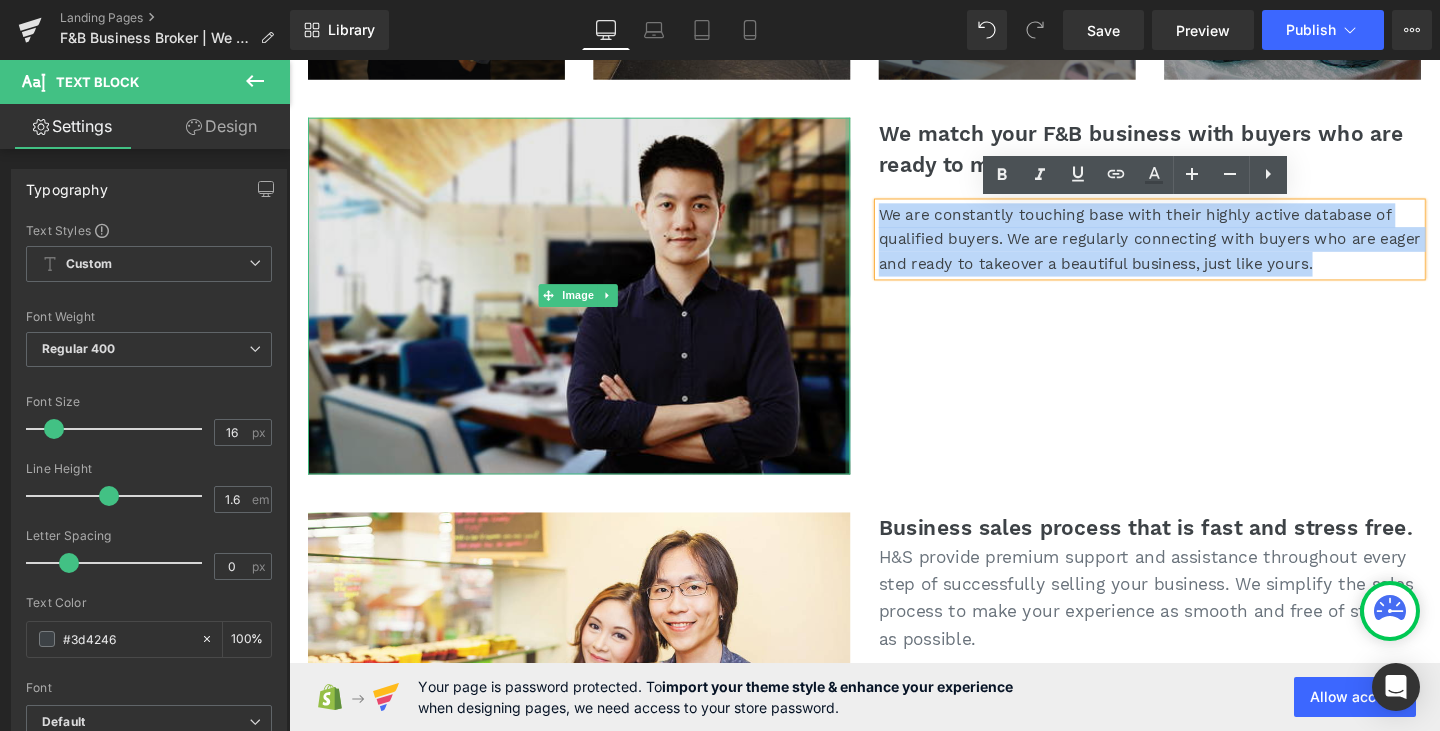 drag, startPoint x: 1417, startPoint y: 269, endPoint x: 866, endPoint y: 219, distance: 553.264 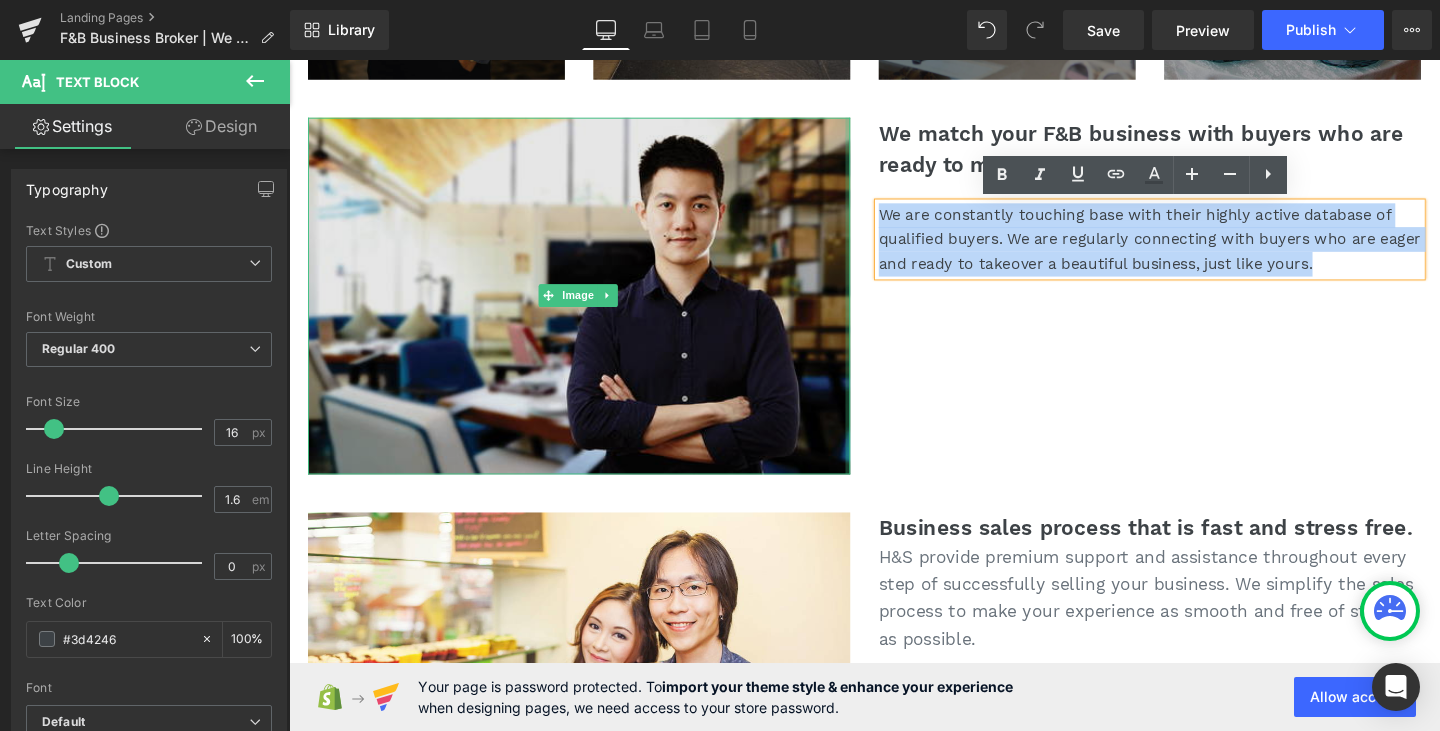 click on "Image         We match your F&B business with buyers who are ready to move forward. Heading         We are constantly touching base with their highly active database of qualified buyers. We are regularly connecting with buyers who are eager and ready to takeover a beautiful business, just like yours. Text Block         Row" at bounding box center (894, 298) 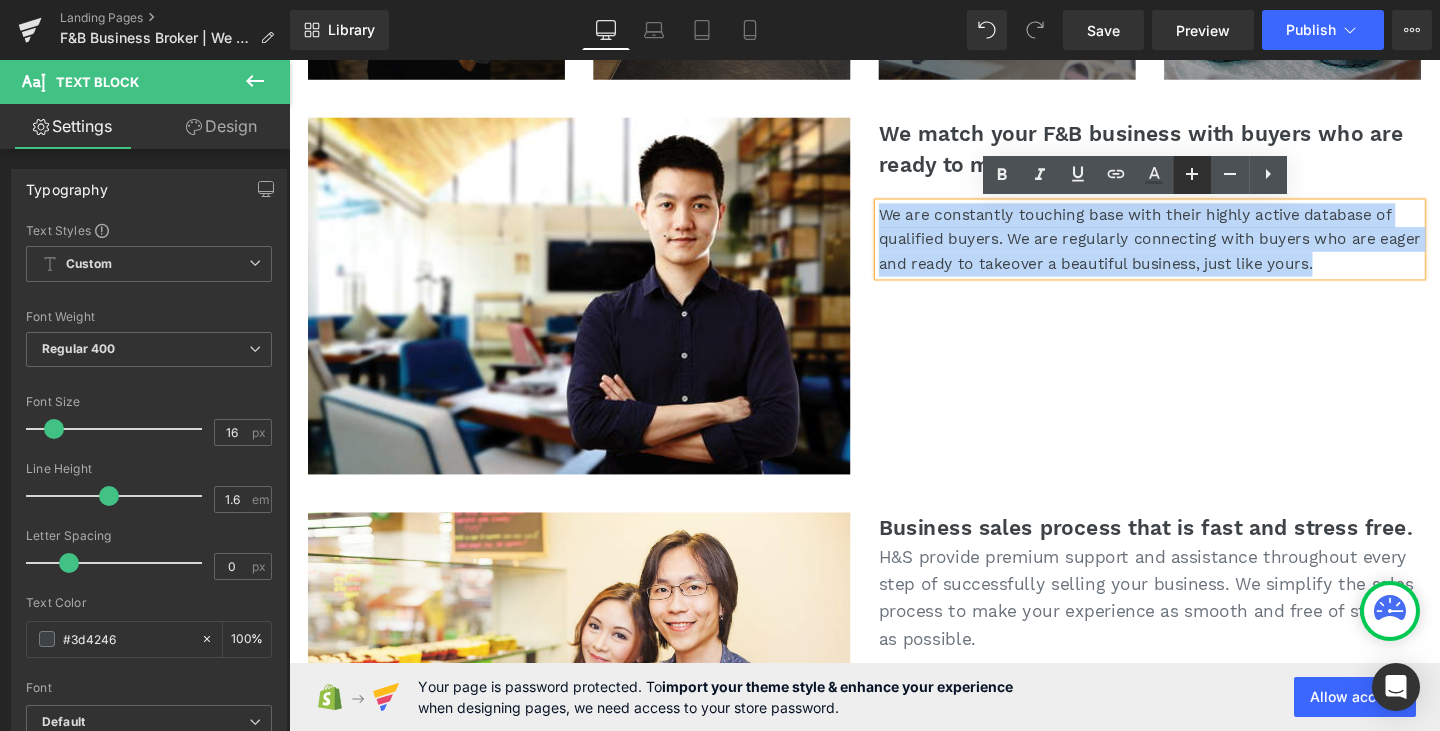 copy on "We are constantly touching base with their highly active database of qualified buyers. We are regularly connecting with buyers who are eager and ready to takeover a beautiful business, just like yours." 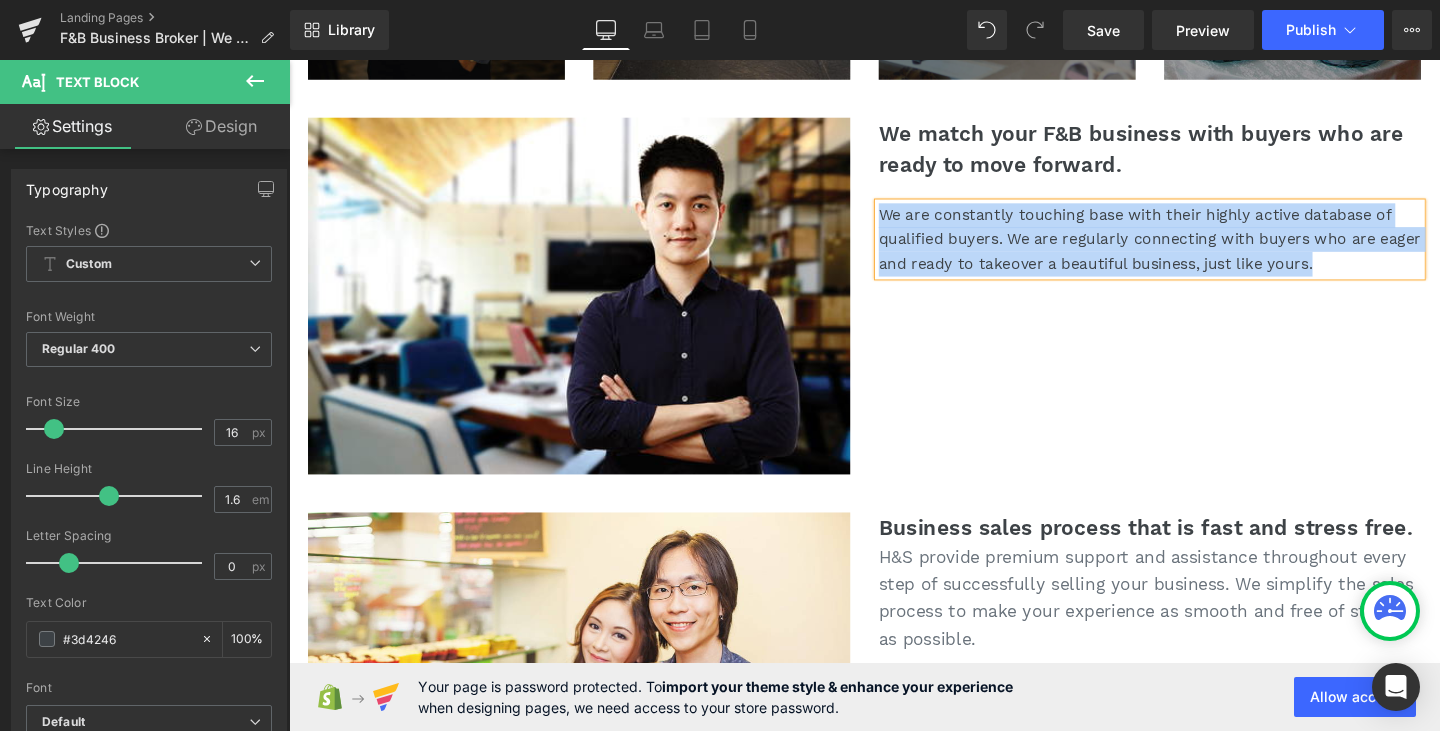 click on "We are constantly touching base with their highly active database of qualified buyers. We are regularly connecting with buyers who are eager and ready to takeover a beautiful business, just like yours." at bounding box center (1194, 249) 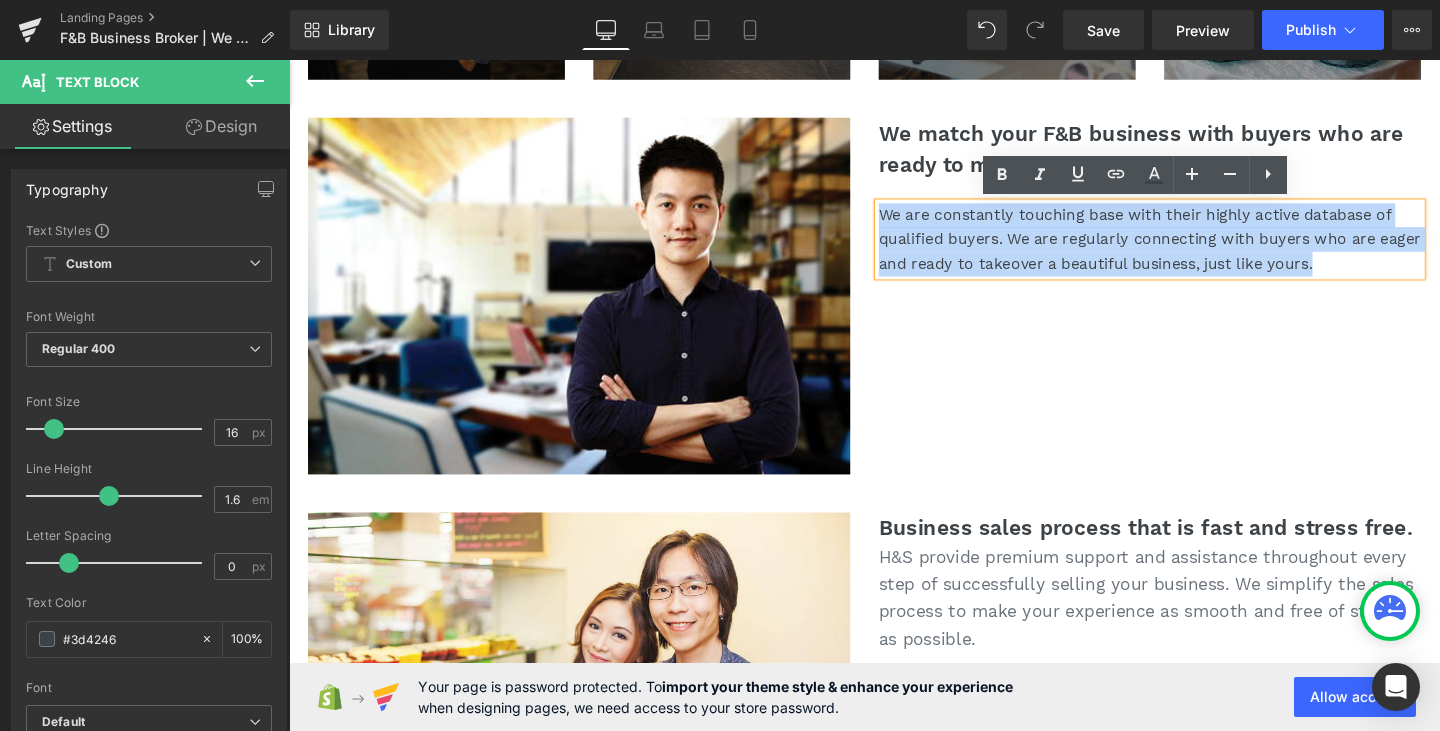 drag, startPoint x: 1428, startPoint y: 270, endPoint x: 886, endPoint y: 222, distance: 544.12134 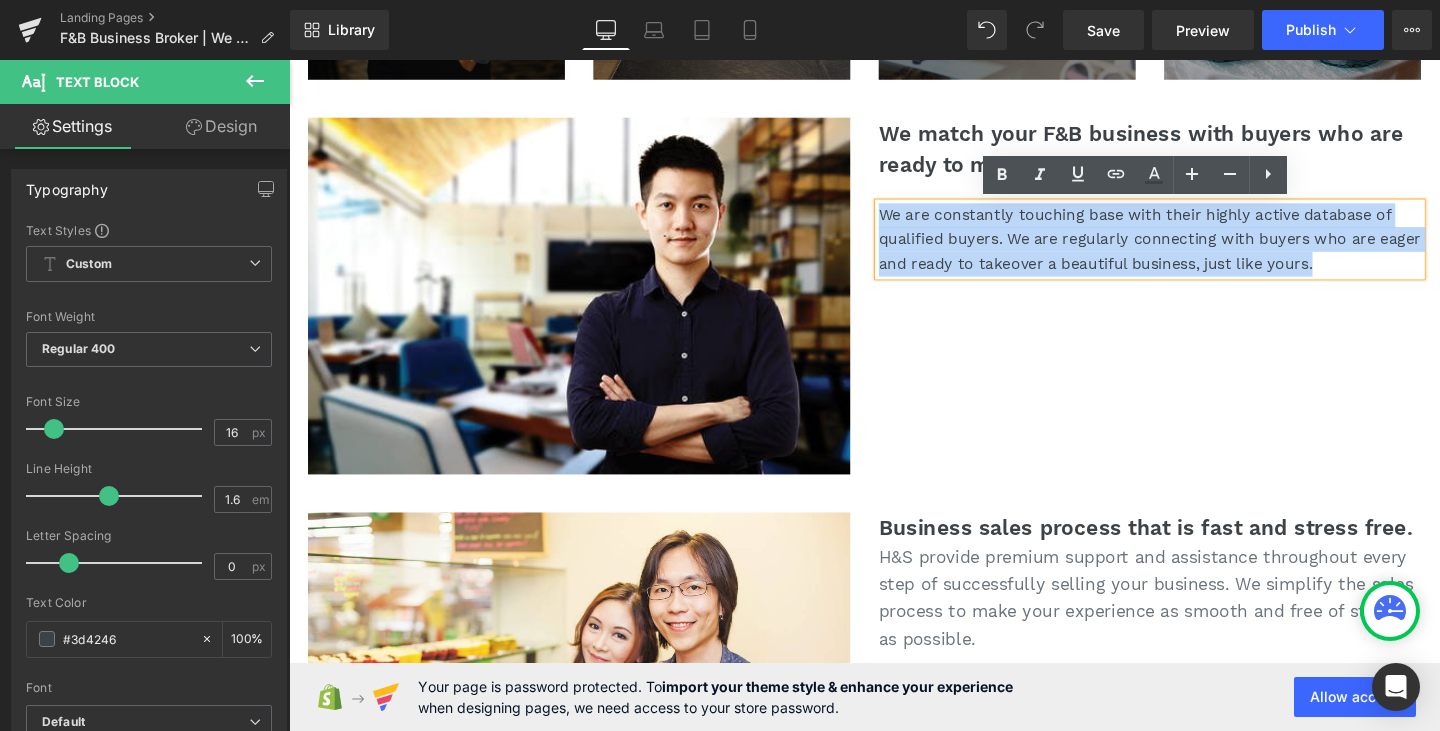 click on "We match your F&B business with buyers who are ready to move forward. Heading         We are constantly touching base with their highly active database of qualified buyers. We are regularly connecting with buyers who are eager and ready to takeover a beautiful business, just like yours. Text Block" at bounding box center (1194, 204) 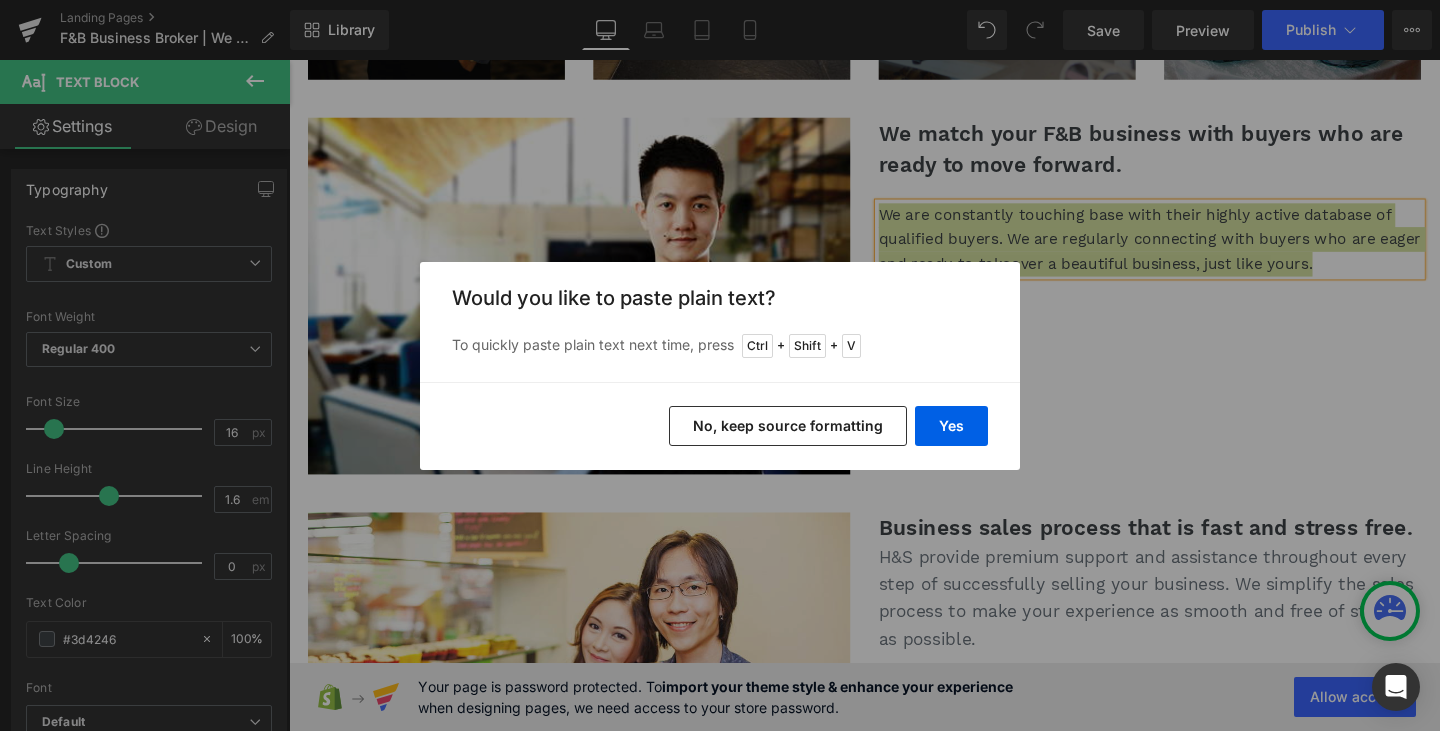 click on "No, keep source formatting" at bounding box center [788, 426] 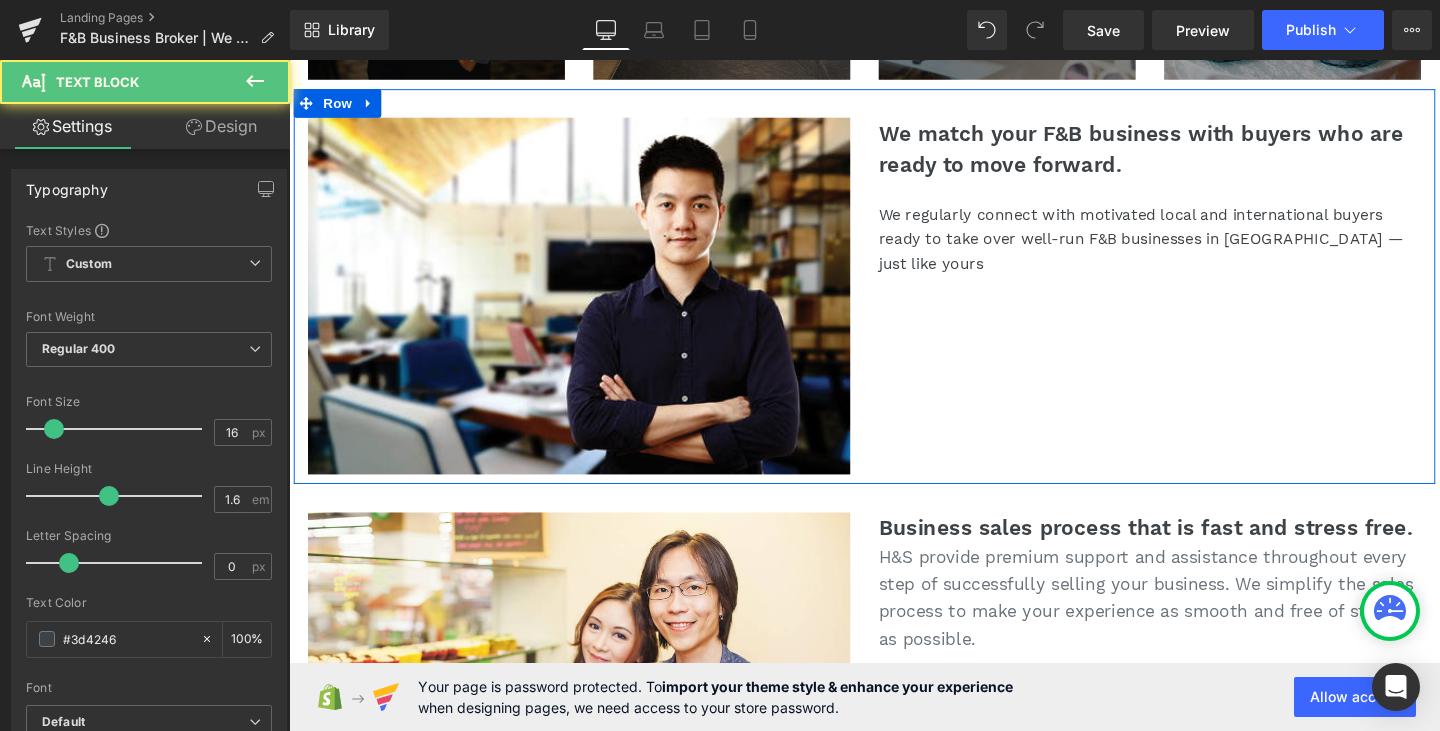 click on "We regularly connect with motivated local and international buyers ready to take over well-run F&B businesses in [GEOGRAPHIC_DATA] — just like yours" at bounding box center [1194, 249] 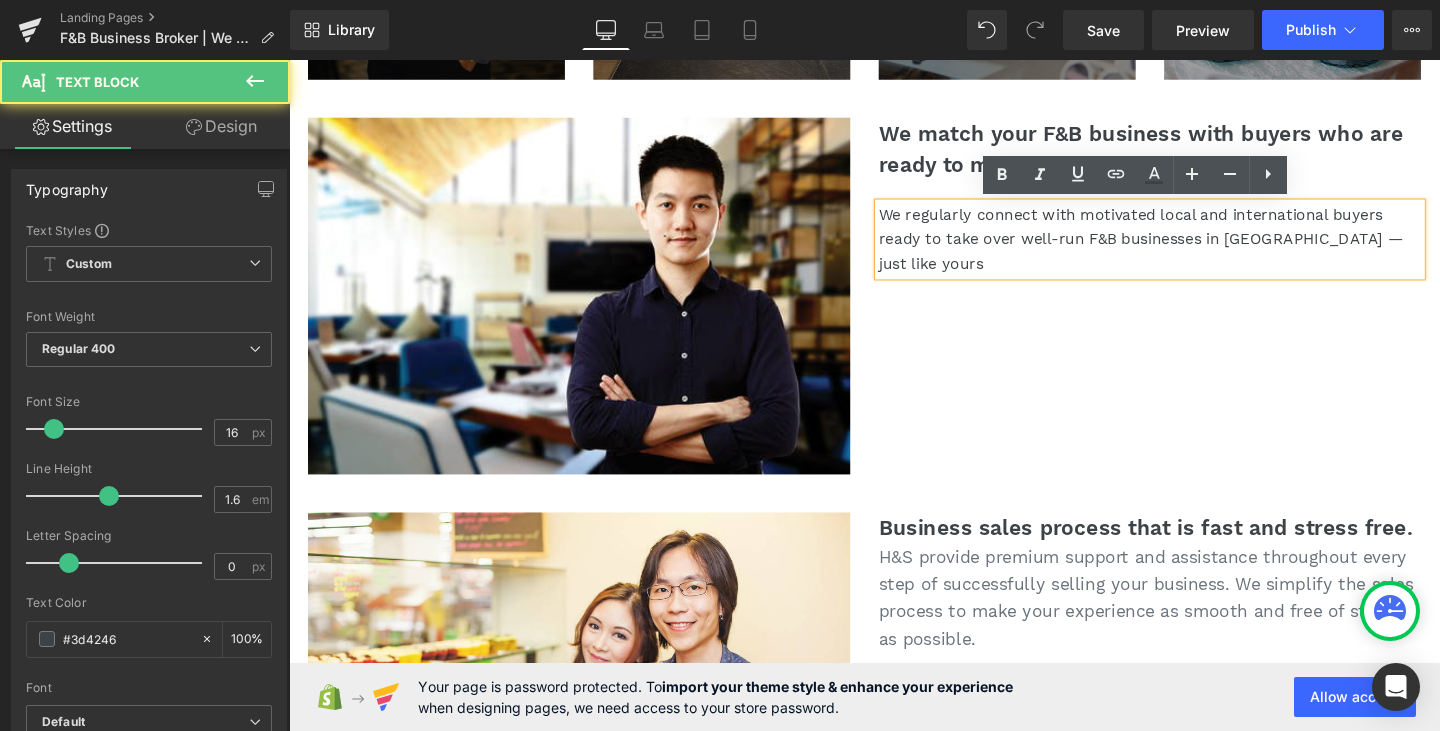 click on "We regularly connect with motivated local and international buyers ready to take over well-run F&B businesses in [GEOGRAPHIC_DATA] — just like yours" at bounding box center [1194, 249] 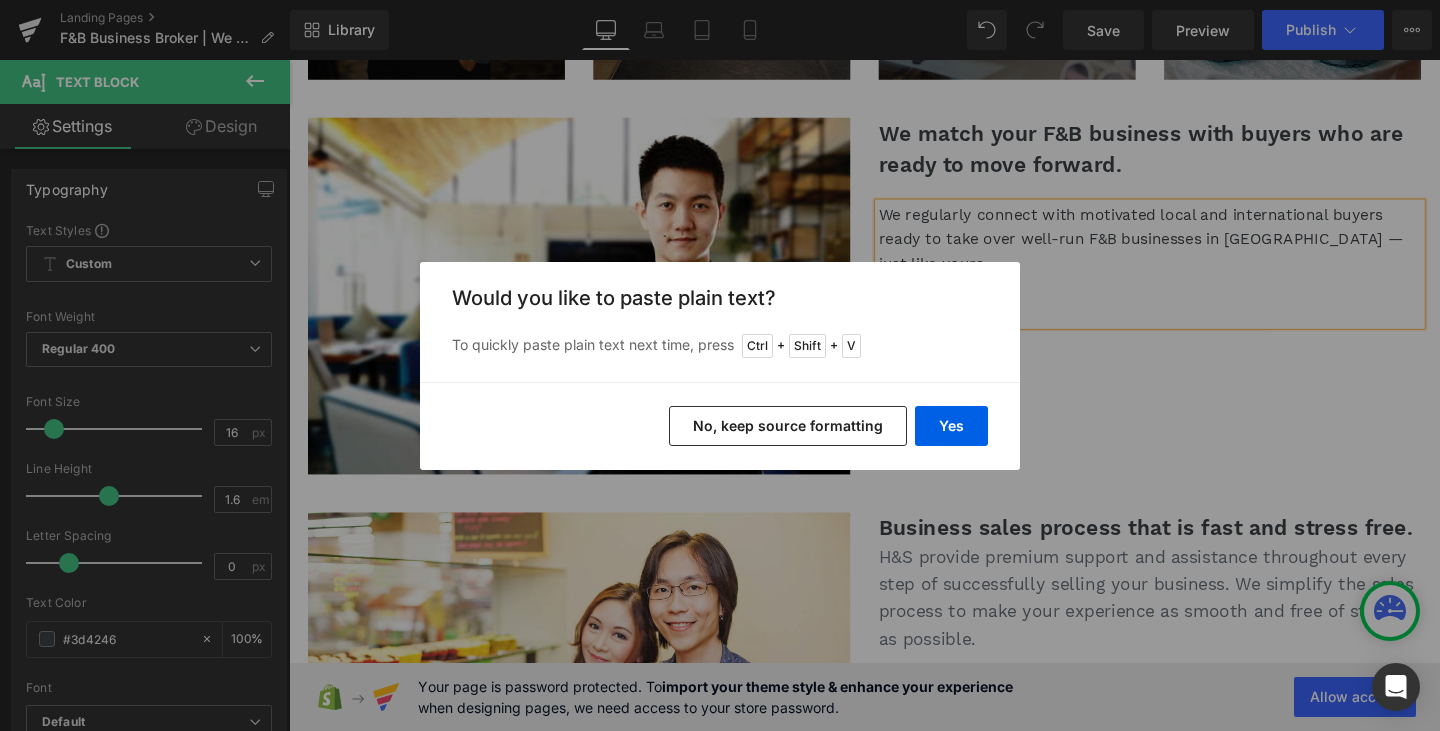 drag, startPoint x: 835, startPoint y: 429, endPoint x: 591, endPoint y: 386, distance: 247.75996 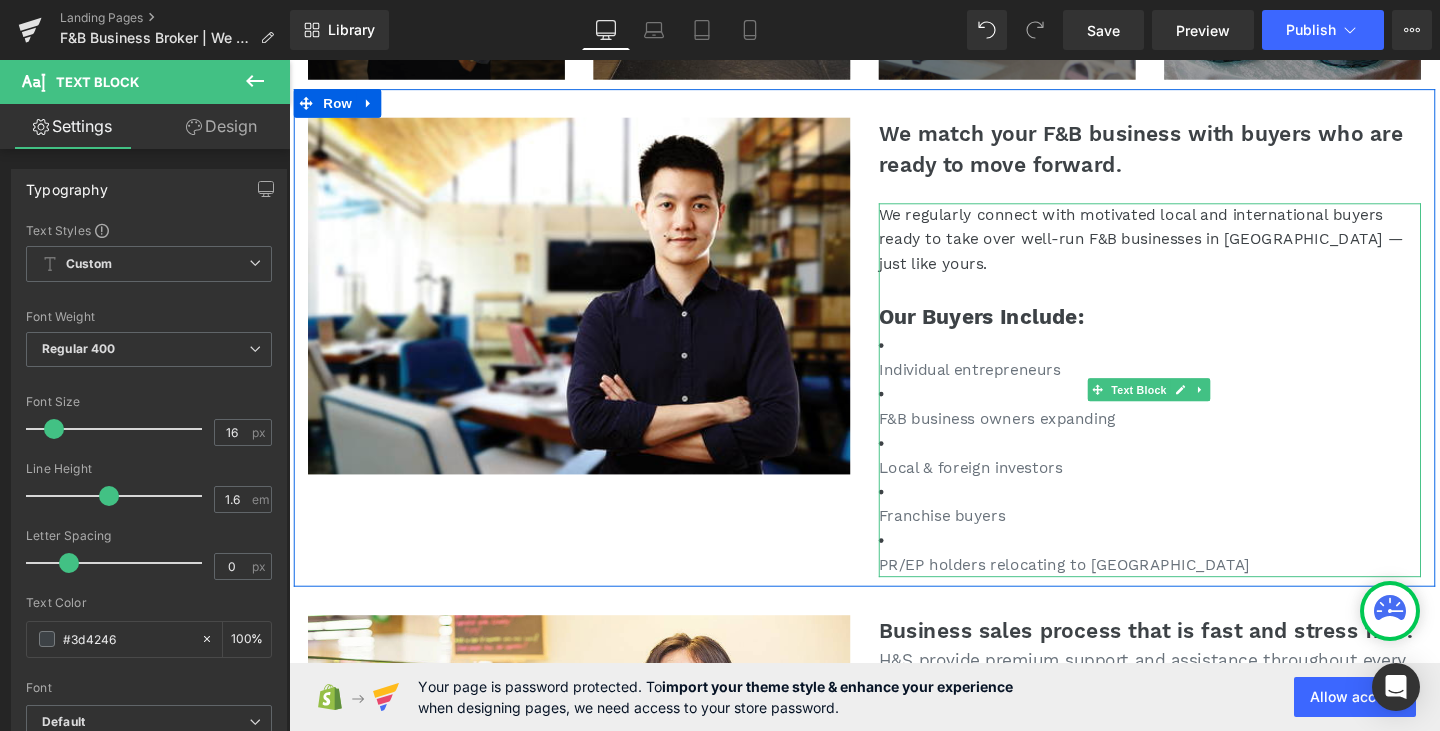 click on "Individual entrepreneurs" at bounding box center [1194, 387] 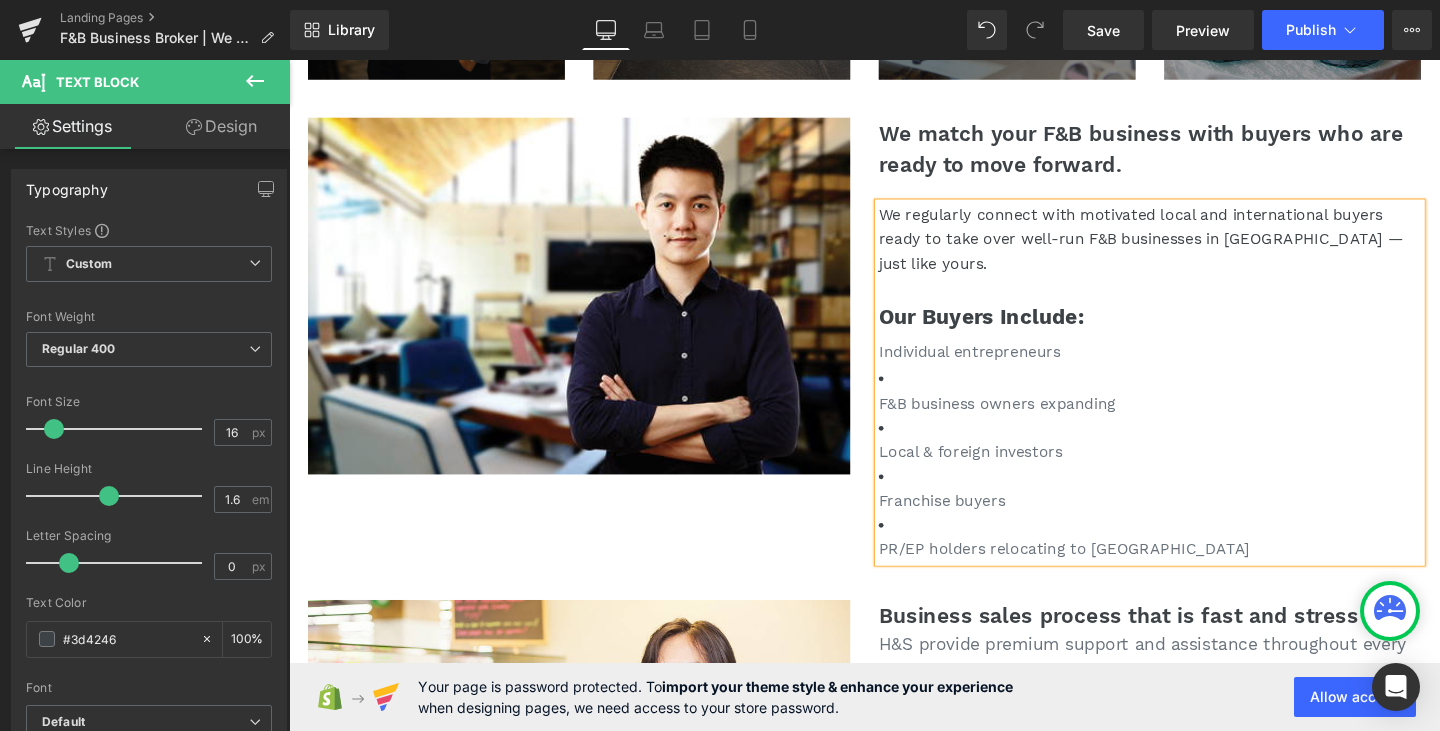 click on "F&B business owners expanding" at bounding box center [1194, 408] 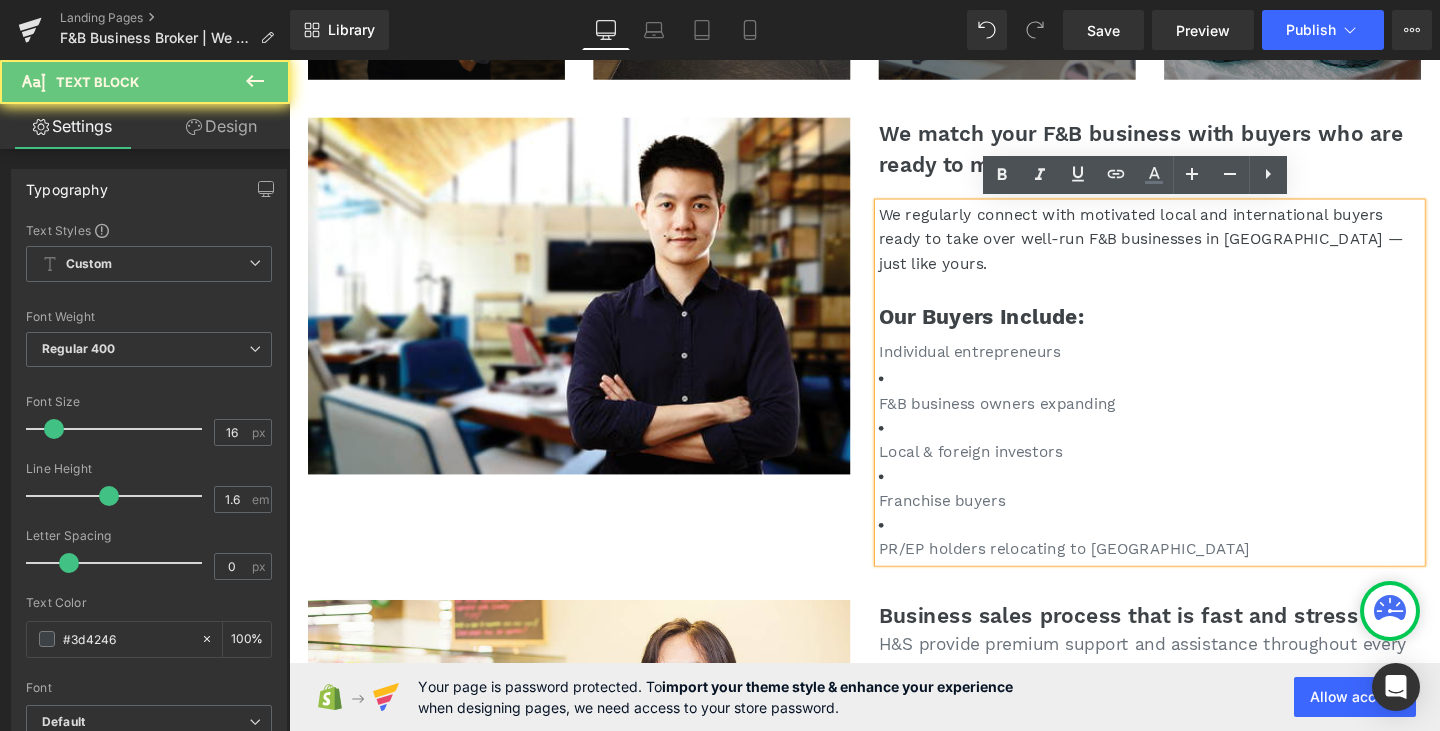 click on "F&B business owners expanding" at bounding box center (1194, 408) 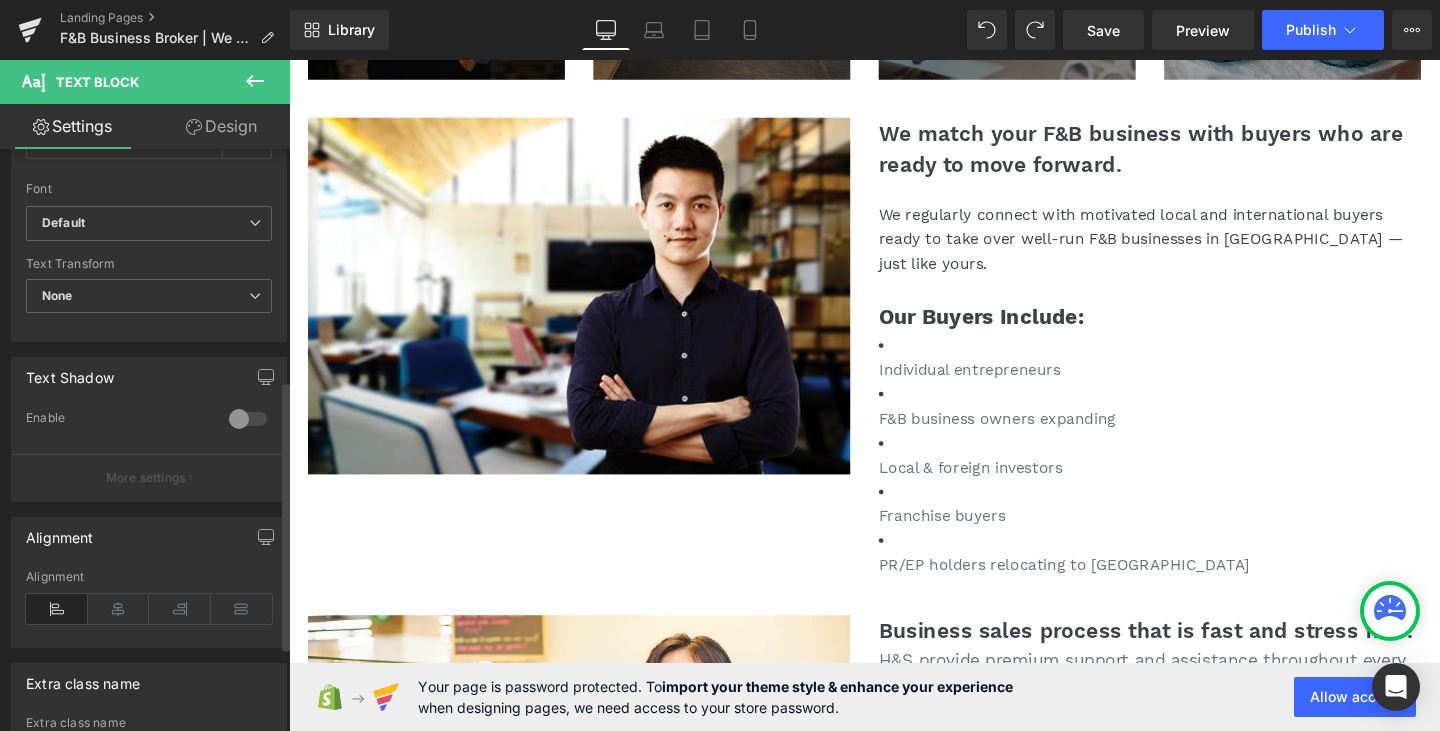 scroll, scrollTop: 500, scrollLeft: 0, axis: vertical 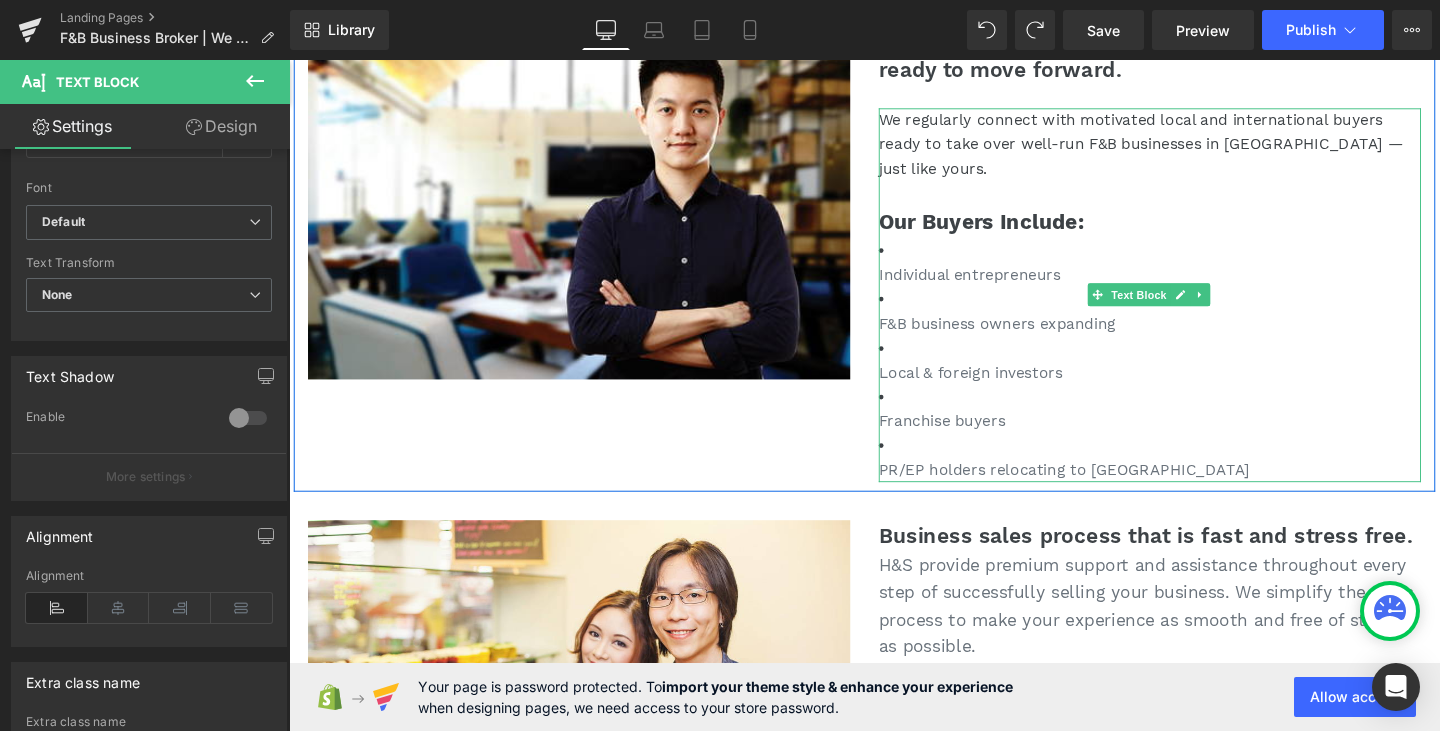click on "PR/EP holders relocating to [GEOGRAPHIC_DATA]" at bounding box center [1194, 491] 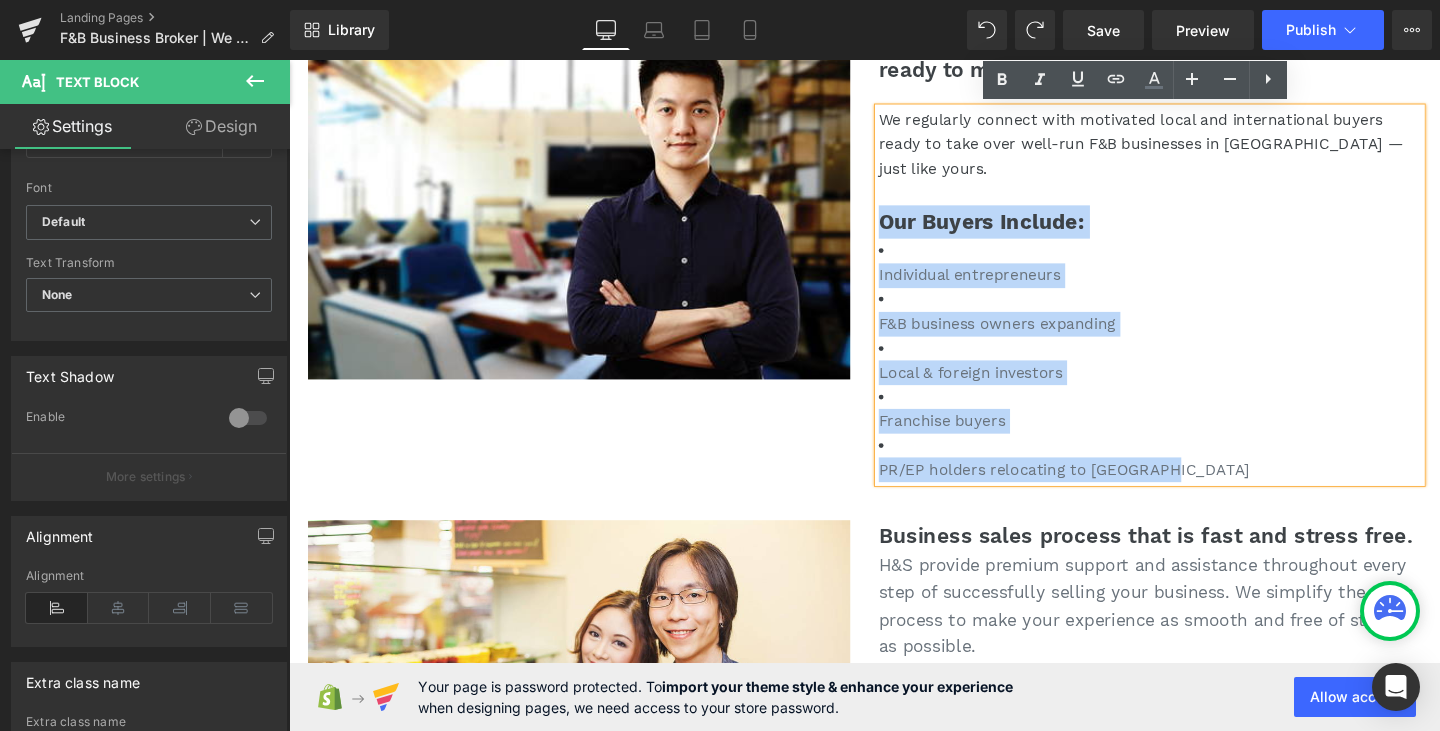 drag, startPoint x: 1193, startPoint y: 482, endPoint x: 901, endPoint y: 237, distance: 381.16794 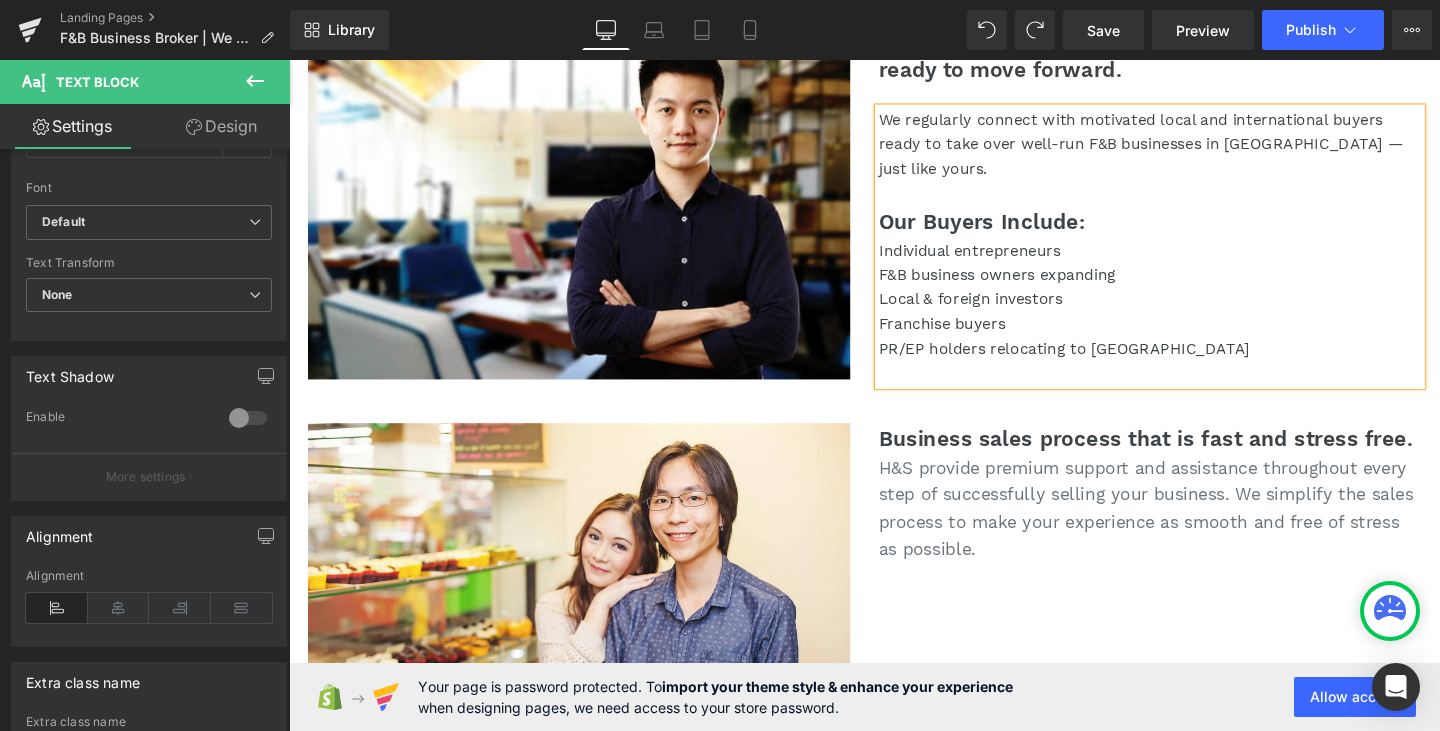 click on "We regularly connect with motivated local and international buyers ready to take over well-run F&B businesses in [GEOGRAPHIC_DATA] — just like yours. Our Buyers Include: Individual entrepreneurs F&B business owners expanding Local & foreign investors Franchise buyers PR/EP holders relocating to [GEOGRAPHIC_DATA]" at bounding box center [1194, 256] 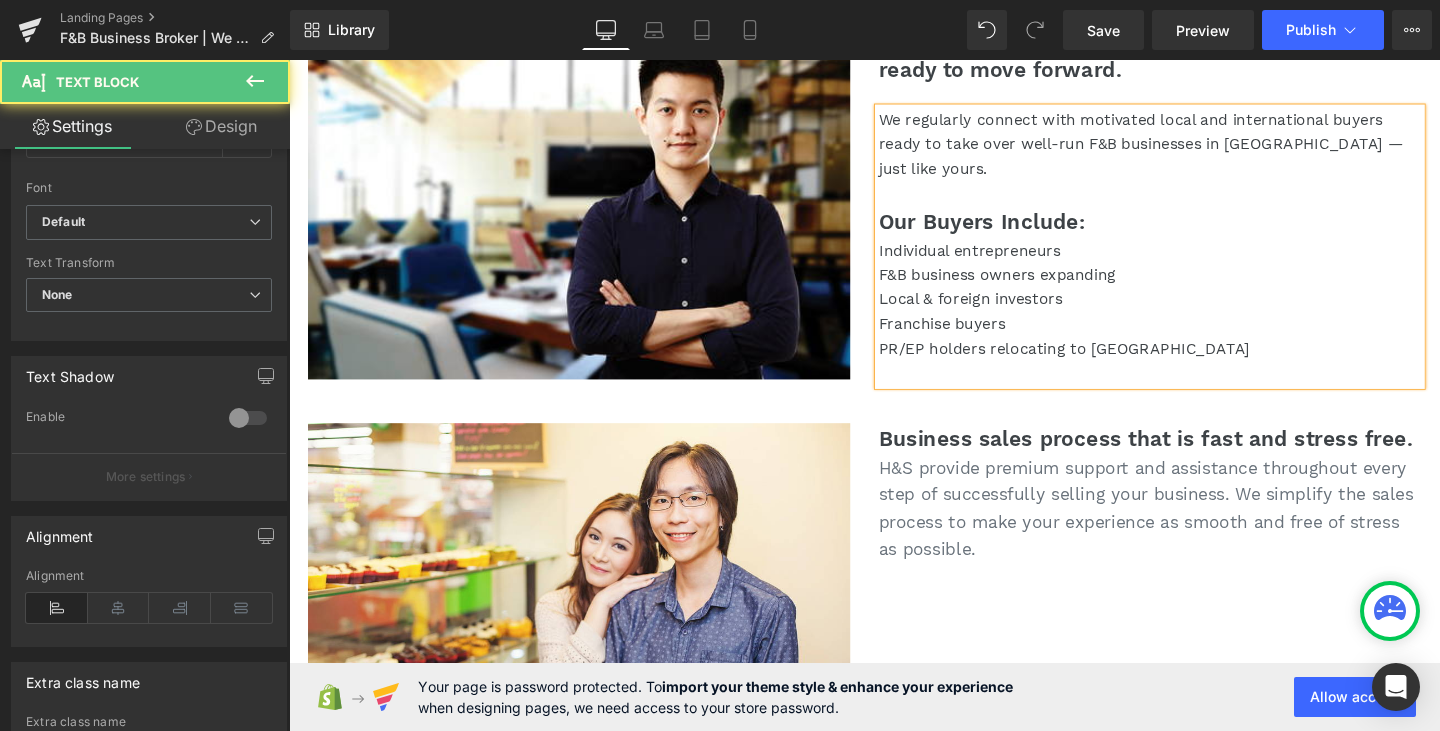 click on "Individual entrepreneurs" at bounding box center [1194, 261] 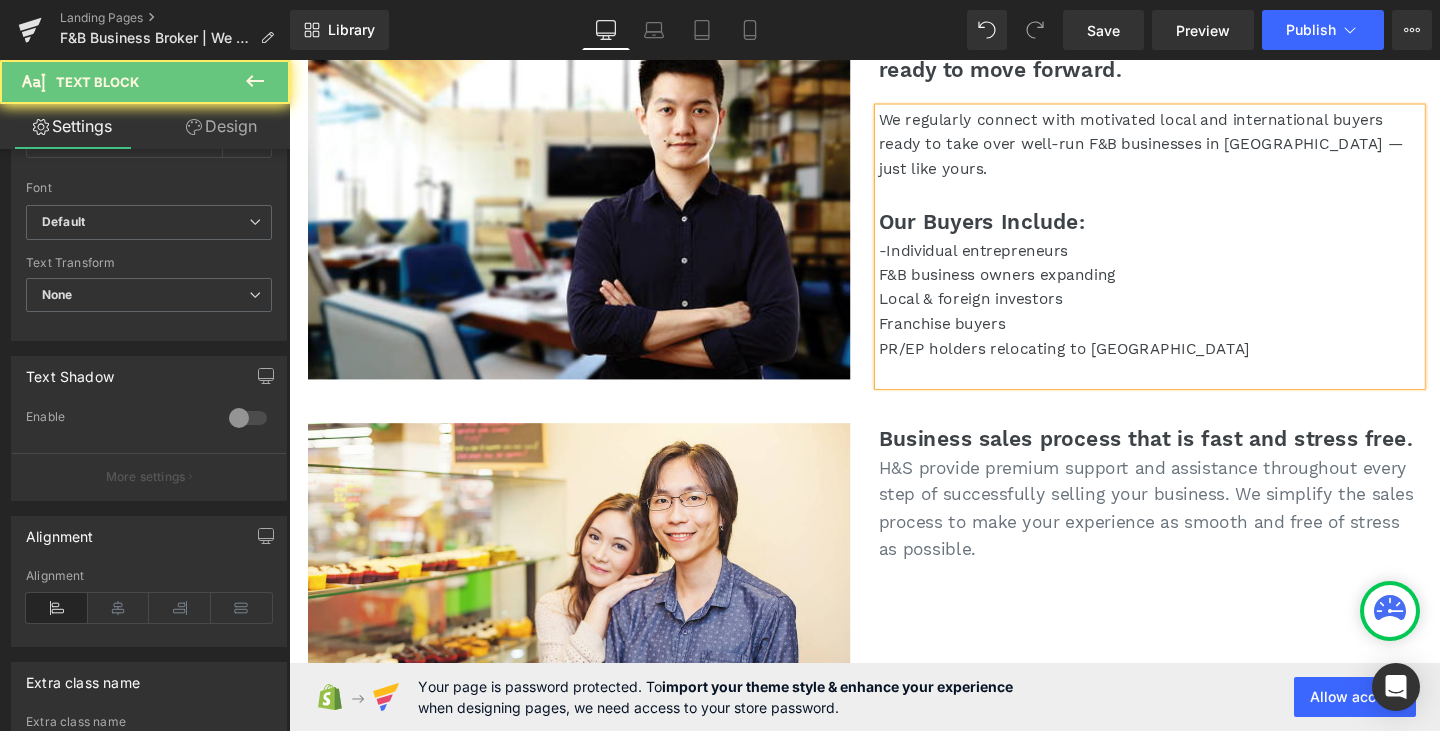 click on "F&B business owners expanding" at bounding box center (1194, 287) 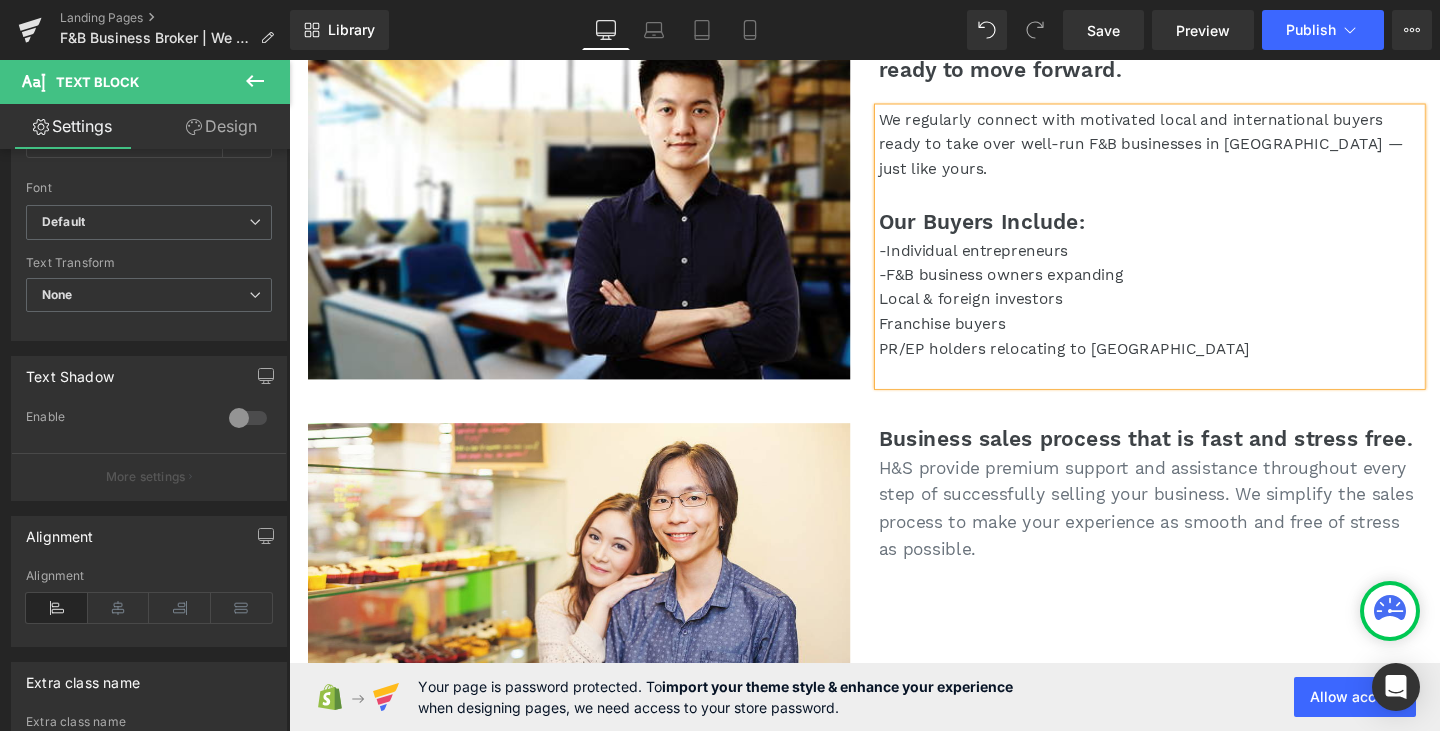 click on "Local & foreign investors" at bounding box center (1194, 312) 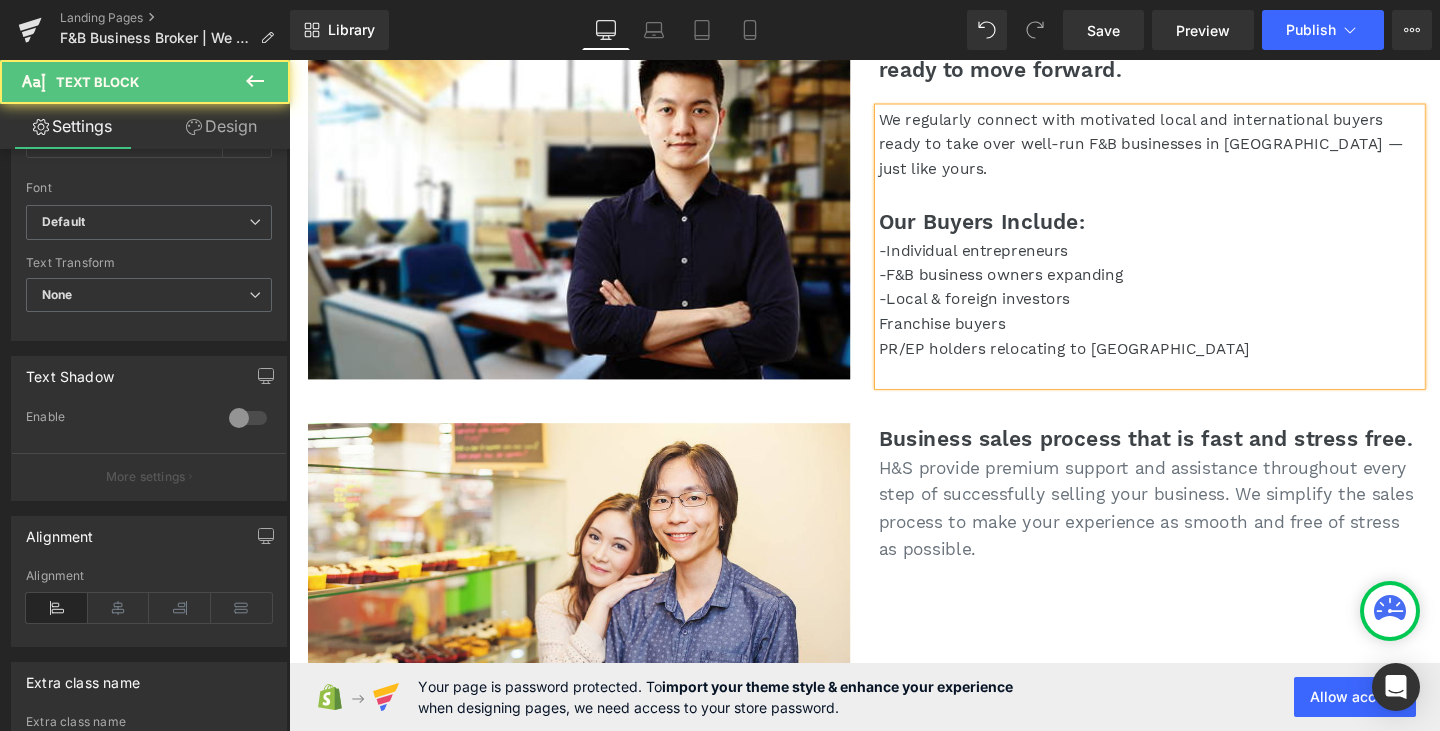 click on "Franchise buyers" at bounding box center [1194, 338] 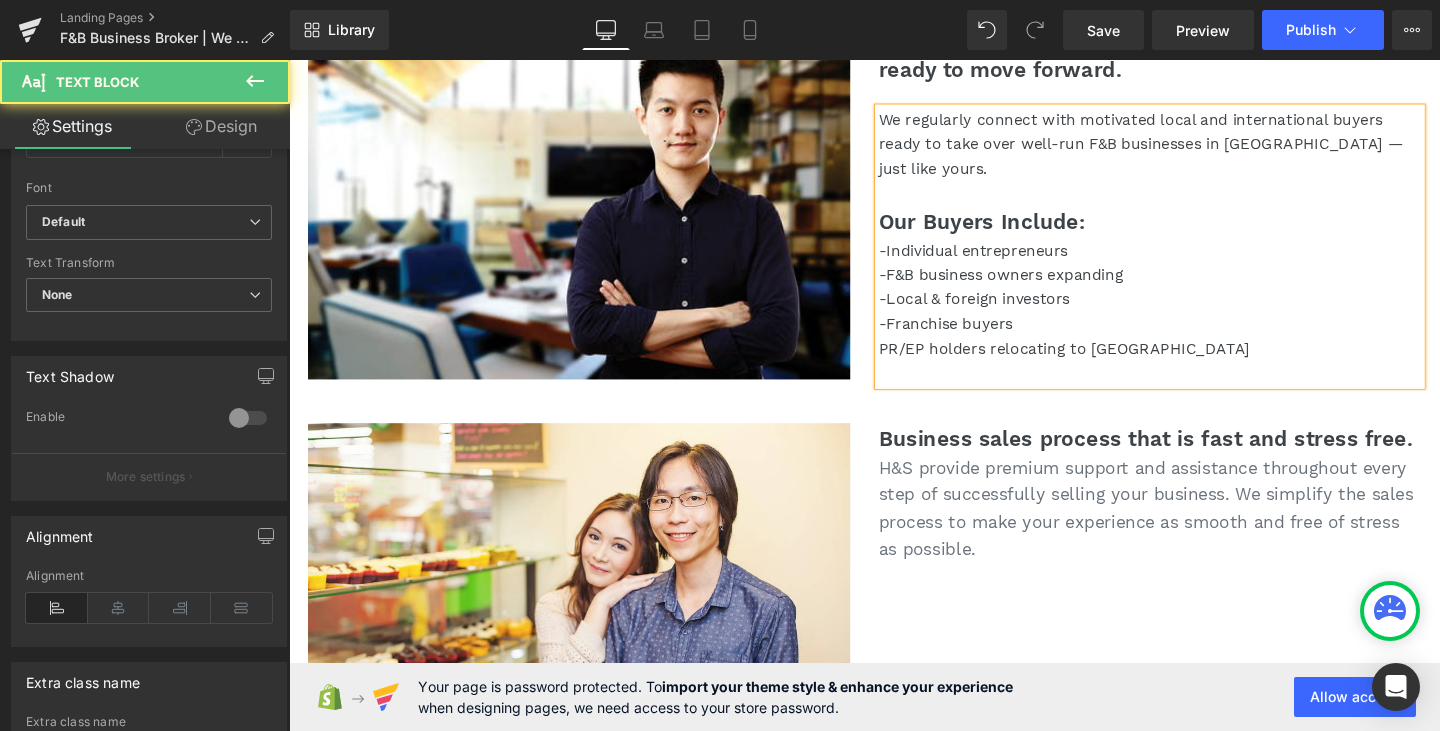 click on "PR/EP holders relocating to [GEOGRAPHIC_DATA]" at bounding box center [1194, 364] 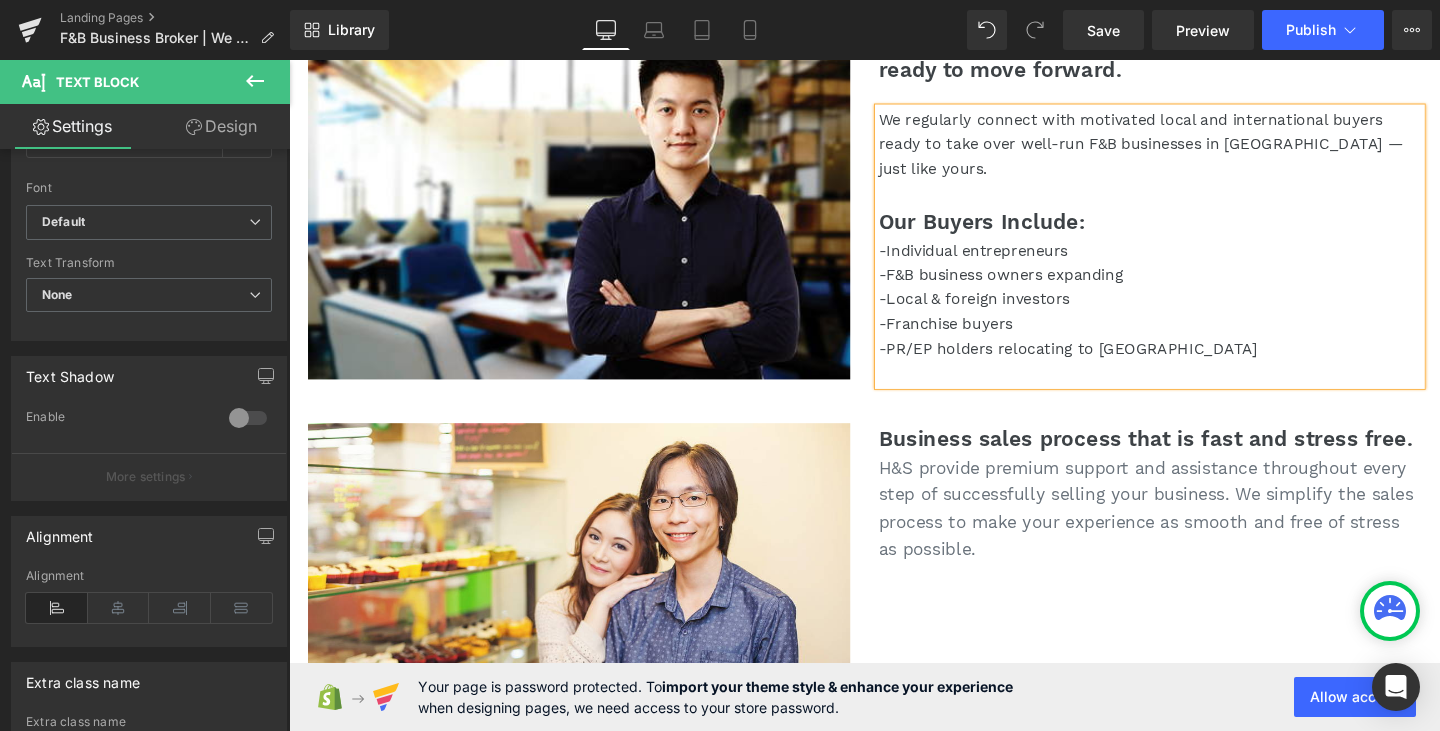 scroll, scrollTop: 1319, scrollLeft: 0, axis: vertical 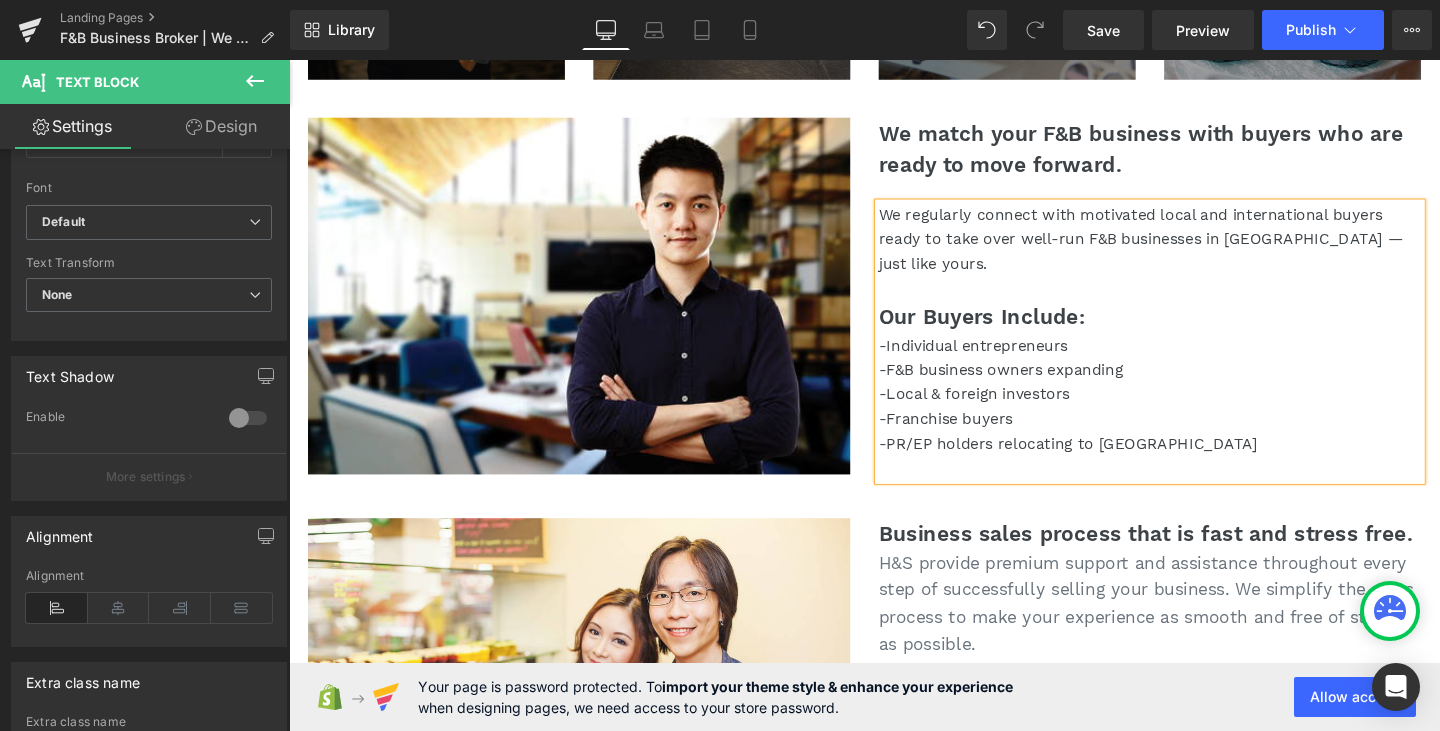 click on "We regularly connect with motivated local and international buyers ready to take over well-run F&B businesses in [GEOGRAPHIC_DATA] — just like yours." at bounding box center (1194, 249) 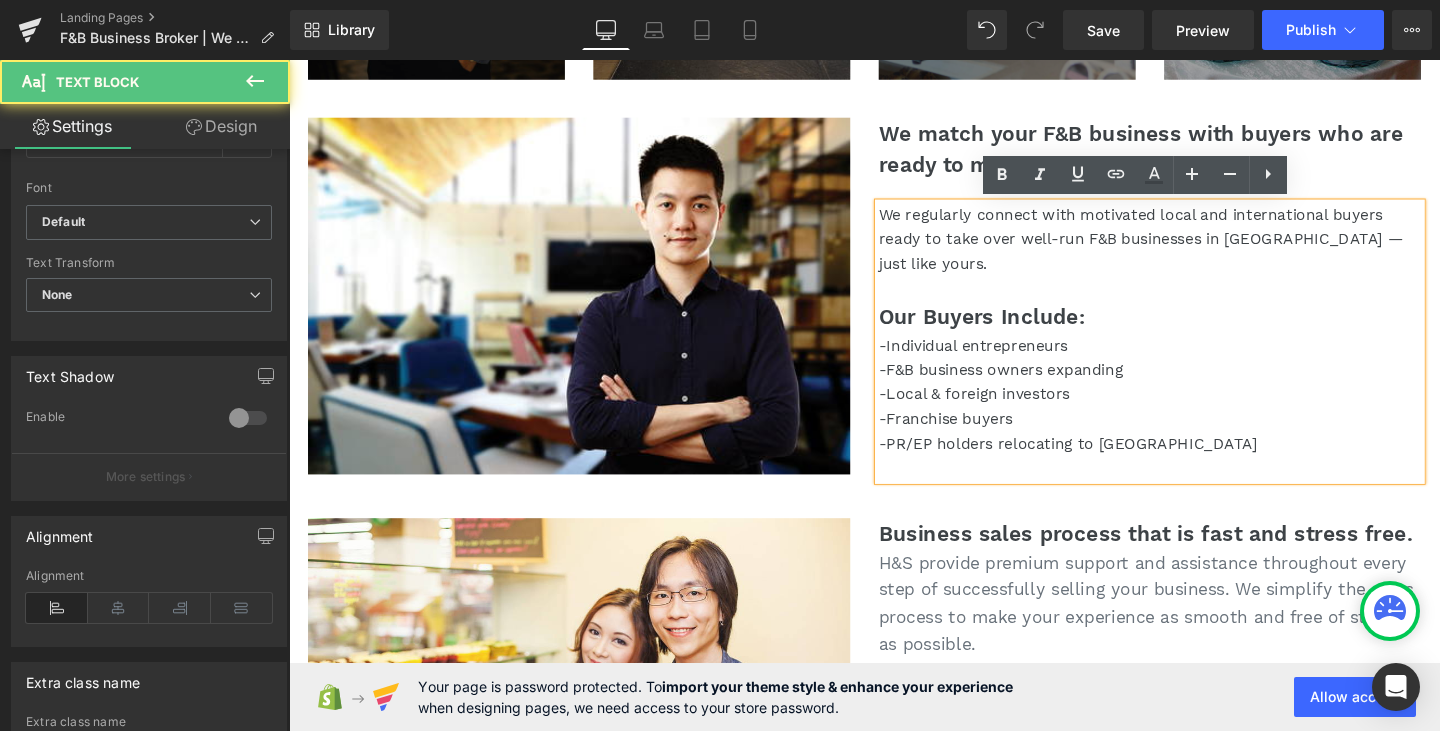 scroll, scrollTop: 1519, scrollLeft: 0, axis: vertical 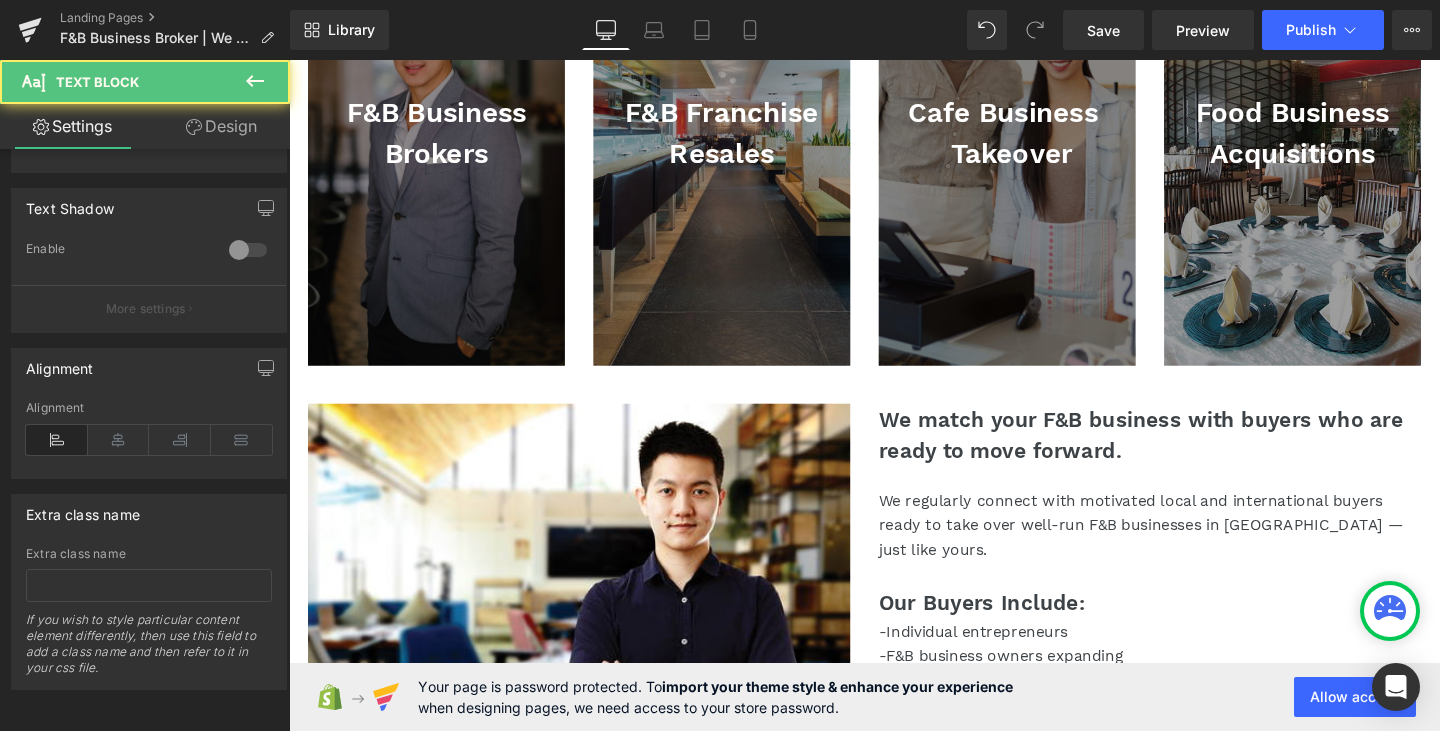 click on "We regularly connect with motivated local and international buyers ready to take over well-run F&B businesses in [GEOGRAPHIC_DATA] — just like yours." at bounding box center (1194, 549) 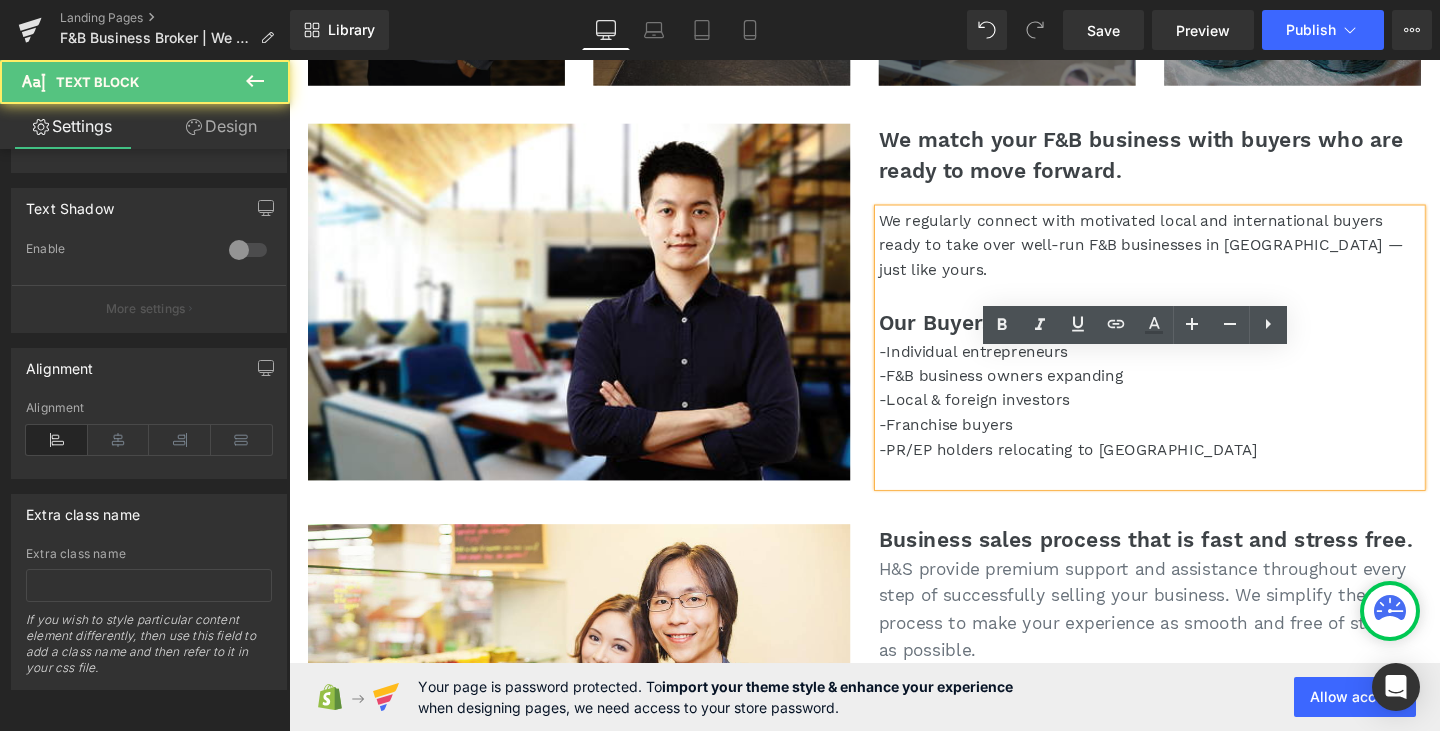 scroll, scrollTop: 1319, scrollLeft: 0, axis: vertical 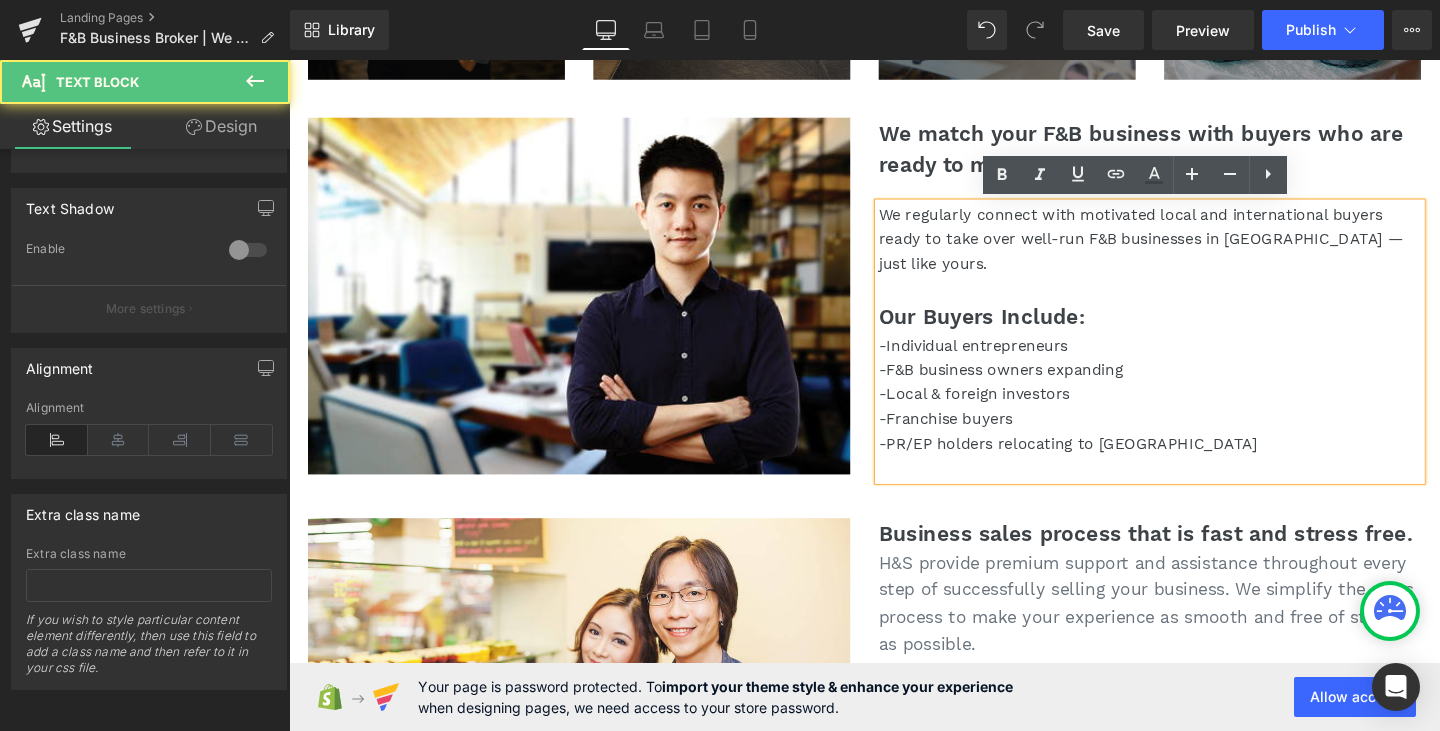 click on "-PR/EP holders relocating to [GEOGRAPHIC_DATA]" at bounding box center [1194, 464] 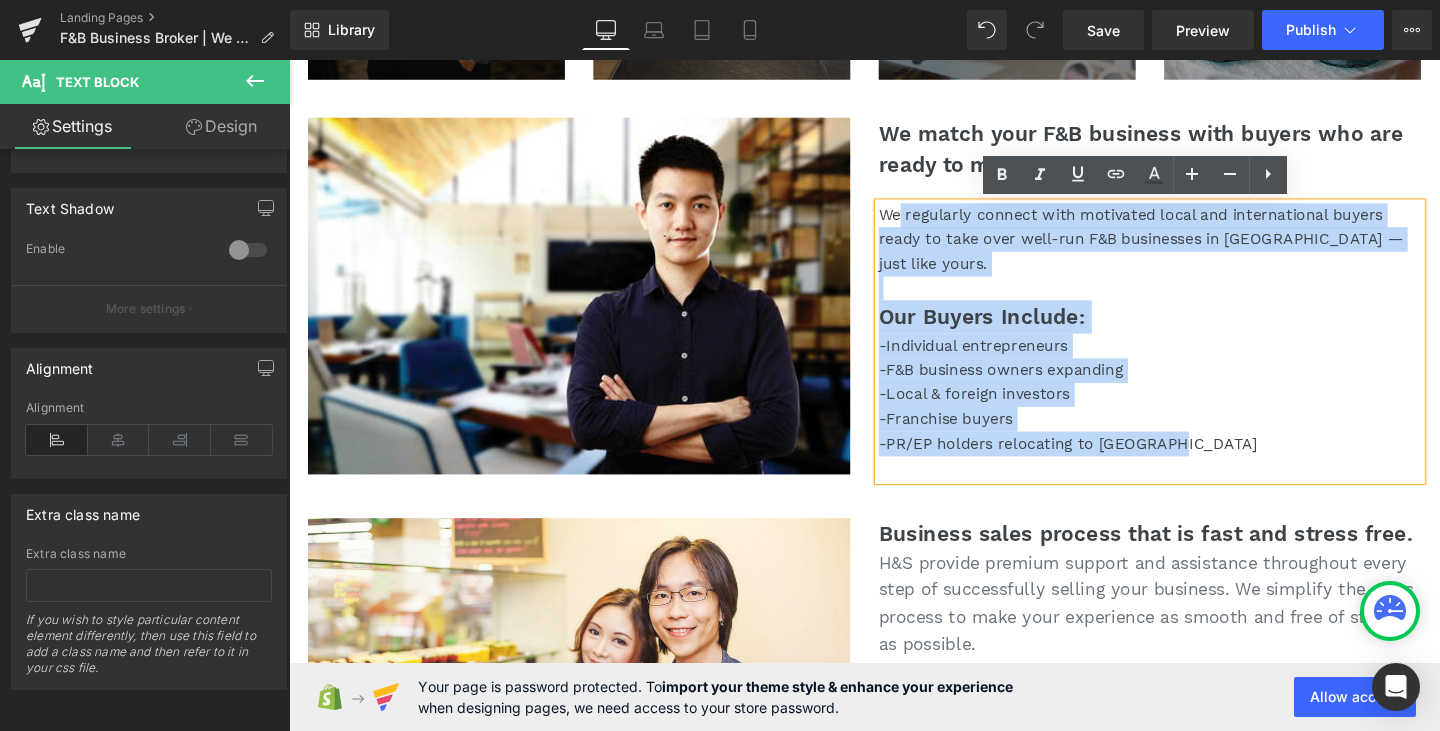 drag, startPoint x: 1287, startPoint y: 455, endPoint x: 879, endPoint y: 199, distance: 481.6638 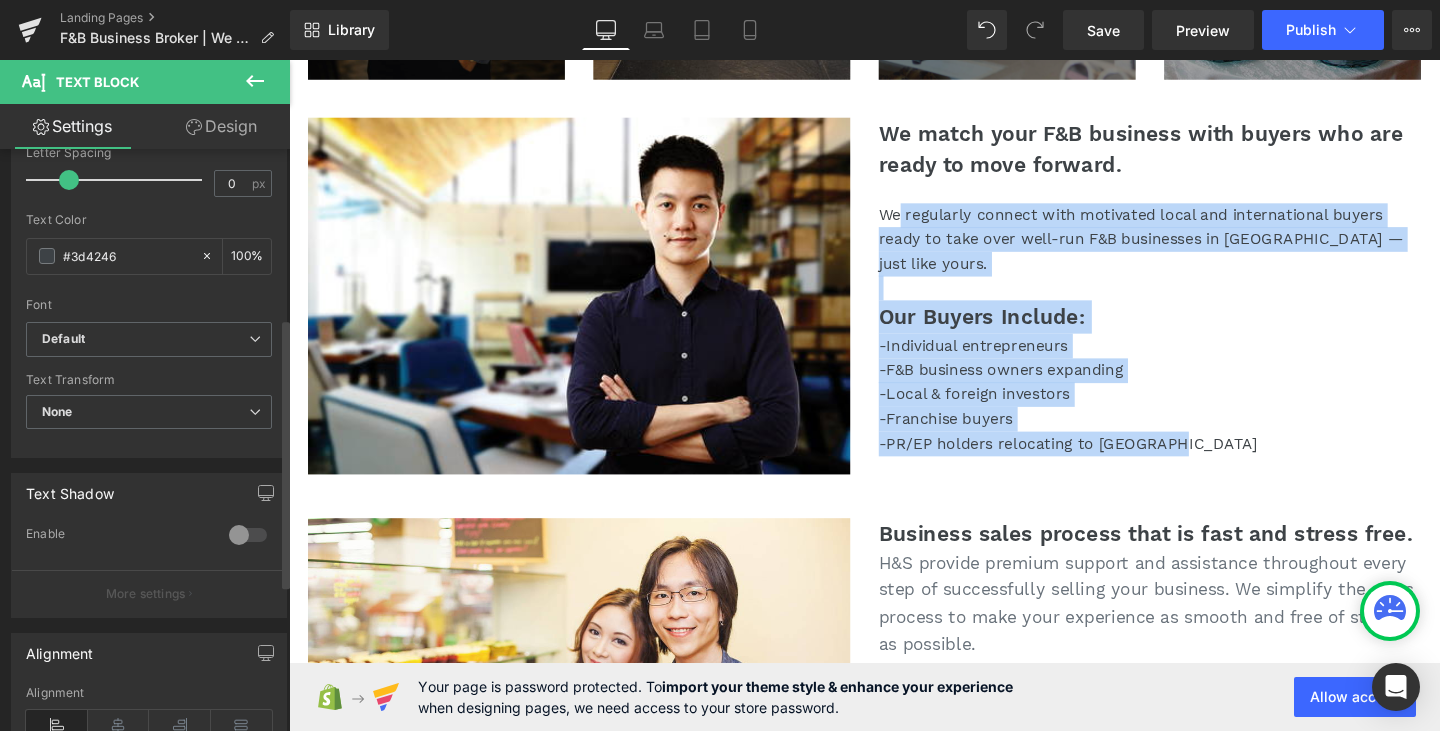 scroll, scrollTop: 183, scrollLeft: 0, axis: vertical 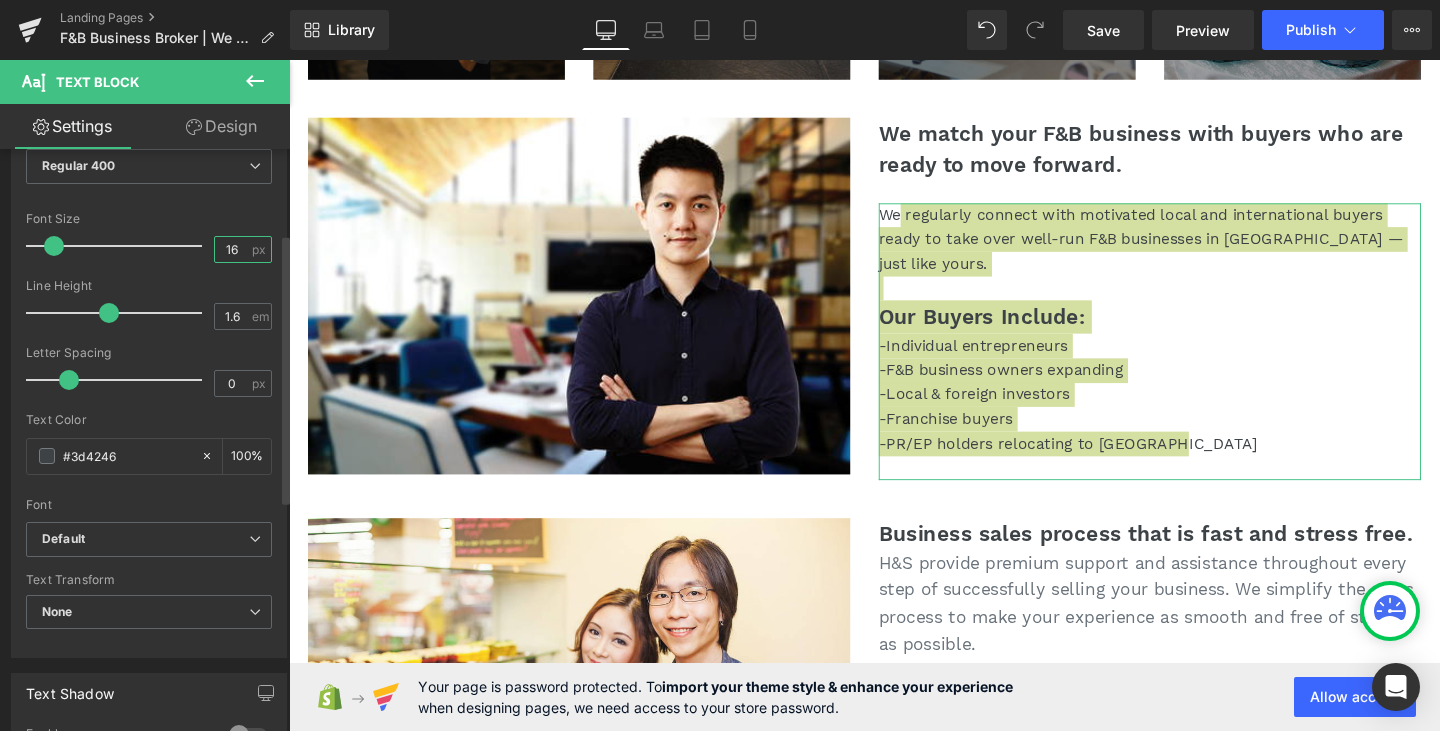 click on "16" at bounding box center (232, 249) 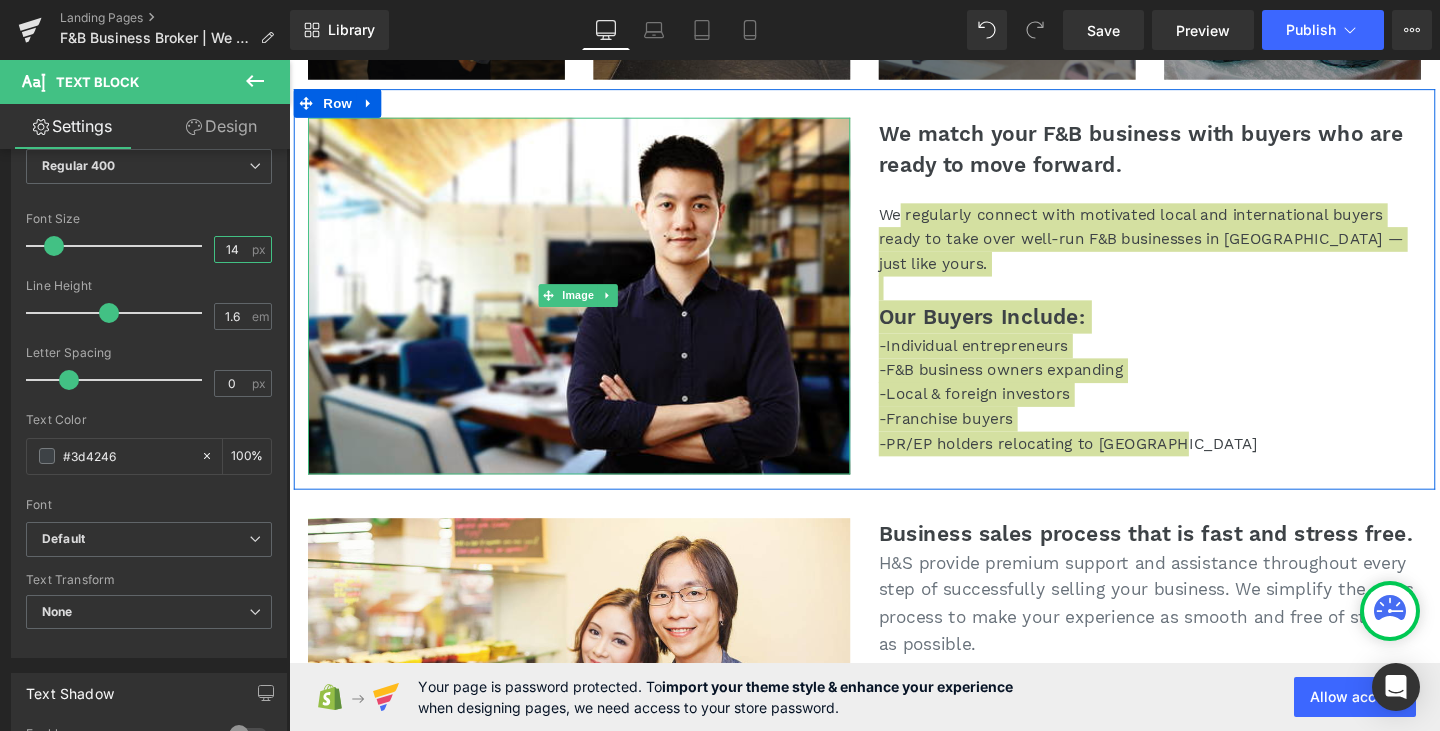 type on "14" 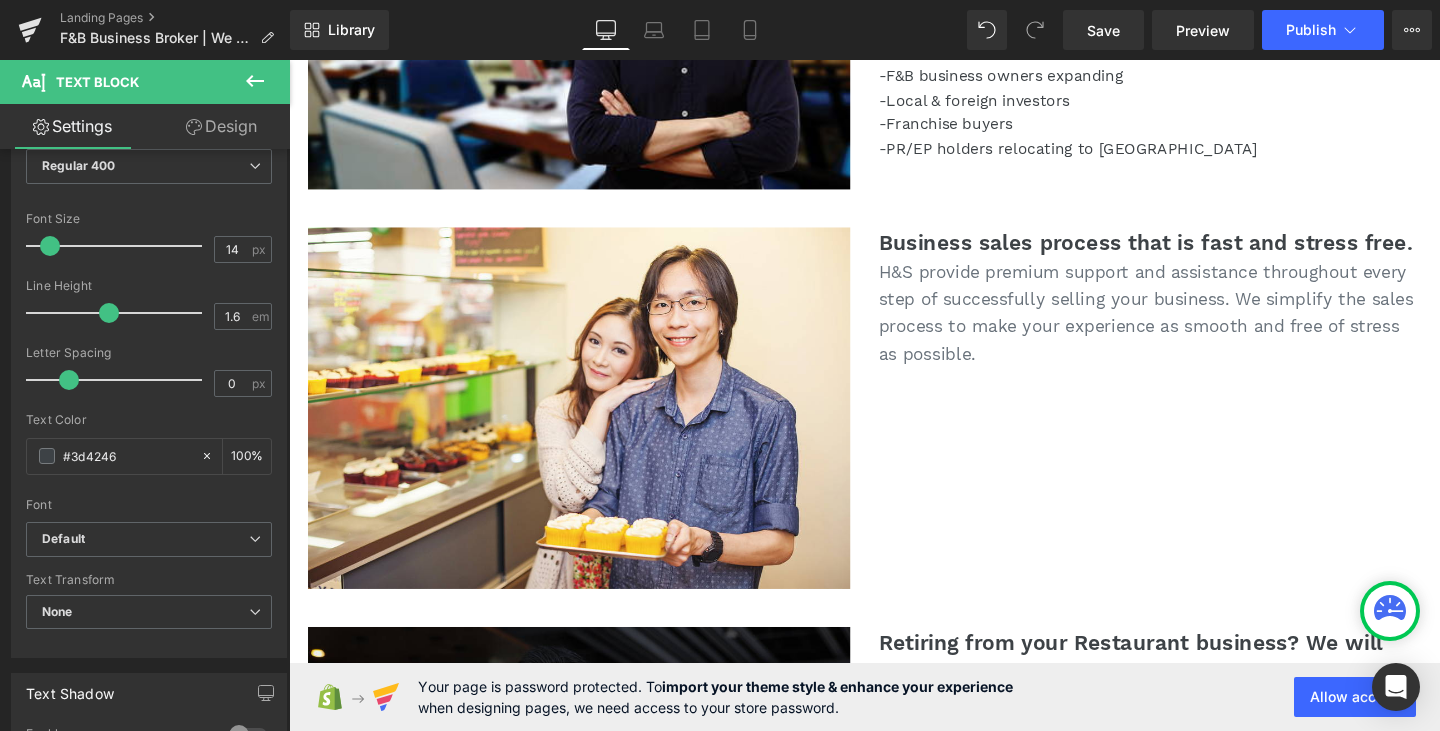 click on "H&S provide premium support and assistance throughout every step of successfully selling your business. We simplify the sales process to make your experience as smooth and free of stress as possible." at bounding box center (1190, 325) 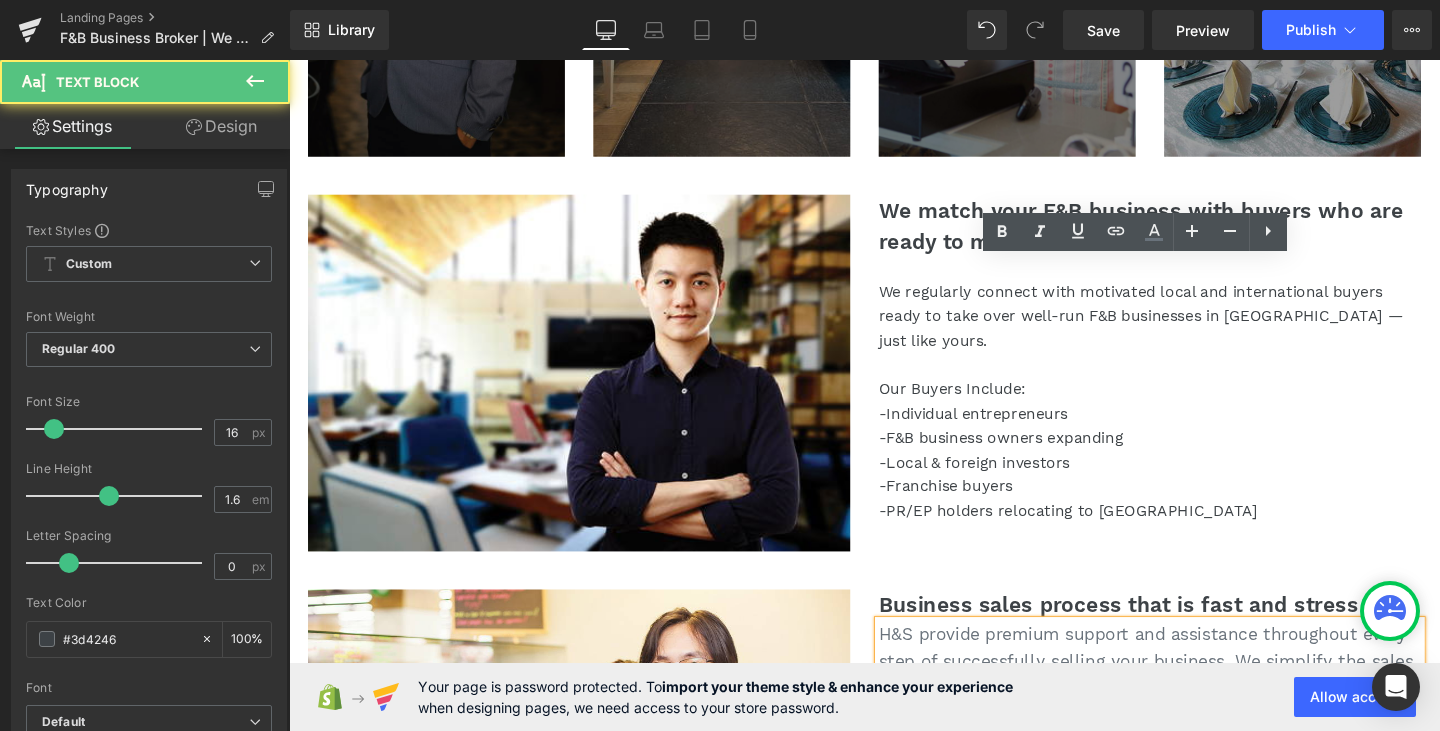 scroll, scrollTop: 1219, scrollLeft: 0, axis: vertical 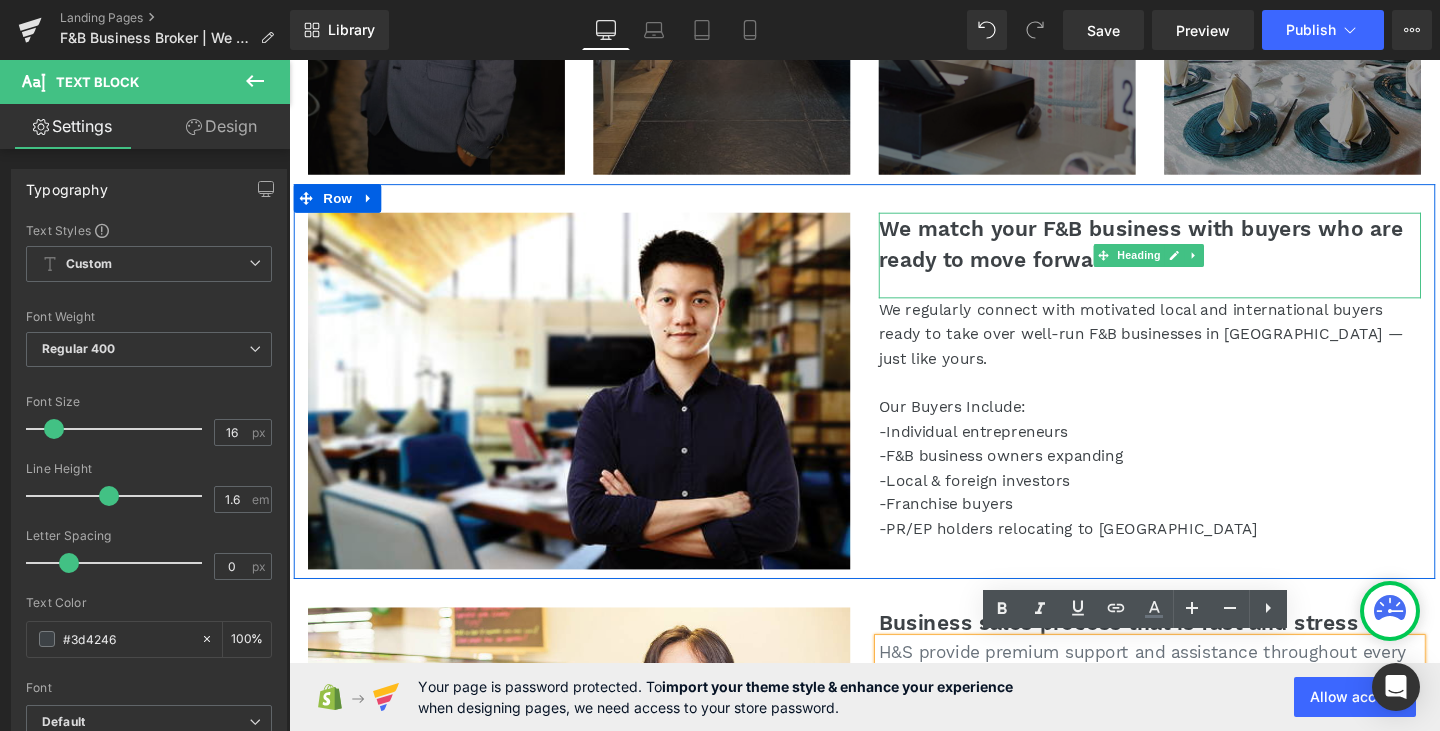 click on "We match your F&B business with buyers who are ready to move forward." at bounding box center (1194, 254) 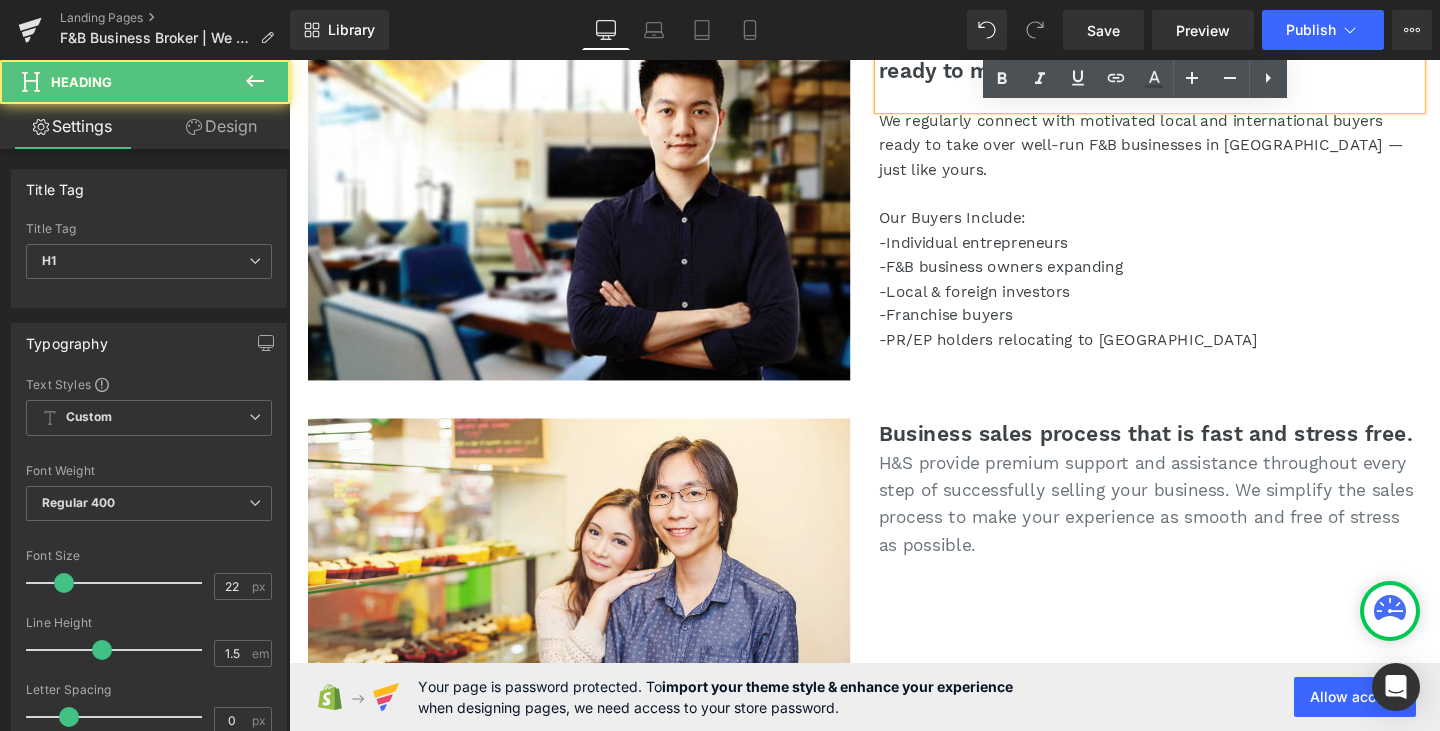 scroll, scrollTop: 1419, scrollLeft: 0, axis: vertical 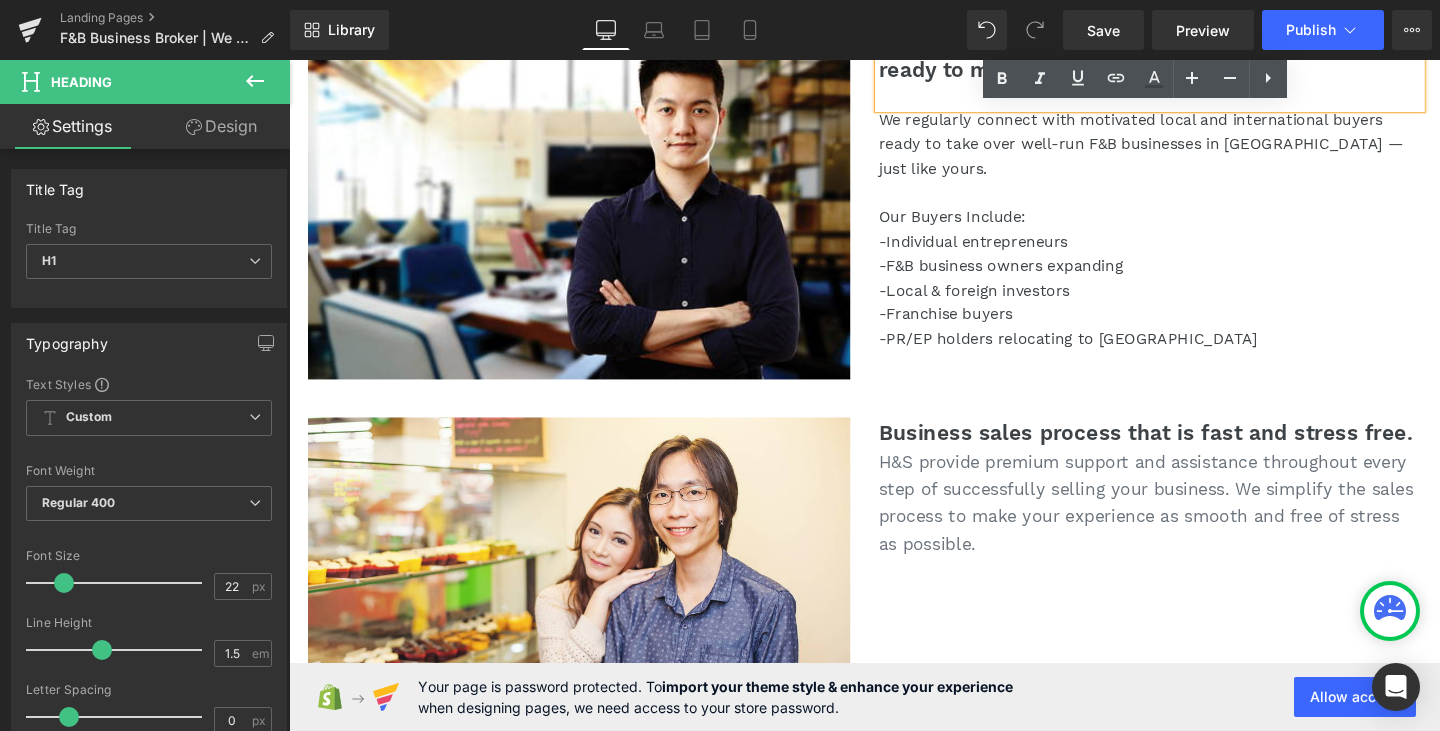 click on "H&S provide premium support and assistance throughout every step of successfully selling your business. We simplify the sales process to make your experience as smooth and free of stress as possible." at bounding box center (1194, 526) 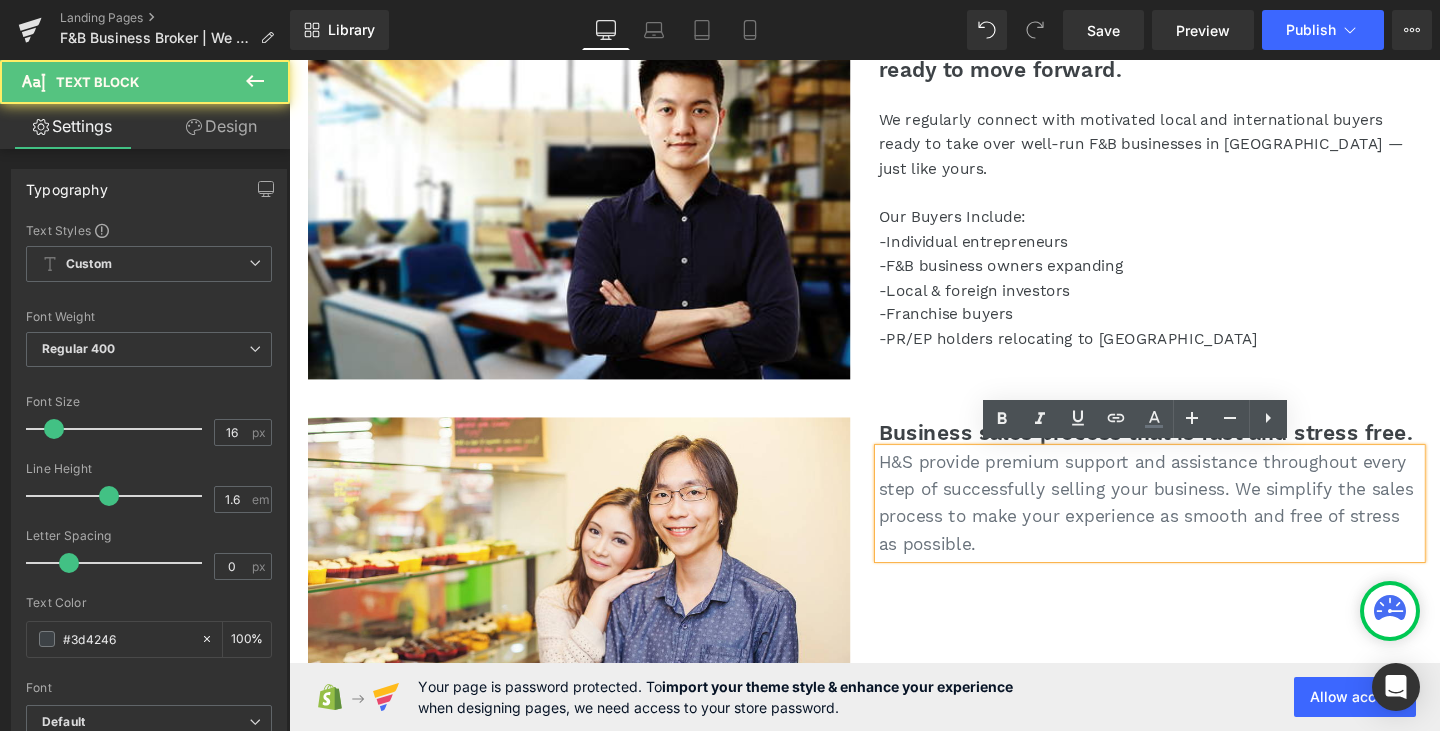 click on "H&S provide premium support and assistance throughout every step of successfully selling your business. We simplify the sales process to make your experience as smooth and free of stress as possible." at bounding box center [1190, 525] 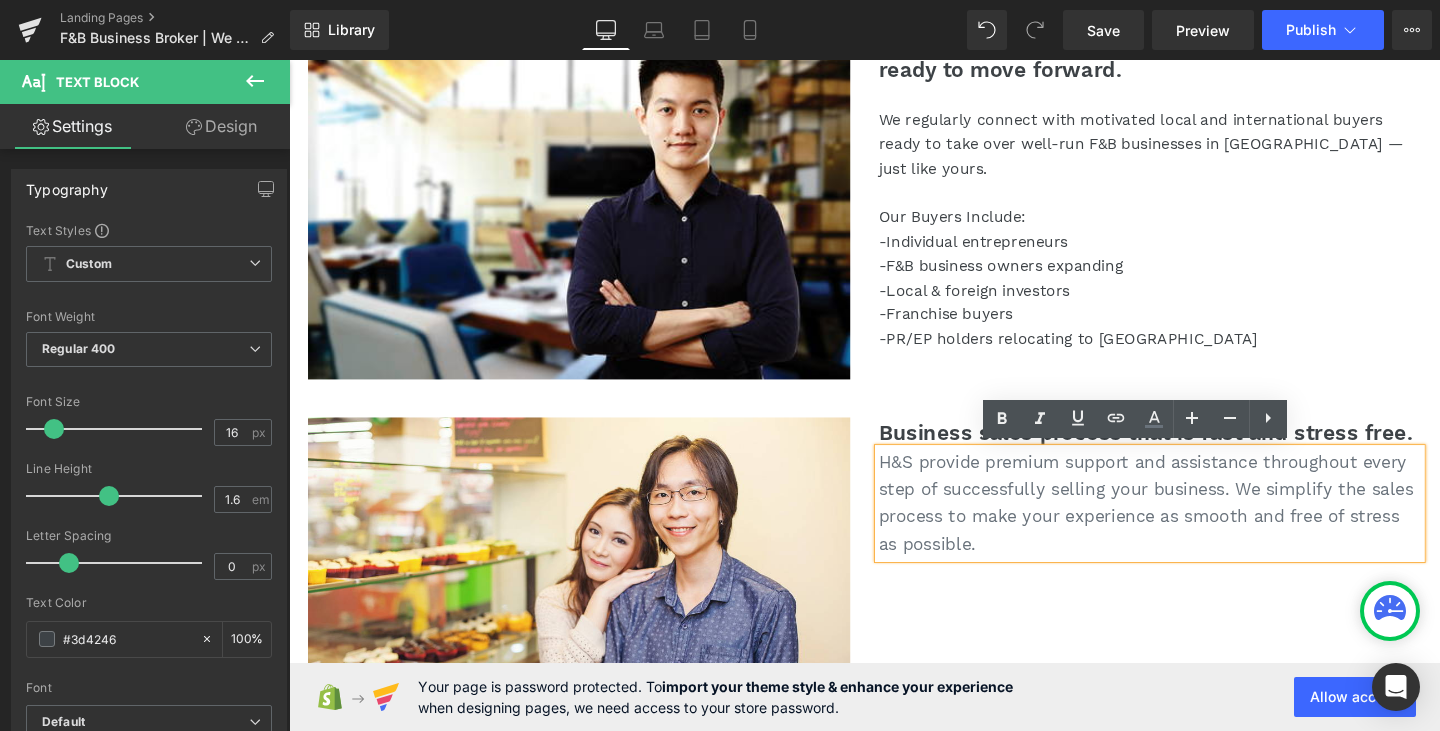 click on "Business sales process that is fast and stress free." at bounding box center (1194, 452) 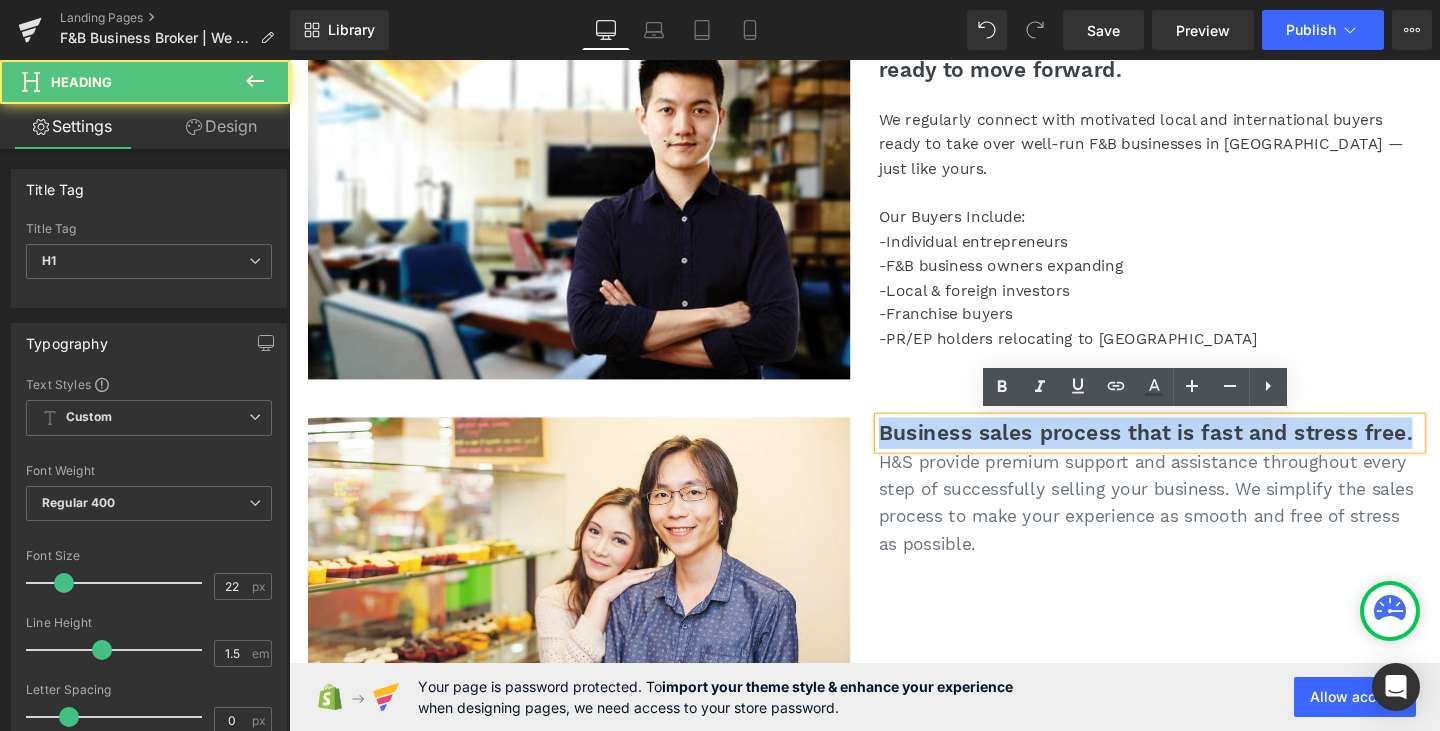 drag, startPoint x: 907, startPoint y: 447, endPoint x: 1453, endPoint y: 453, distance: 546.03296 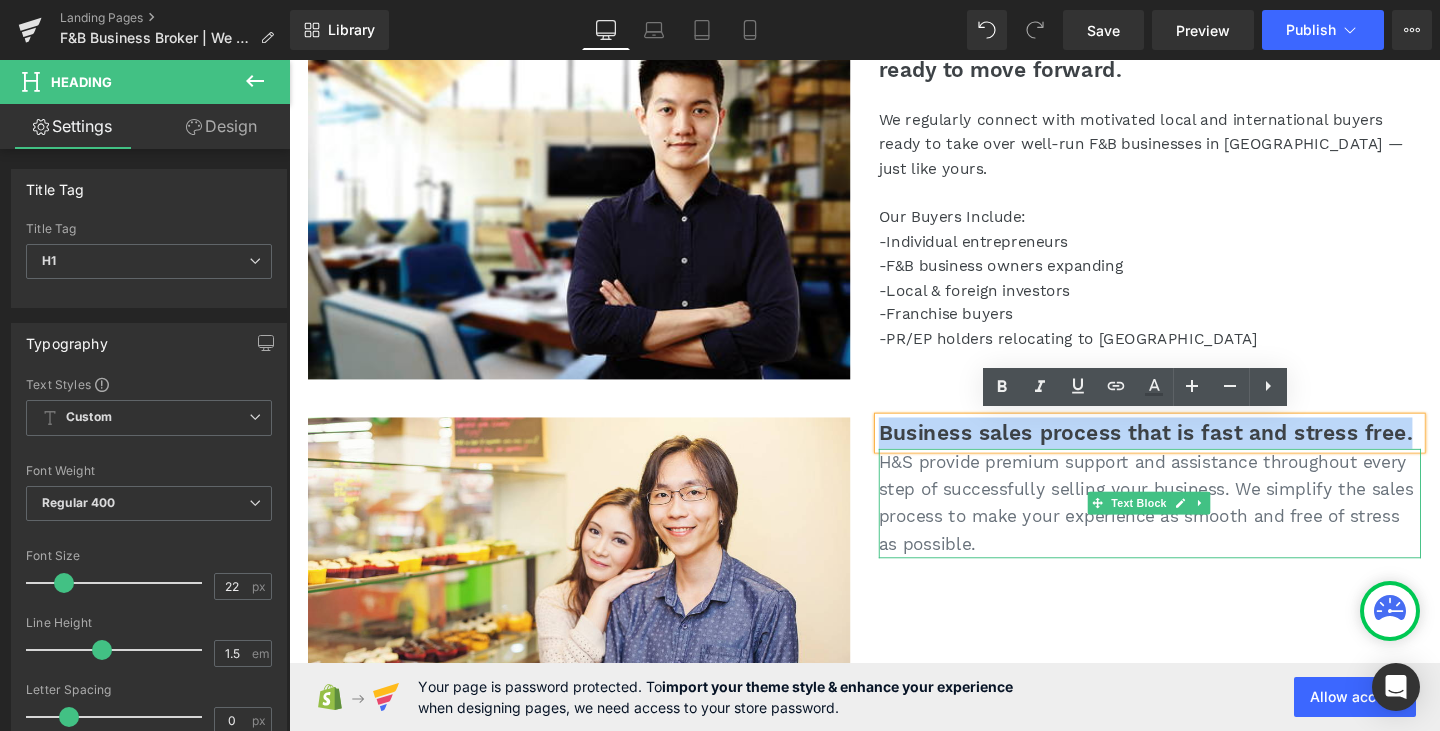 copy on "Business sales process that is fast and stress free." 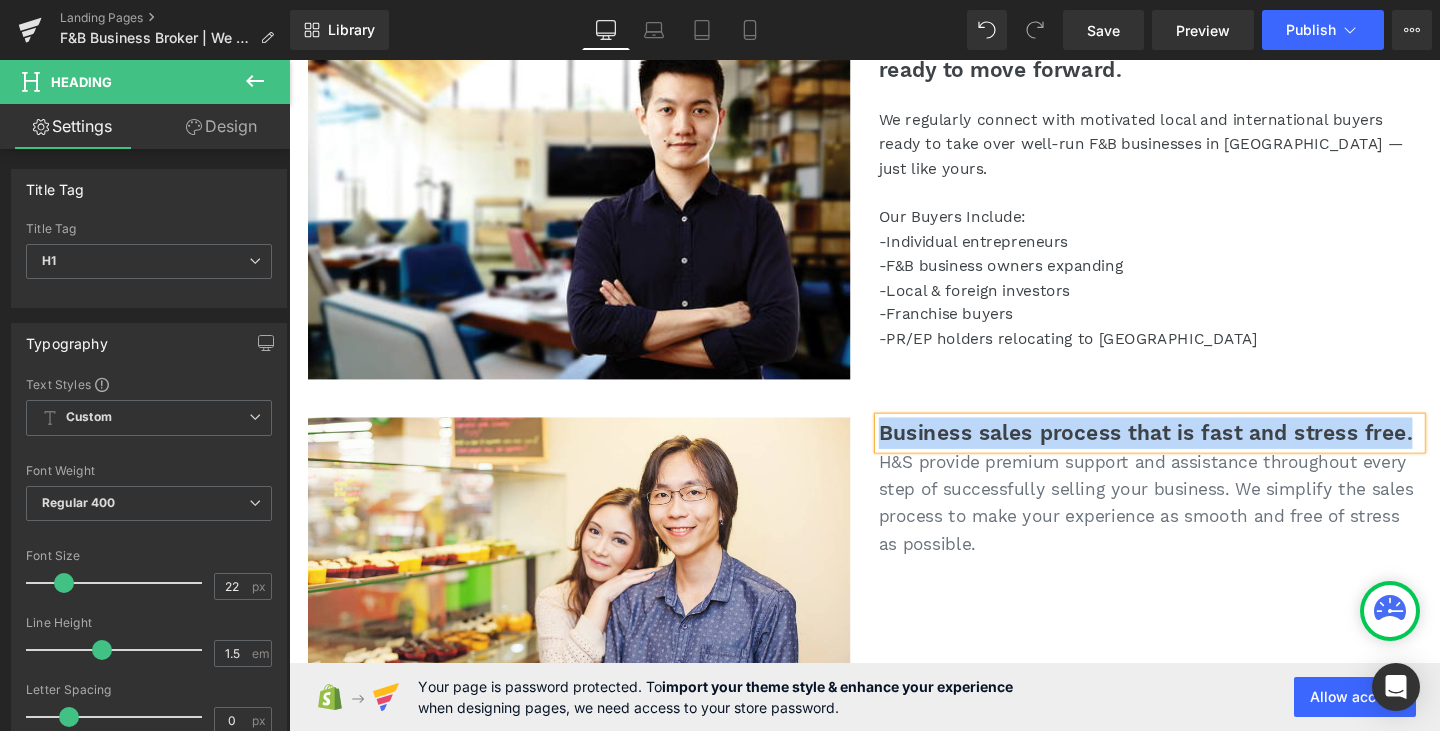 paste 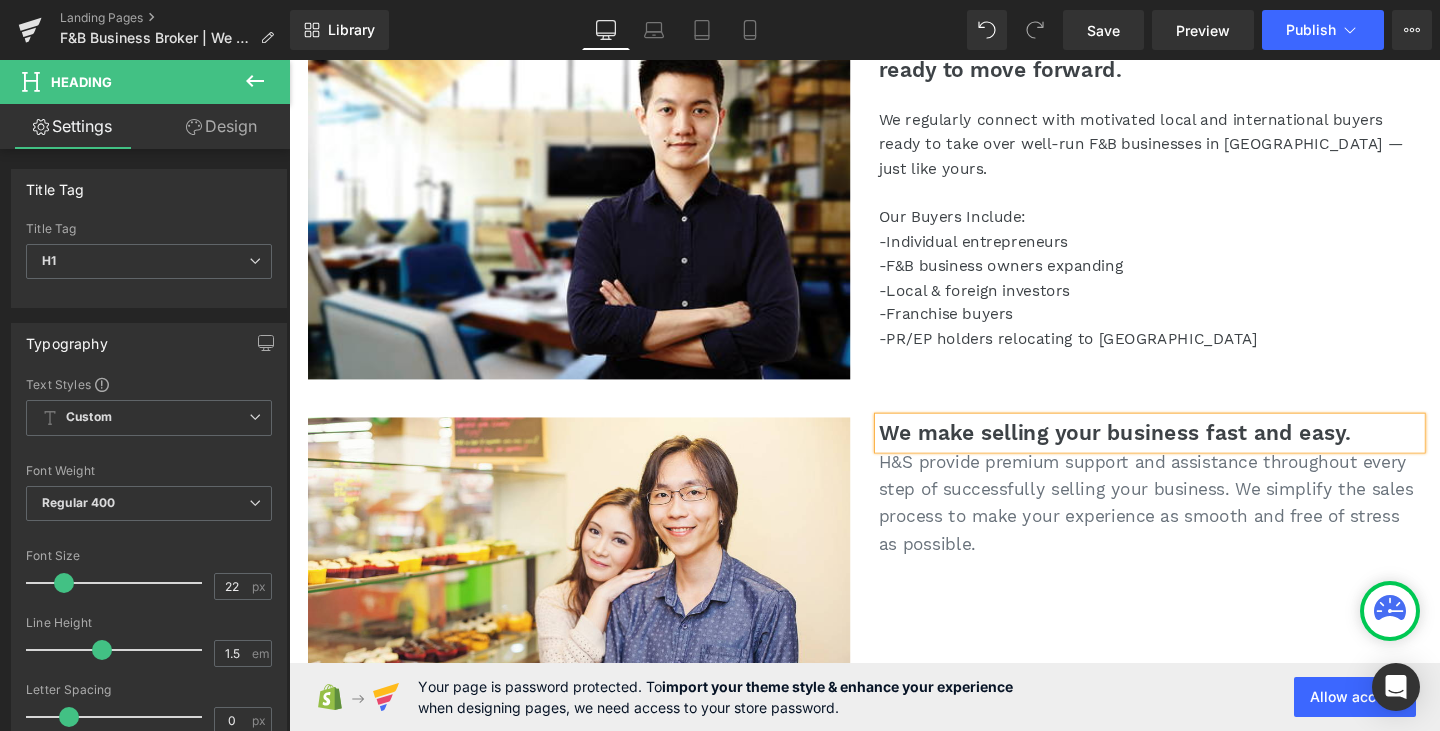click at bounding box center [289, 60] 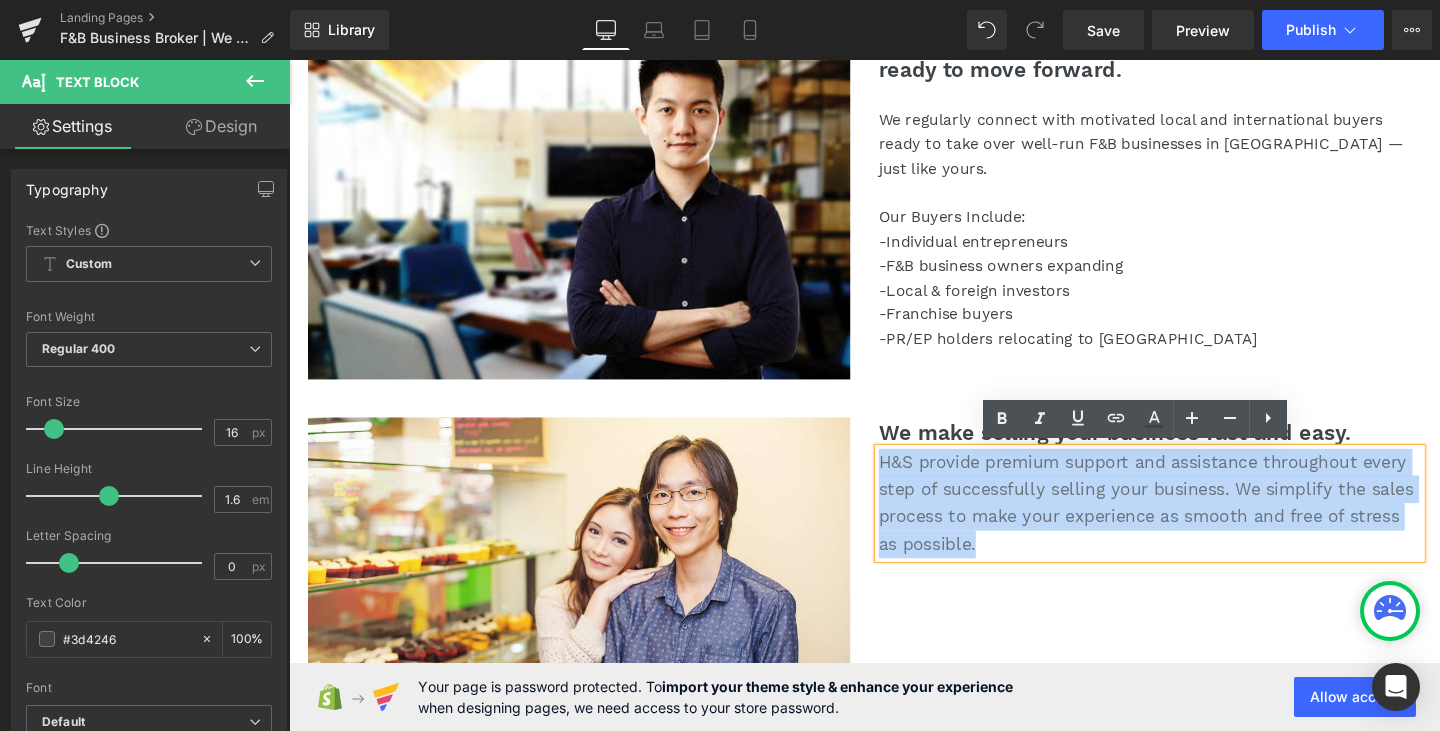 drag, startPoint x: 1029, startPoint y: 574, endPoint x: 906, endPoint y: 483, distance: 153.00327 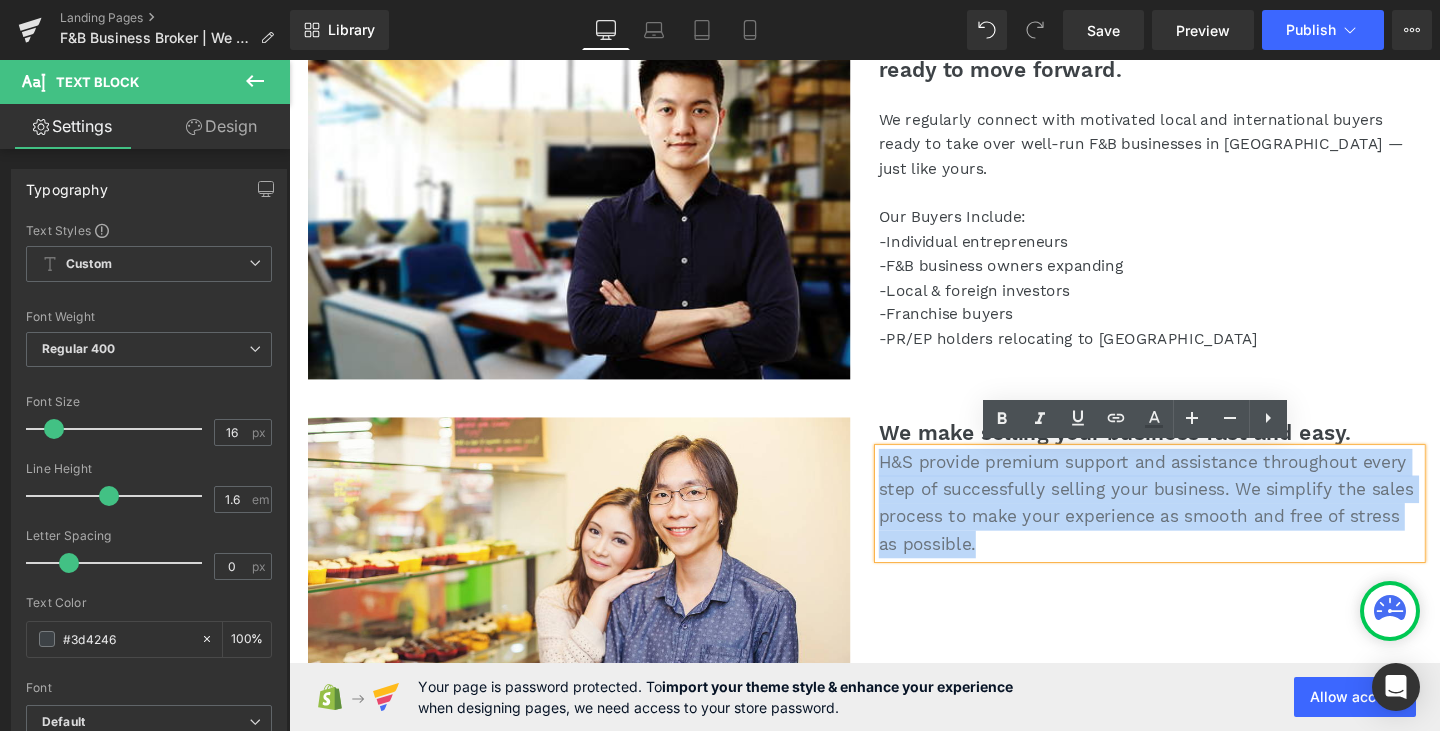 click on "H&S provide premium support and assistance throughout every step of successfully selling your business. We simplify the sales process to make your experience as smooth and free of stress as possible." at bounding box center [1194, 526] 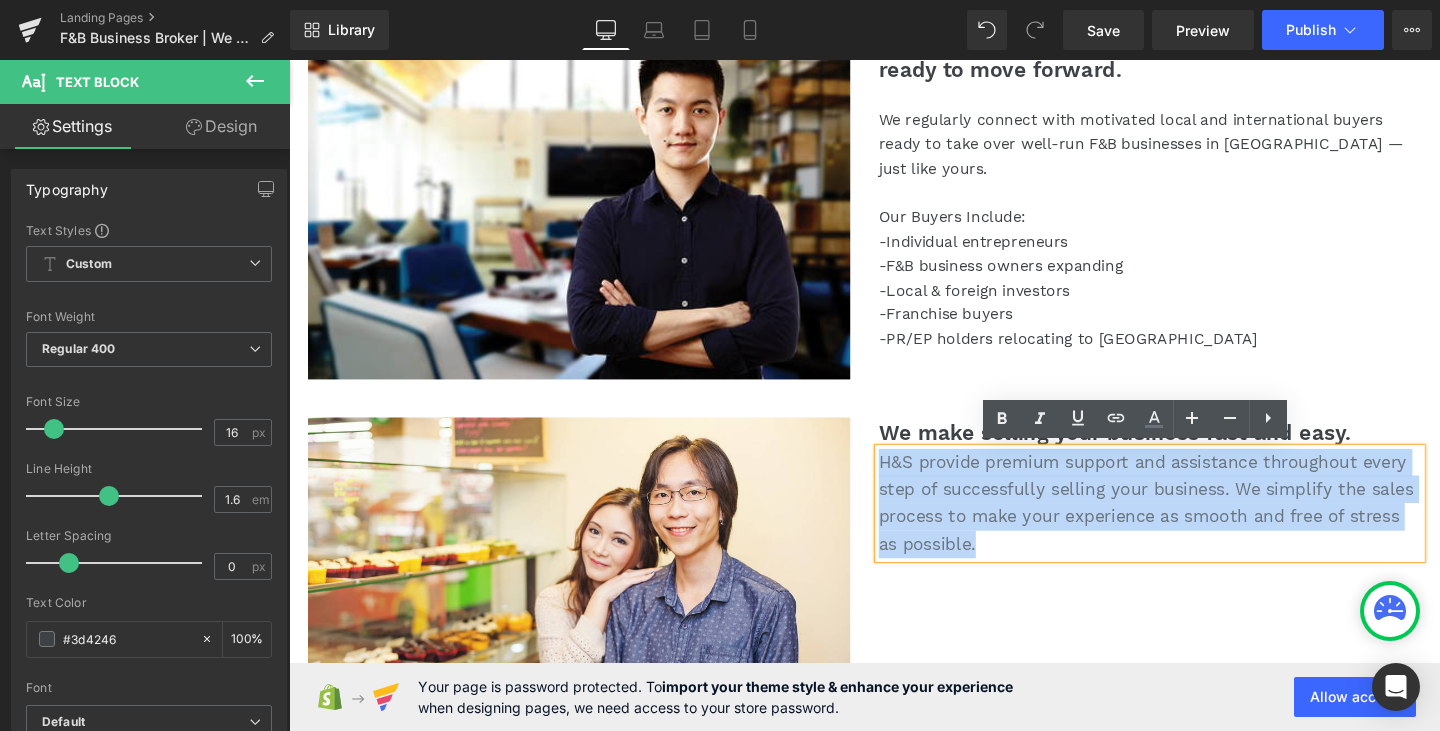 copy on "H&S provide premium support and assistance throughout every step of successfully selling your business. We simplify the sales process to make your experience as smooth and free of stress as possible." 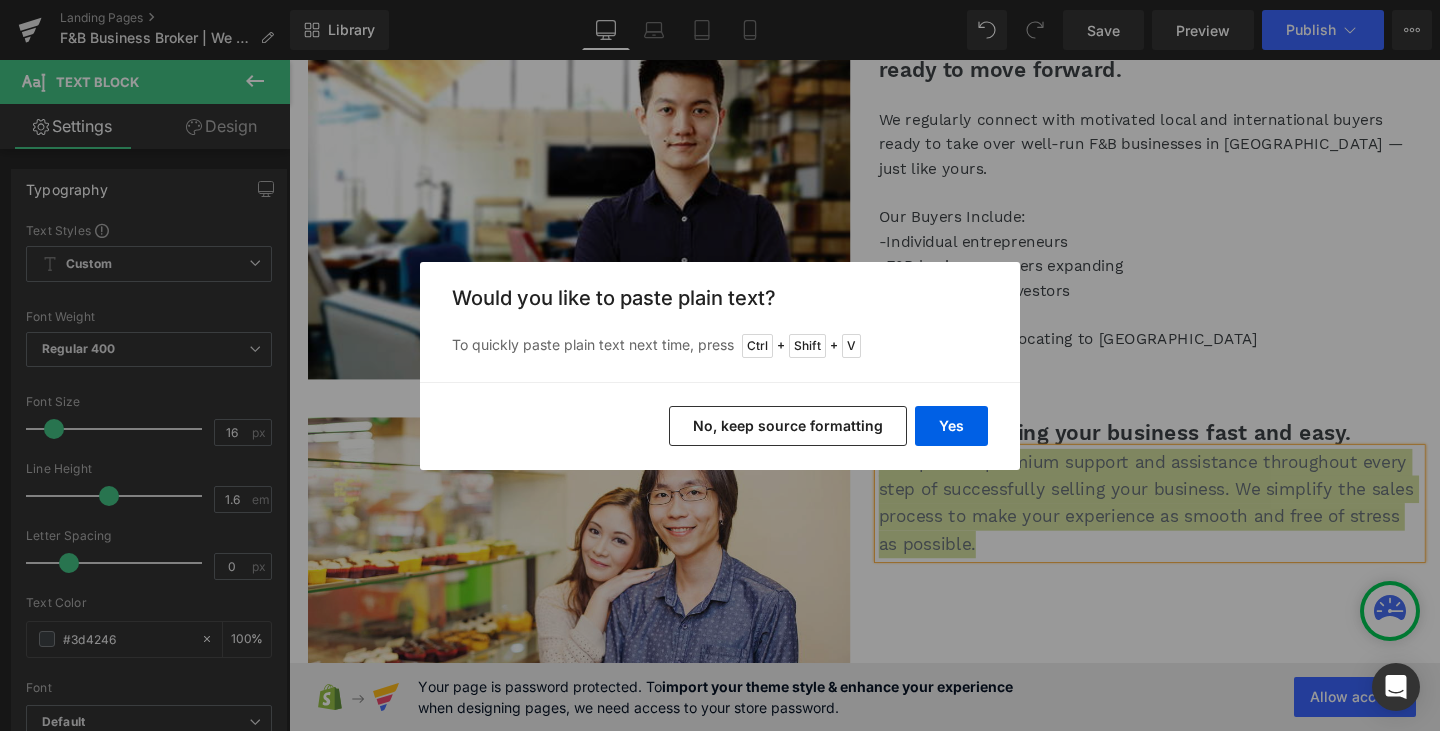 click on "No, keep source formatting" at bounding box center (788, 426) 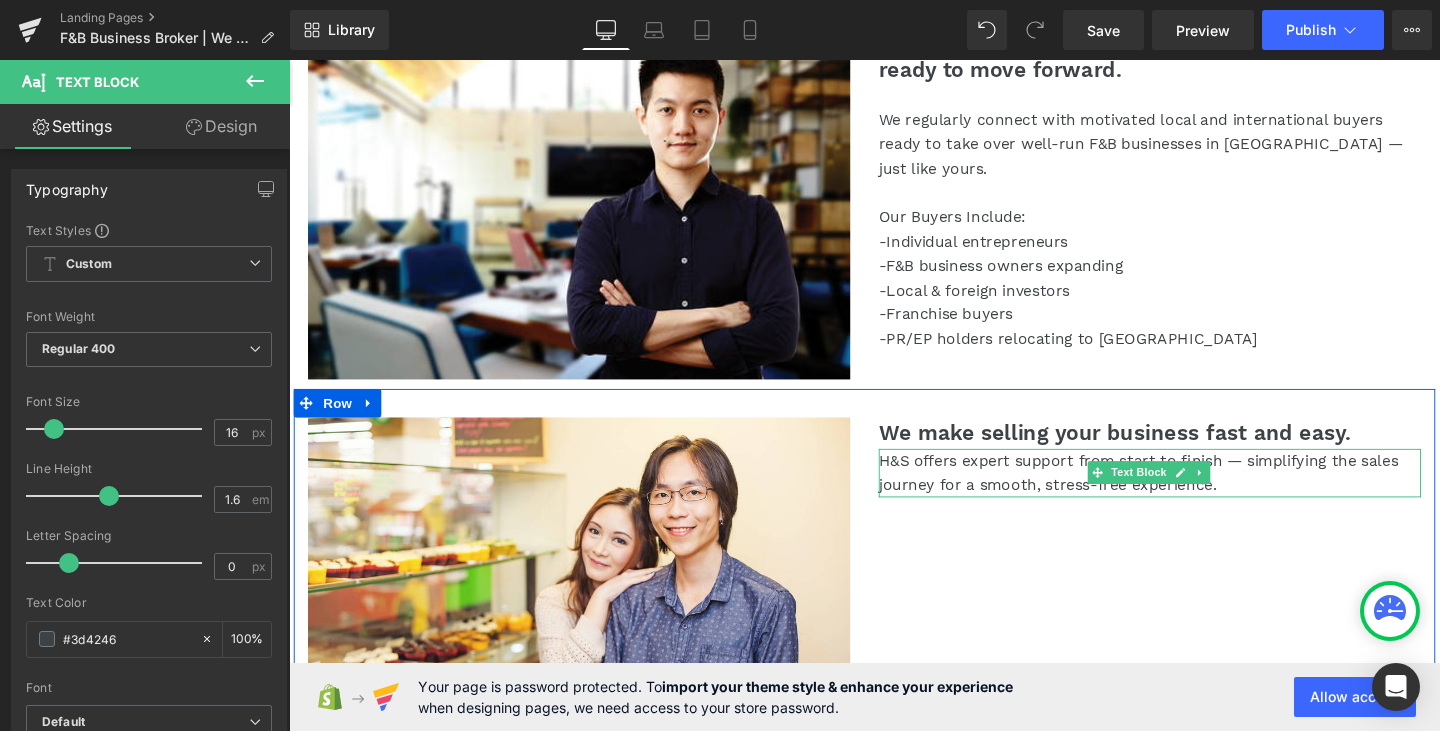 click on "H&S offers expert support from start to finish — simplifying the sales journey for a smooth, stress-free experience." at bounding box center (1194, 494) 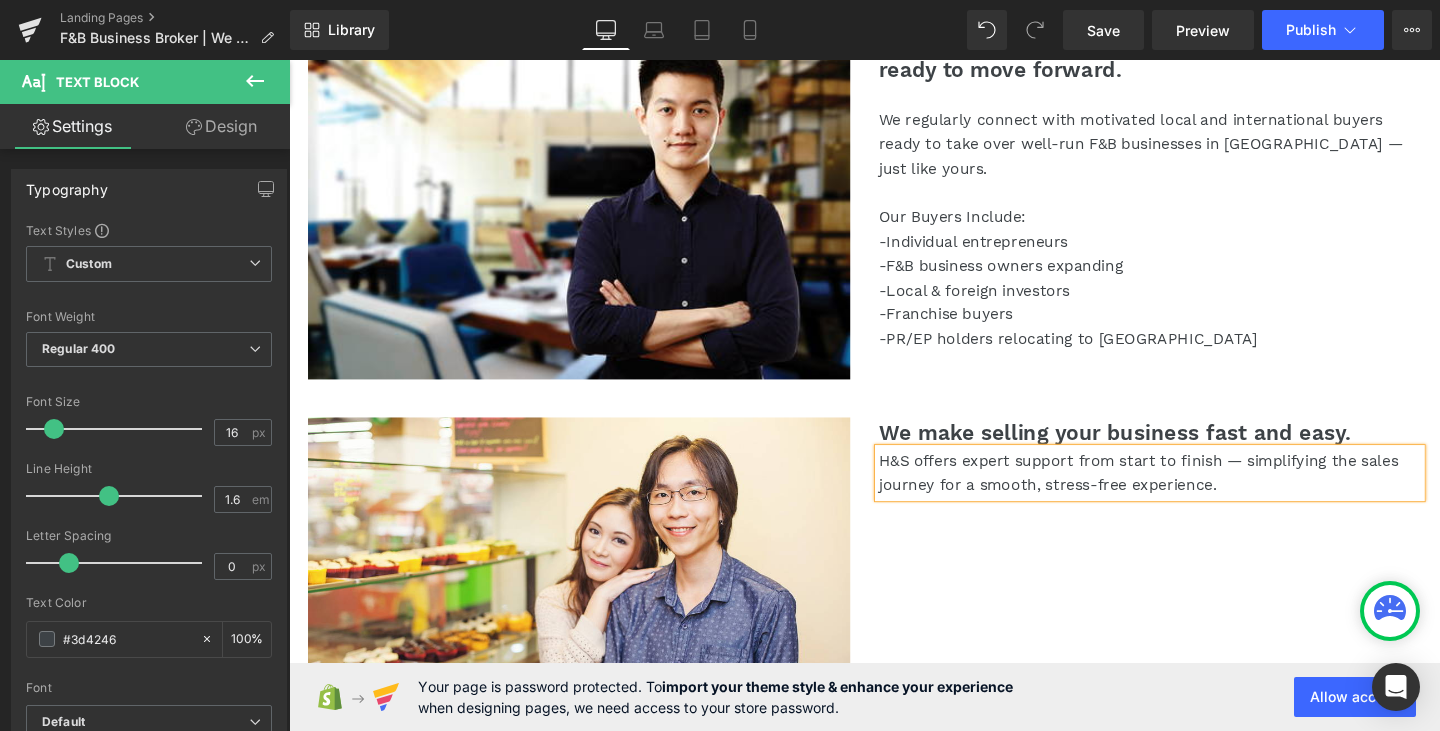 click on "H&S offers expert support from start to finish — simplifying the sales journey for a smooth, stress-free experience." at bounding box center (1194, 494) 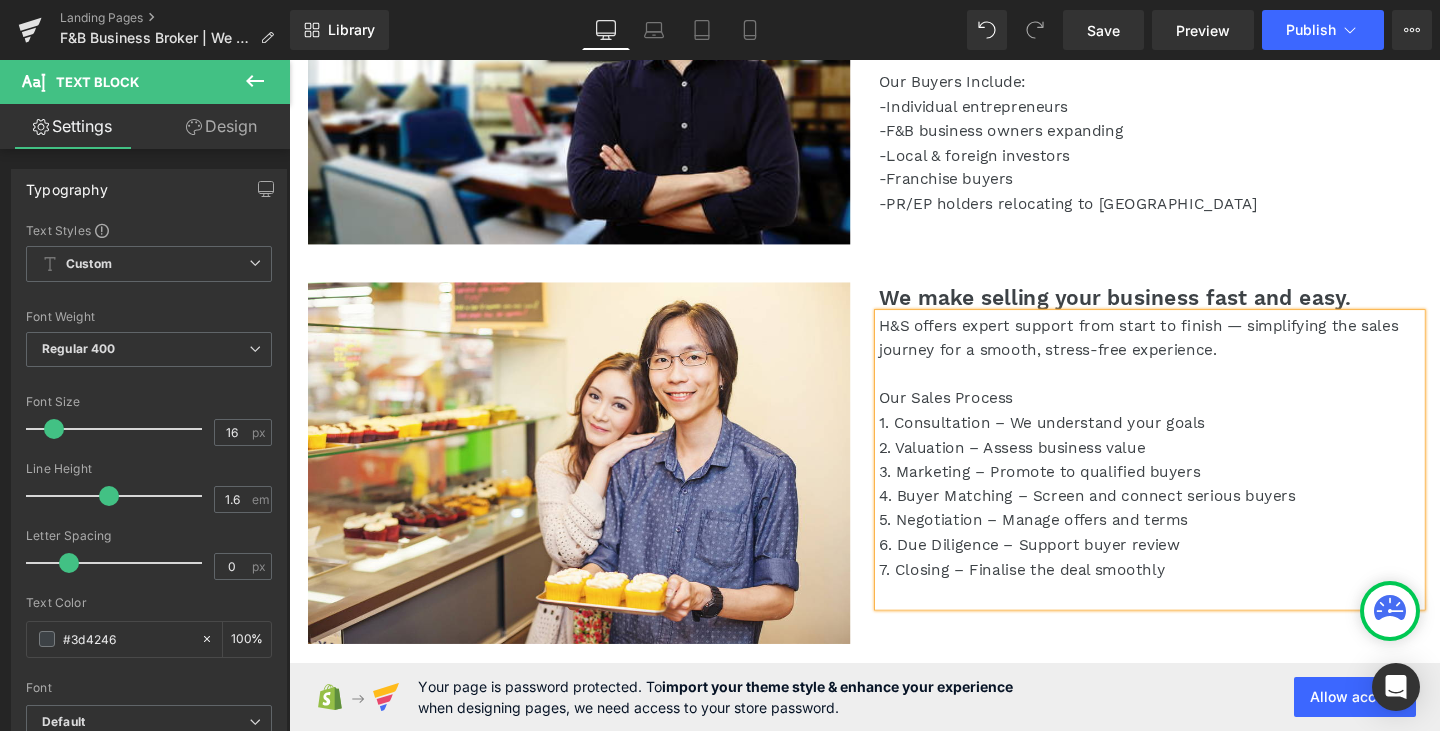 scroll, scrollTop: 1719, scrollLeft: 0, axis: vertical 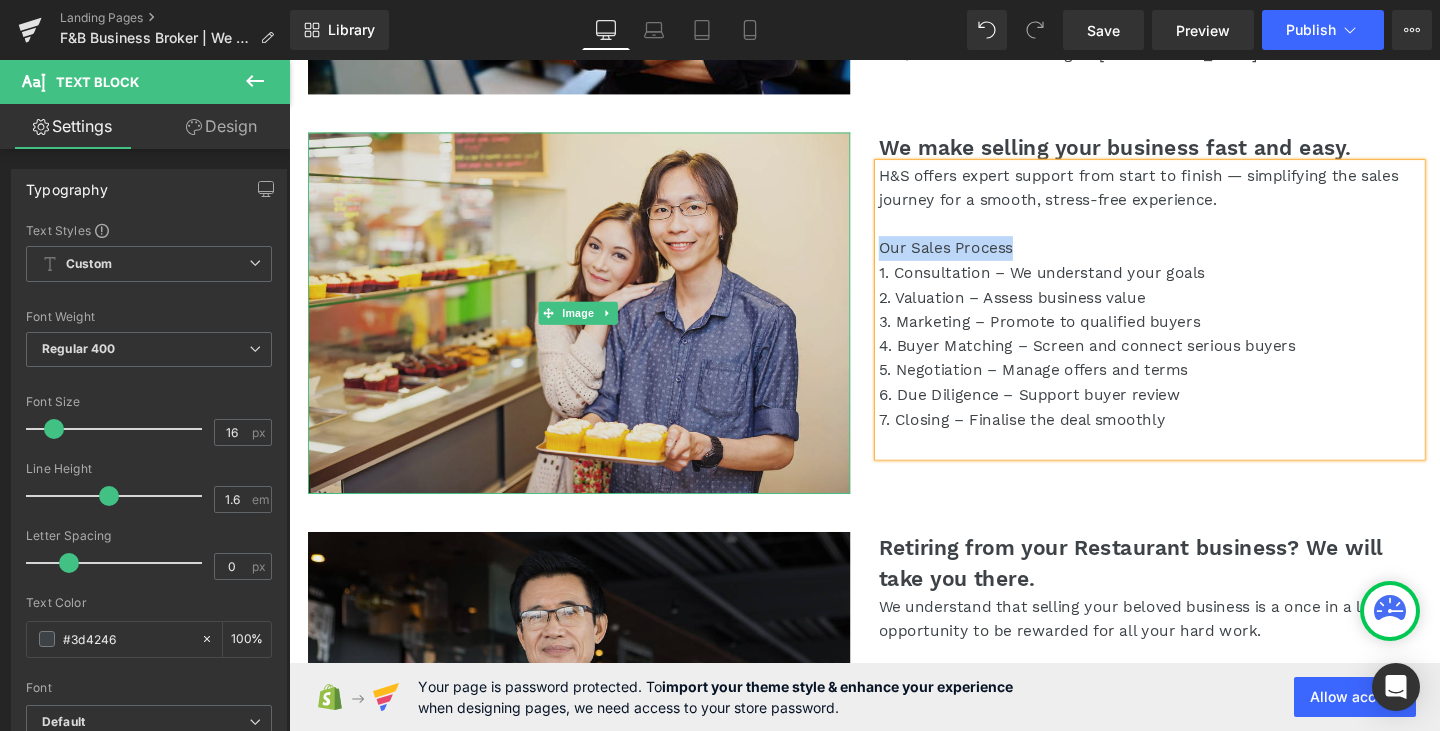 drag, startPoint x: 1055, startPoint y: 251, endPoint x: 839, endPoint y: 243, distance: 216.1481 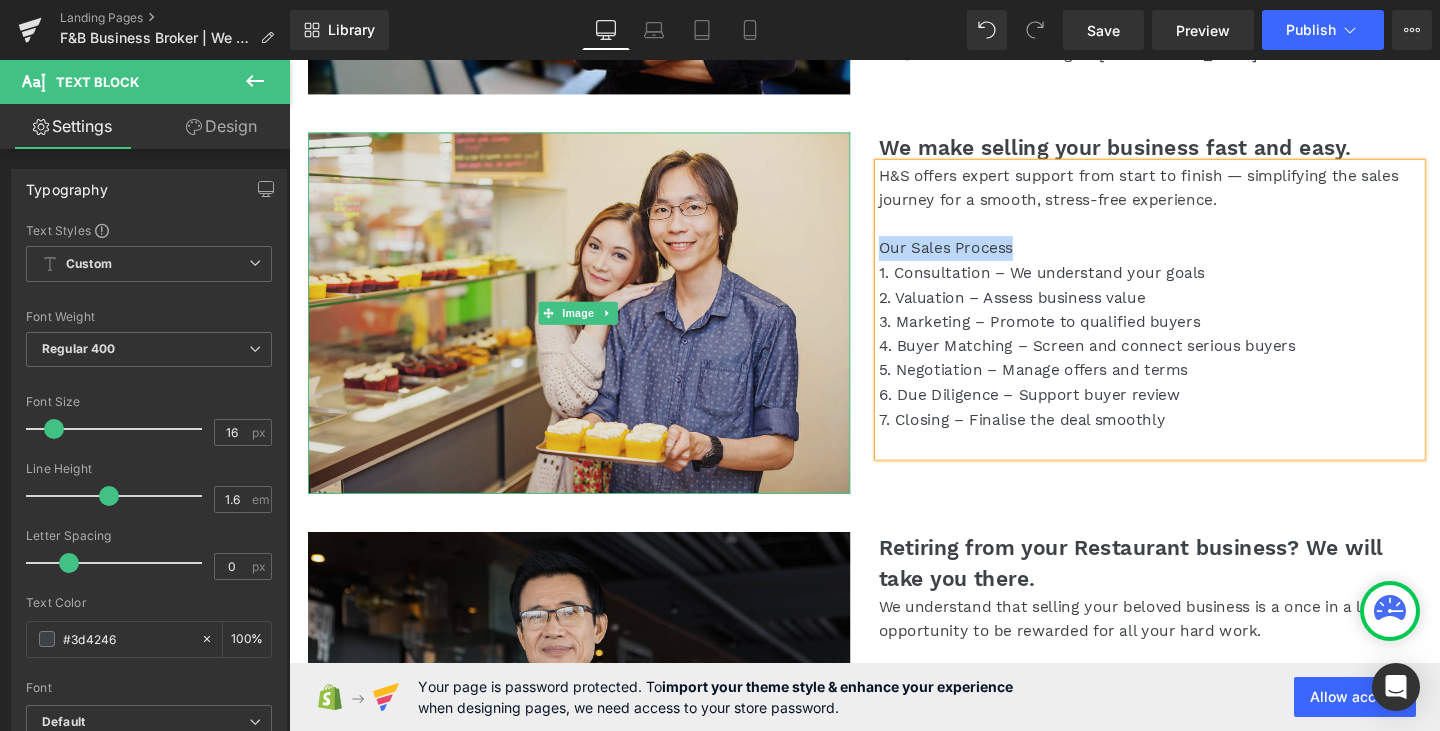 click on "Image         We make selling your business fast and easy. Heading         H&S offers expert support from start to finish — simplifying the sales journey for a smooth, stress-free experience.   Our Sales Process 1. Consultation – We understand your goals 2. Valuation – Assess business value 3. Marketing – Promote to qualified buyers 4. Buyer Matching – Screen and connect serious buyers 5. Negotiation – Manage offers and terms 6. Due Diligence – Support buyer review 7. Closing – Finalise the deal smoothly Text Block         Row" at bounding box center (894, 316) 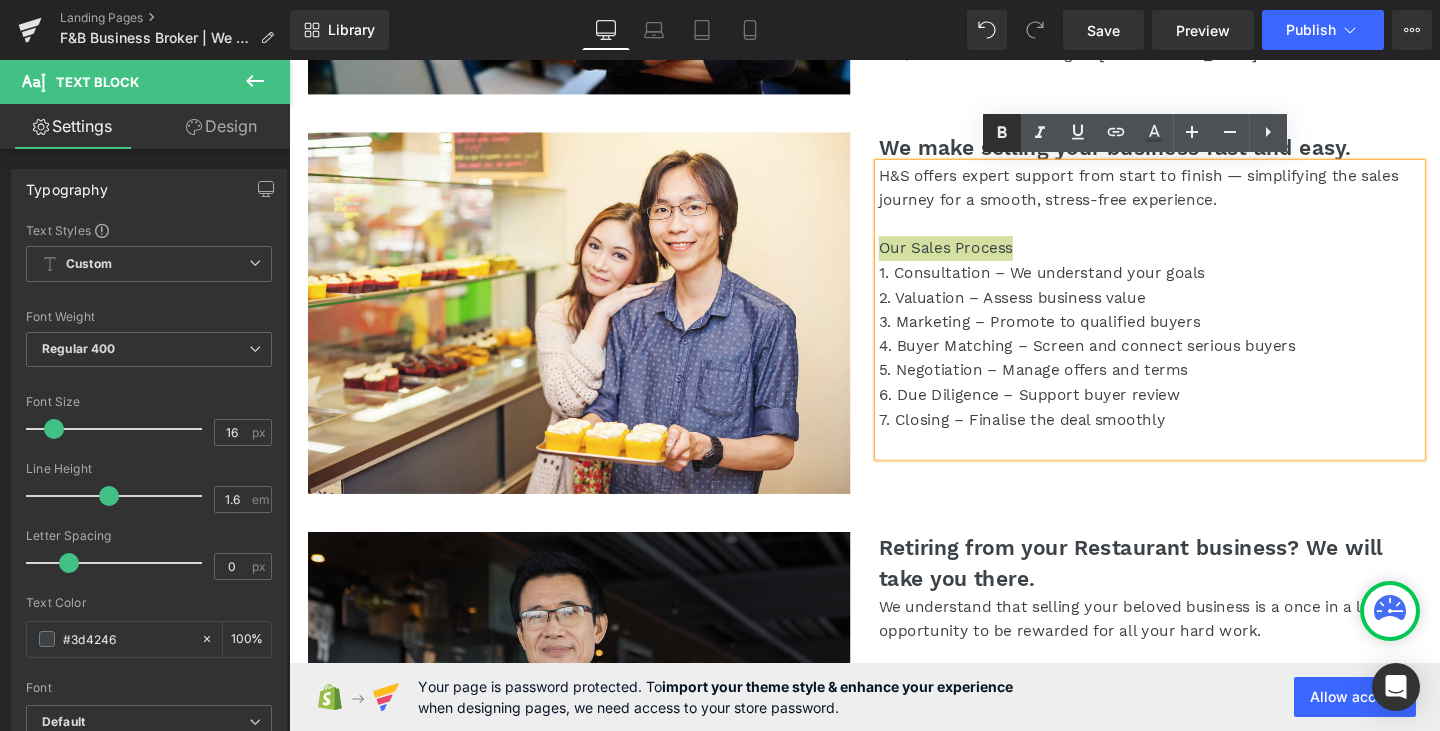 click 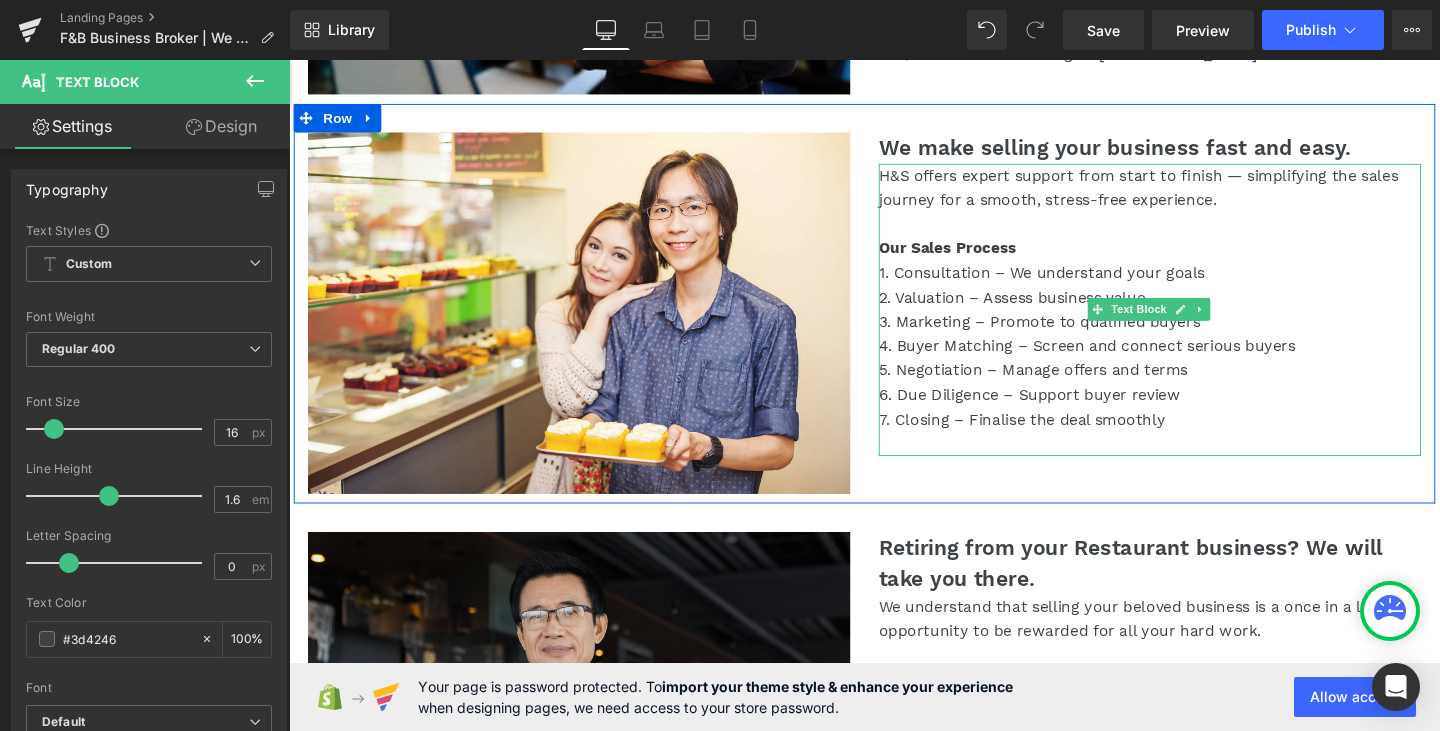 click on "7. Closing – Finalise the deal smoothly" at bounding box center [1194, 438] 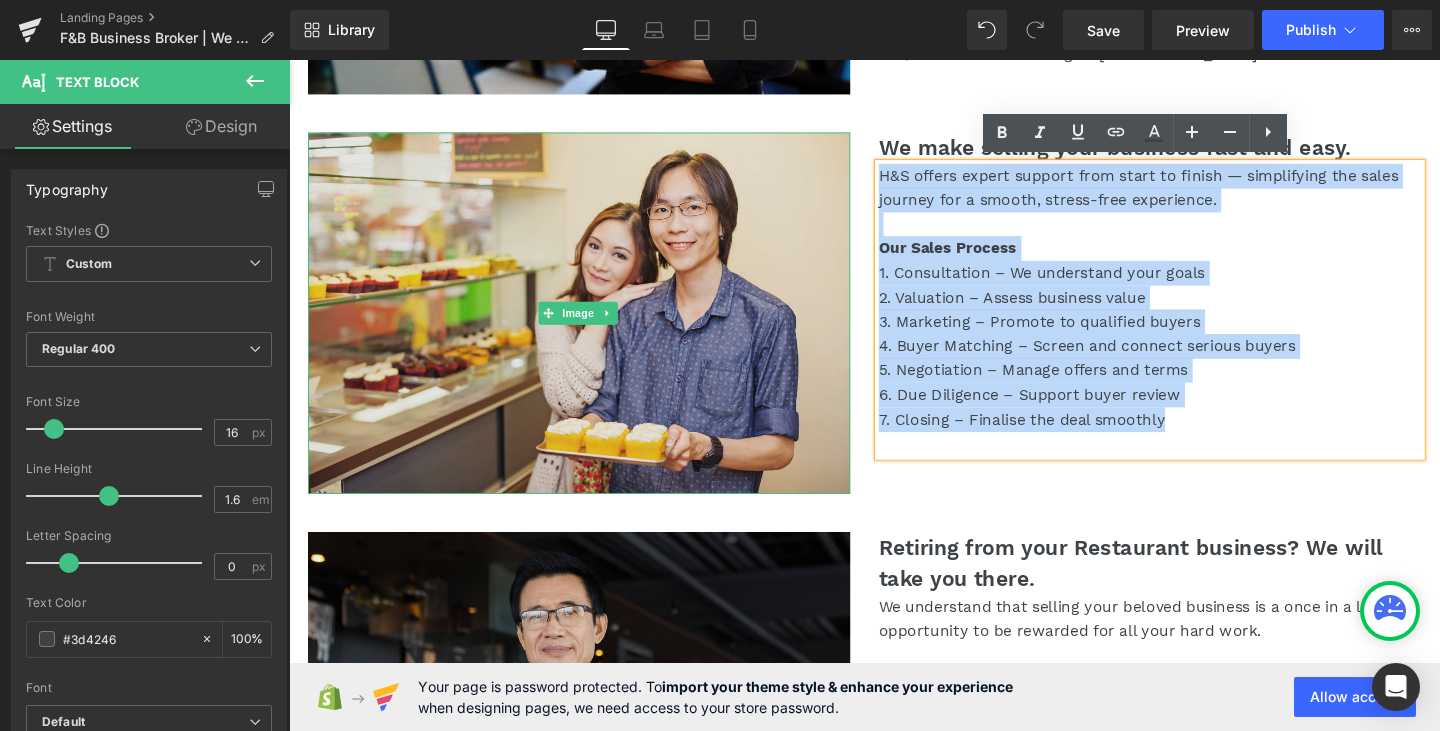 drag, startPoint x: 1258, startPoint y: 442, endPoint x: 857, endPoint y: 173, distance: 482.8685 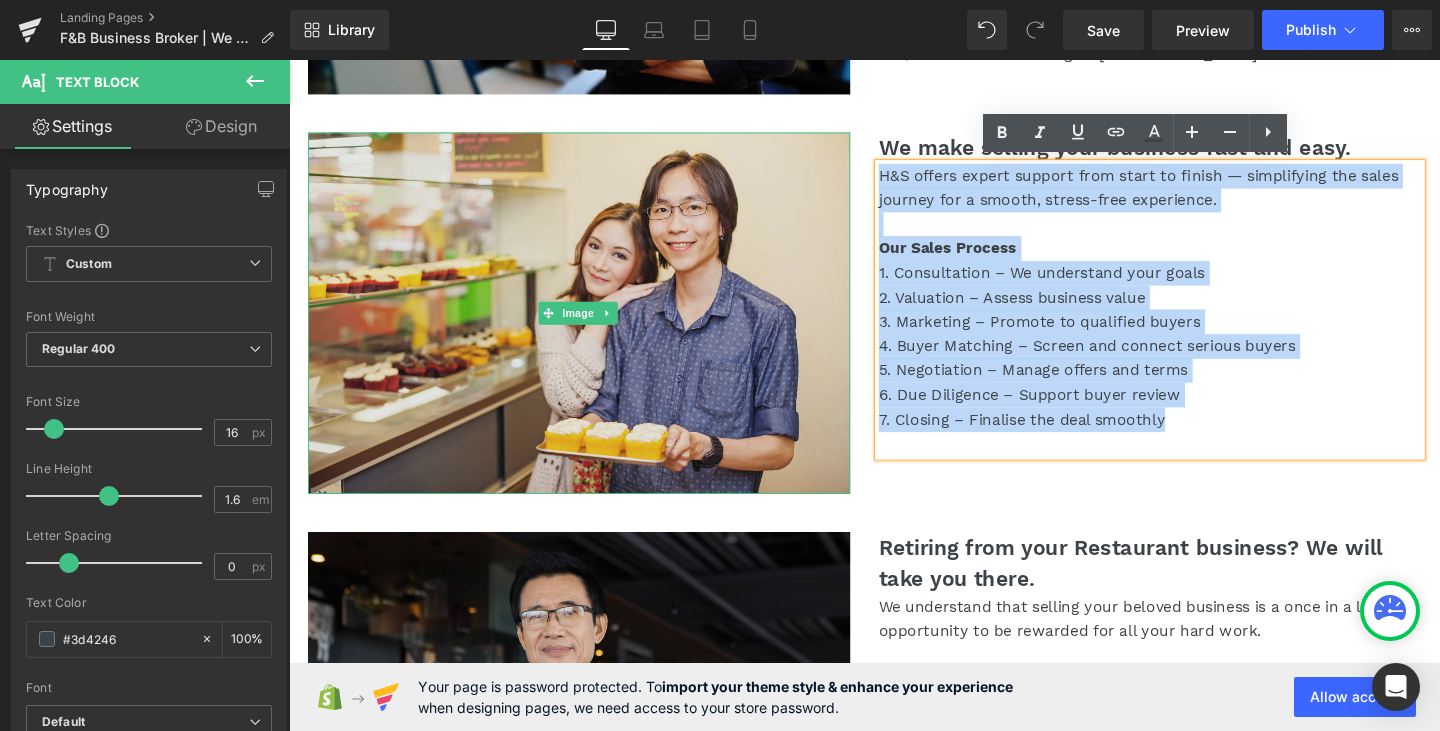 click on "Image         We make selling your business fast and easy. Heading         H&S offers expert support from start to finish — simplifying the sales journey for a smooth, stress-free experience.   Our Sales Process
1. Consultation – We understand your goals 2. Valuation – Assess business value 3. Marketing – Promote to qualified buyers 4. Buyer Matching – Screen and connect serious buyers 5. Negotiation – Manage offers and terms 6. Due Diligence – Support buyer review 7. Closing – Finalise the deal smoothly Text Block         Row" at bounding box center [894, 316] 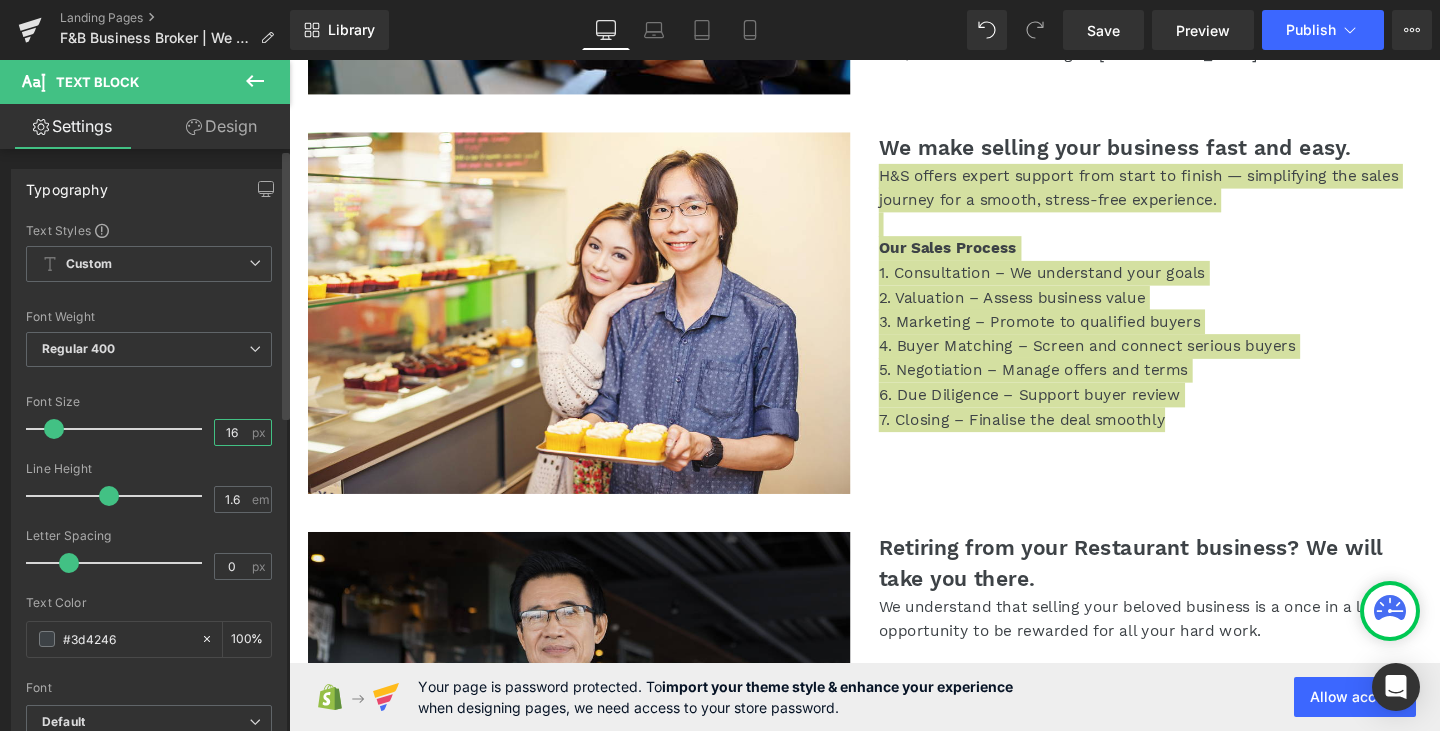 click on "16" at bounding box center [232, 432] 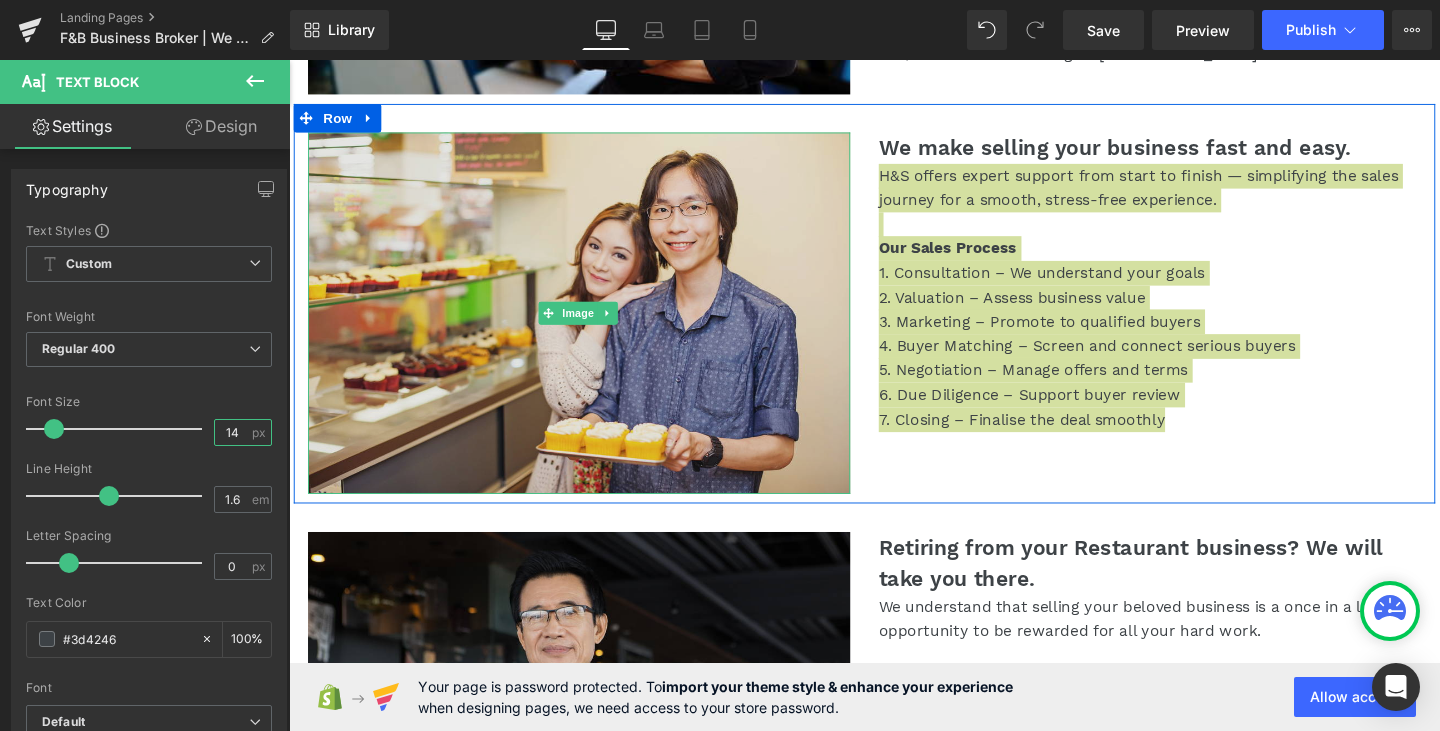 type on "14" 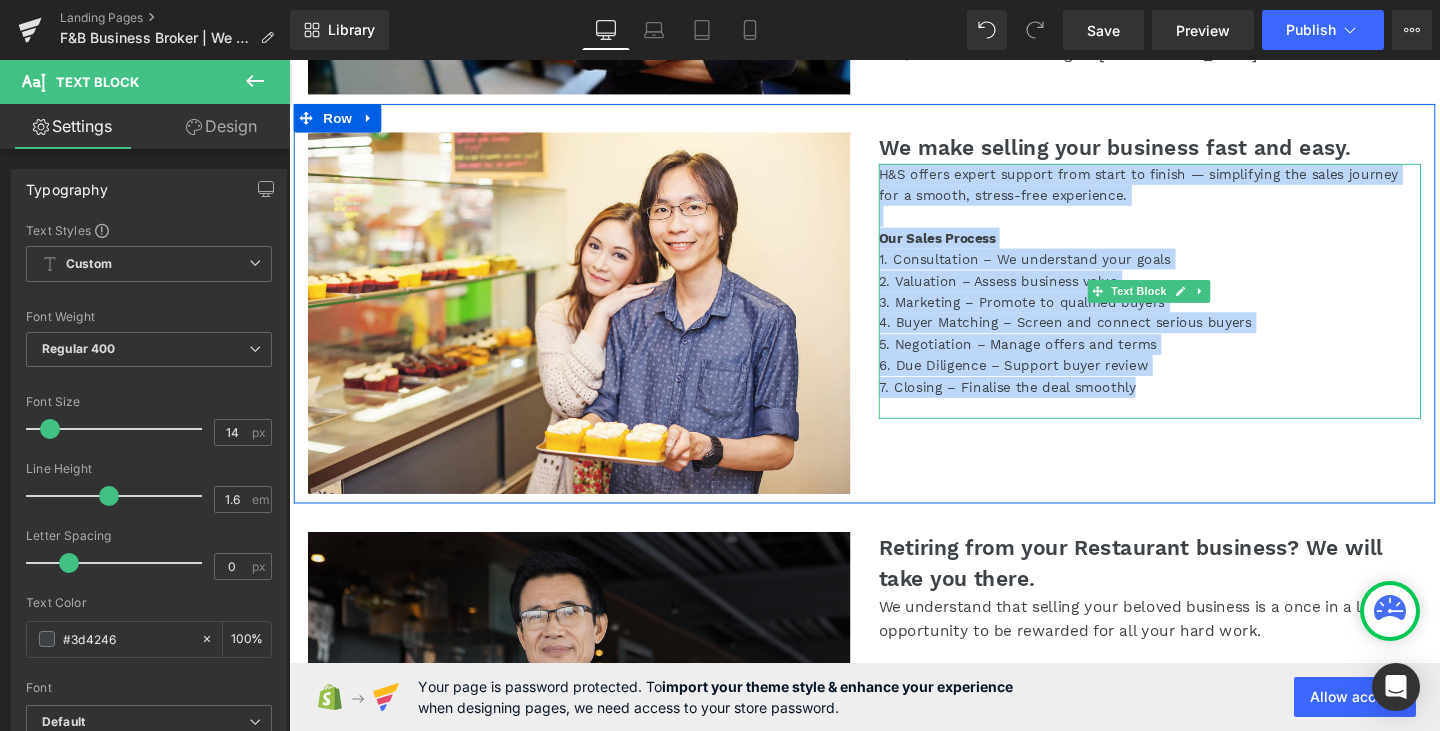 click on "7. Closing – Finalise the deal smoothly" at bounding box center [1194, 404] 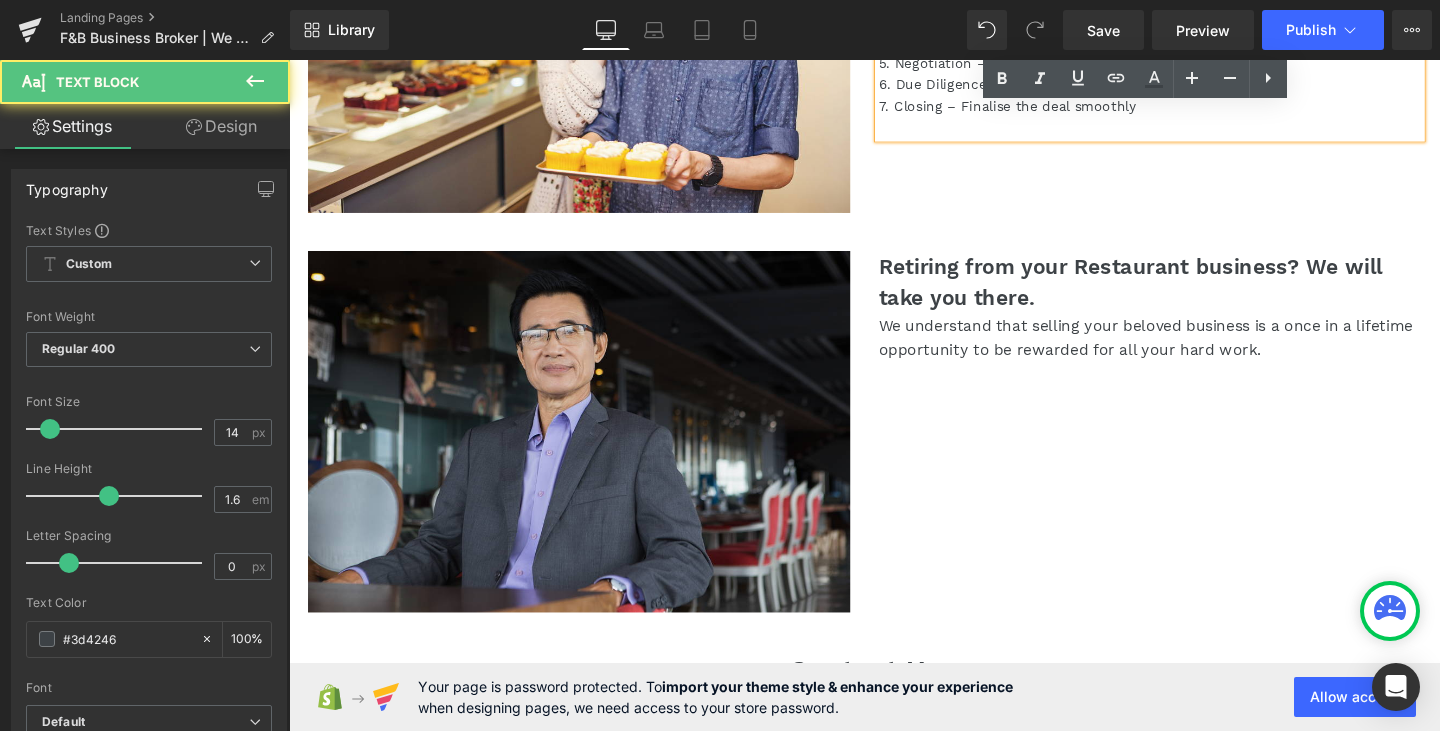 scroll, scrollTop: 2019, scrollLeft: 0, axis: vertical 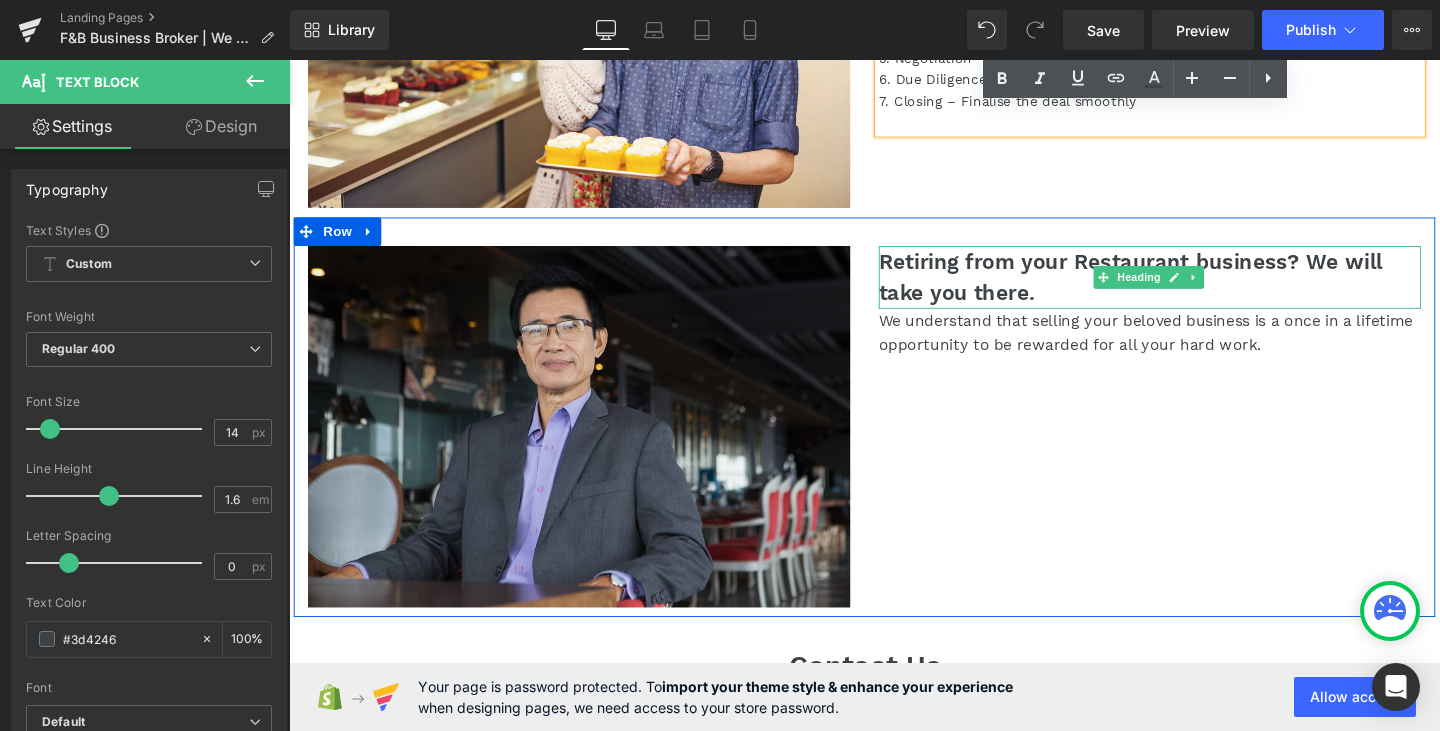 click on "Retiring from your Restaurant business? We will take you there." at bounding box center [1194, 289] 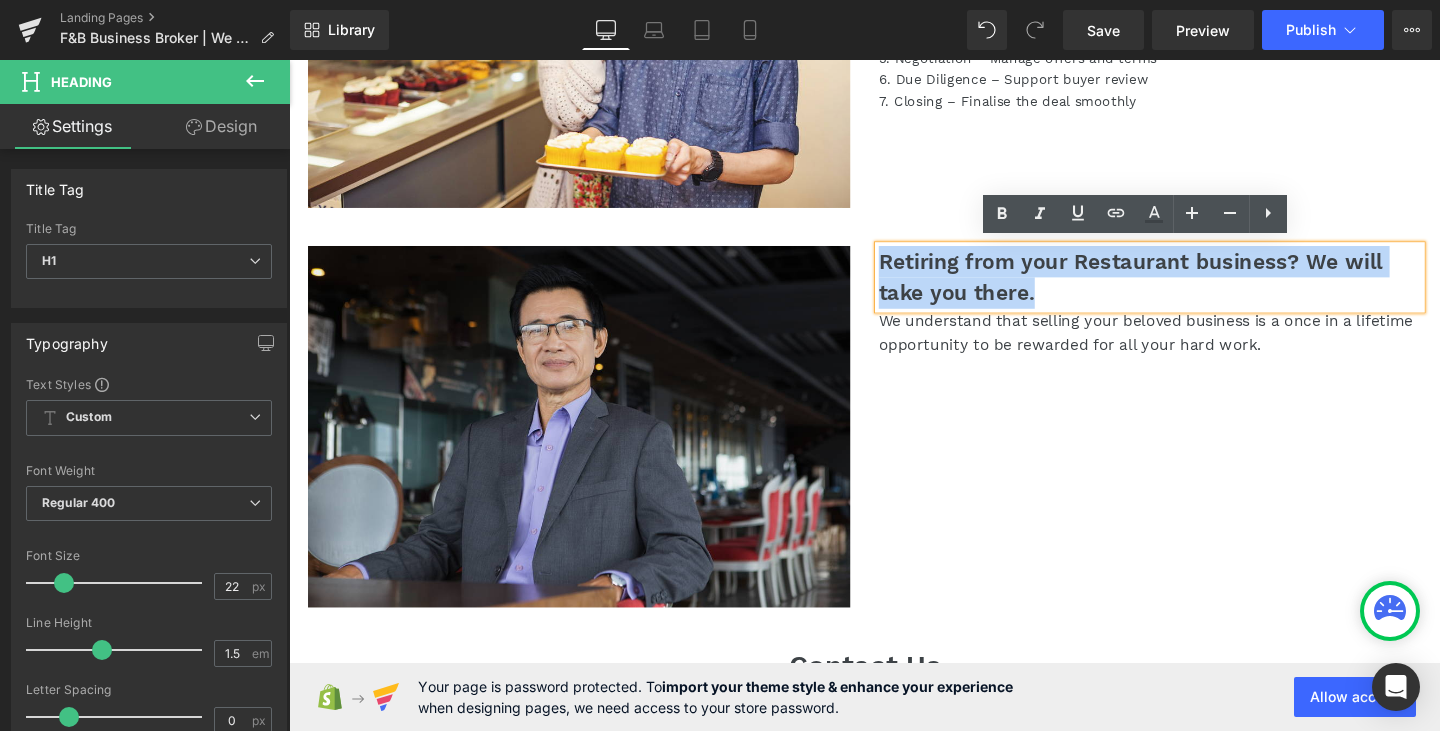 drag, startPoint x: 1082, startPoint y: 304, endPoint x: 876, endPoint y: 269, distance: 208.95215 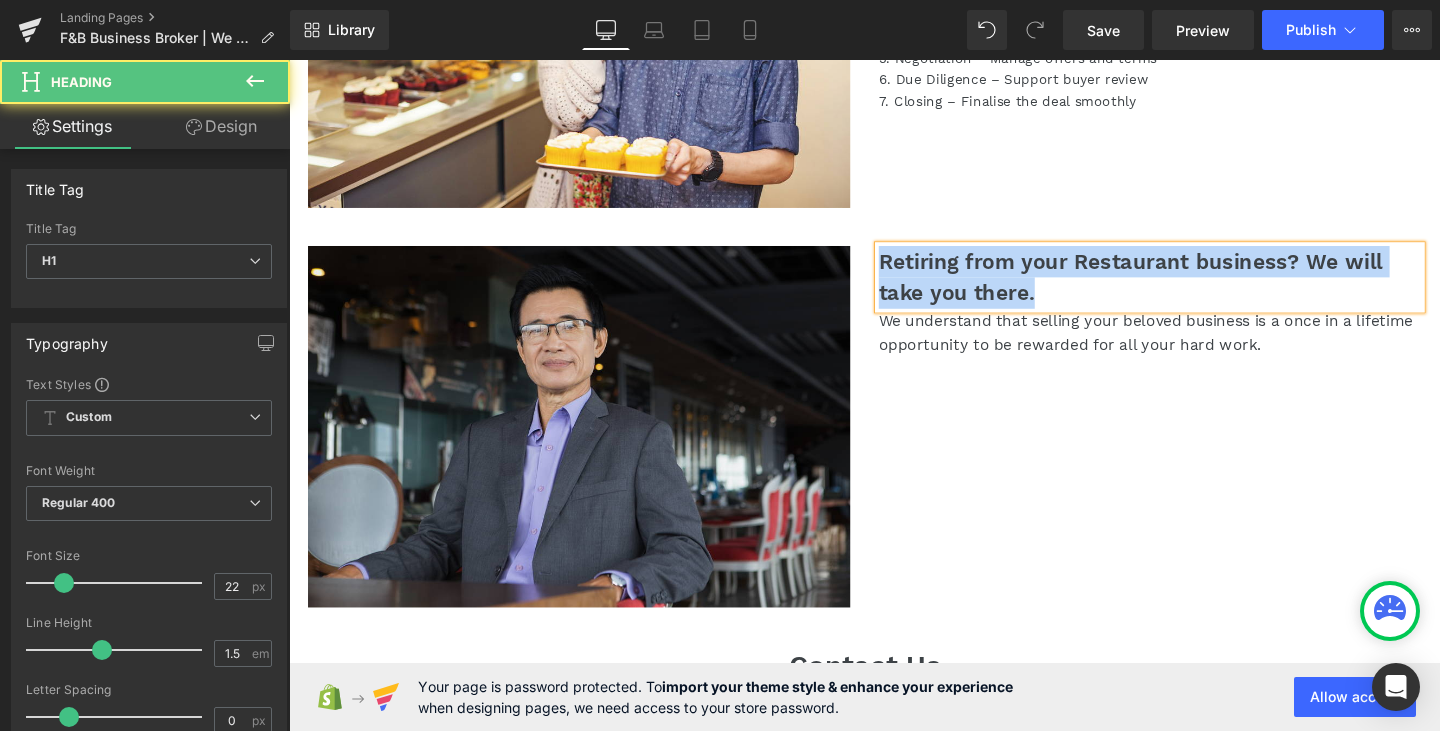 click on "Retiring from your Restaurant business? We will take you there." at bounding box center [1194, 289] 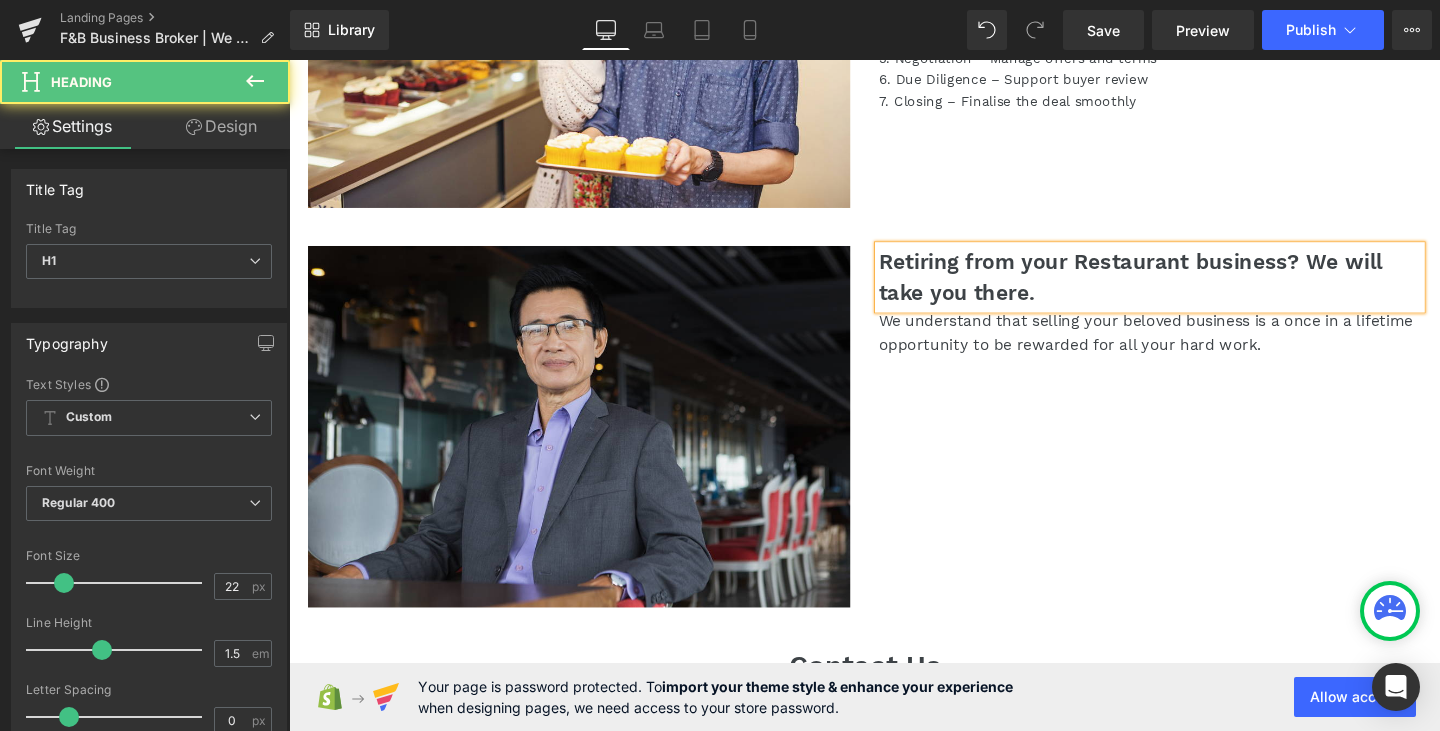 click on "Retiring from your Restaurant business? We will take you there." at bounding box center [1194, 289] 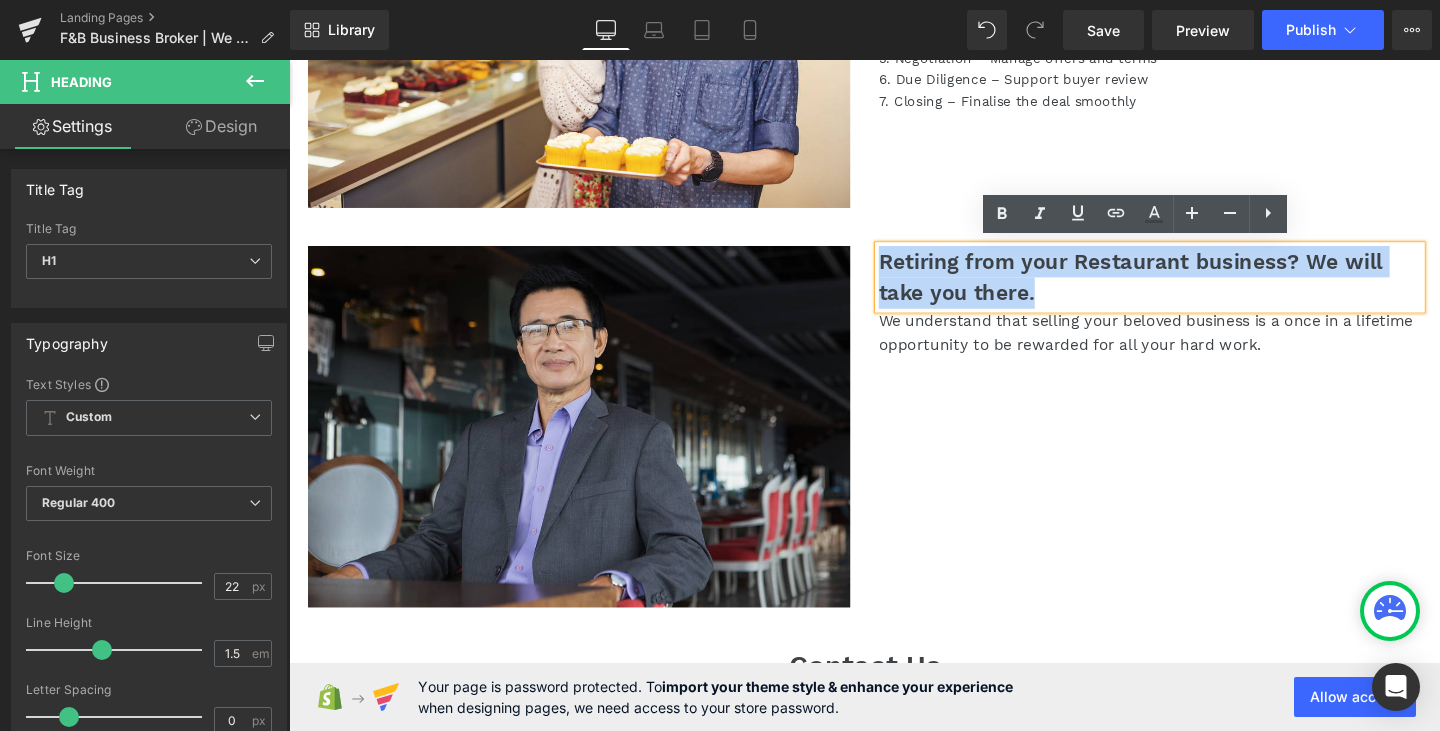drag, startPoint x: 1137, startPoint y: 308, endPoint x: 880, endPoint y: 267, distance: 260.24988 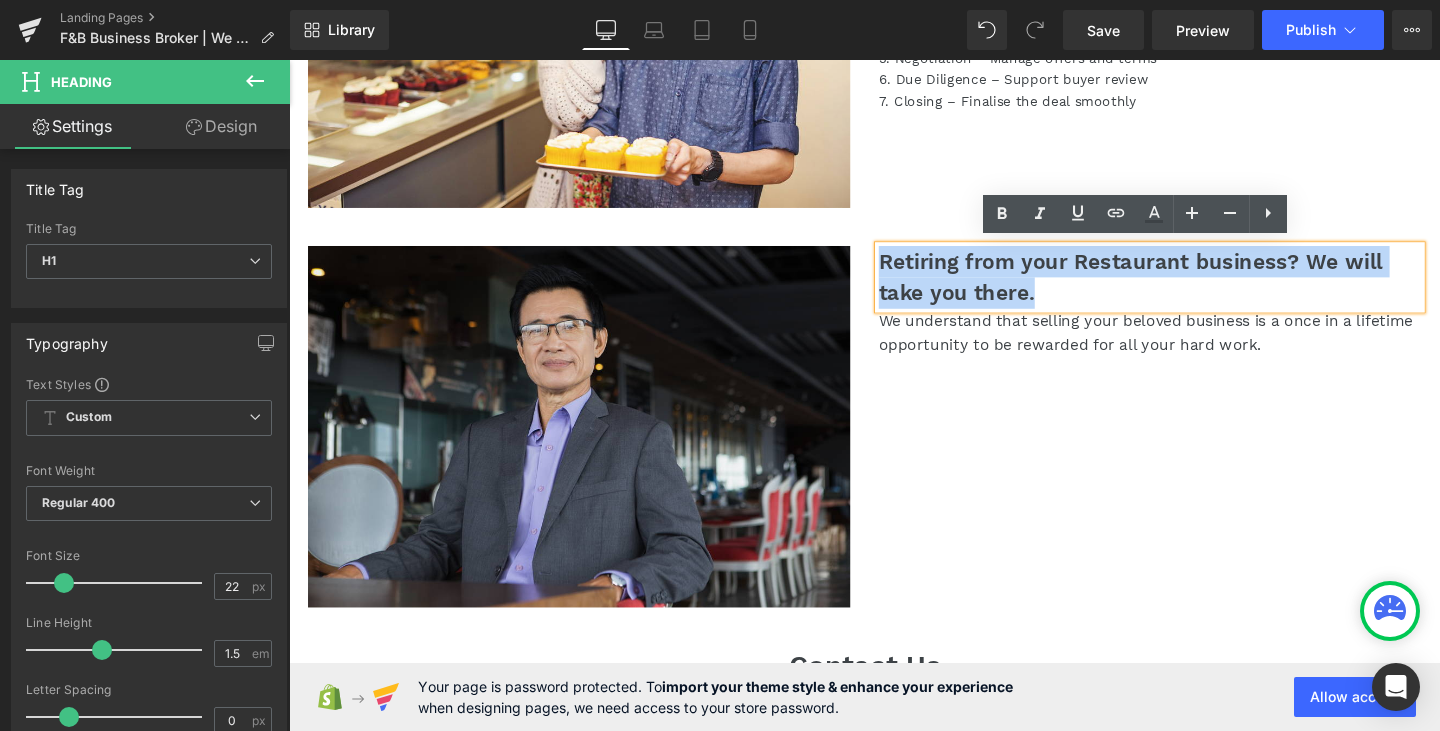 paste 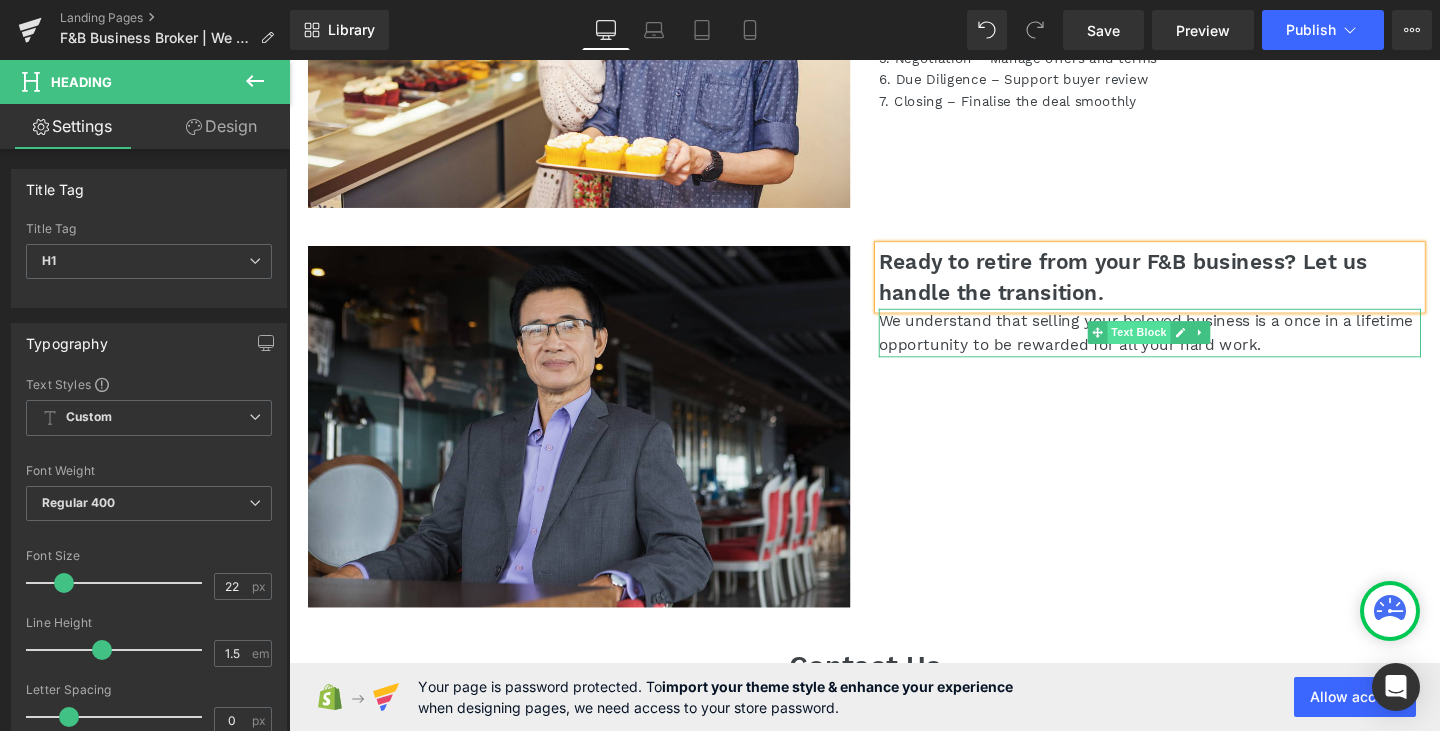 click on "Text Block" at bounding box center [1182, 347] 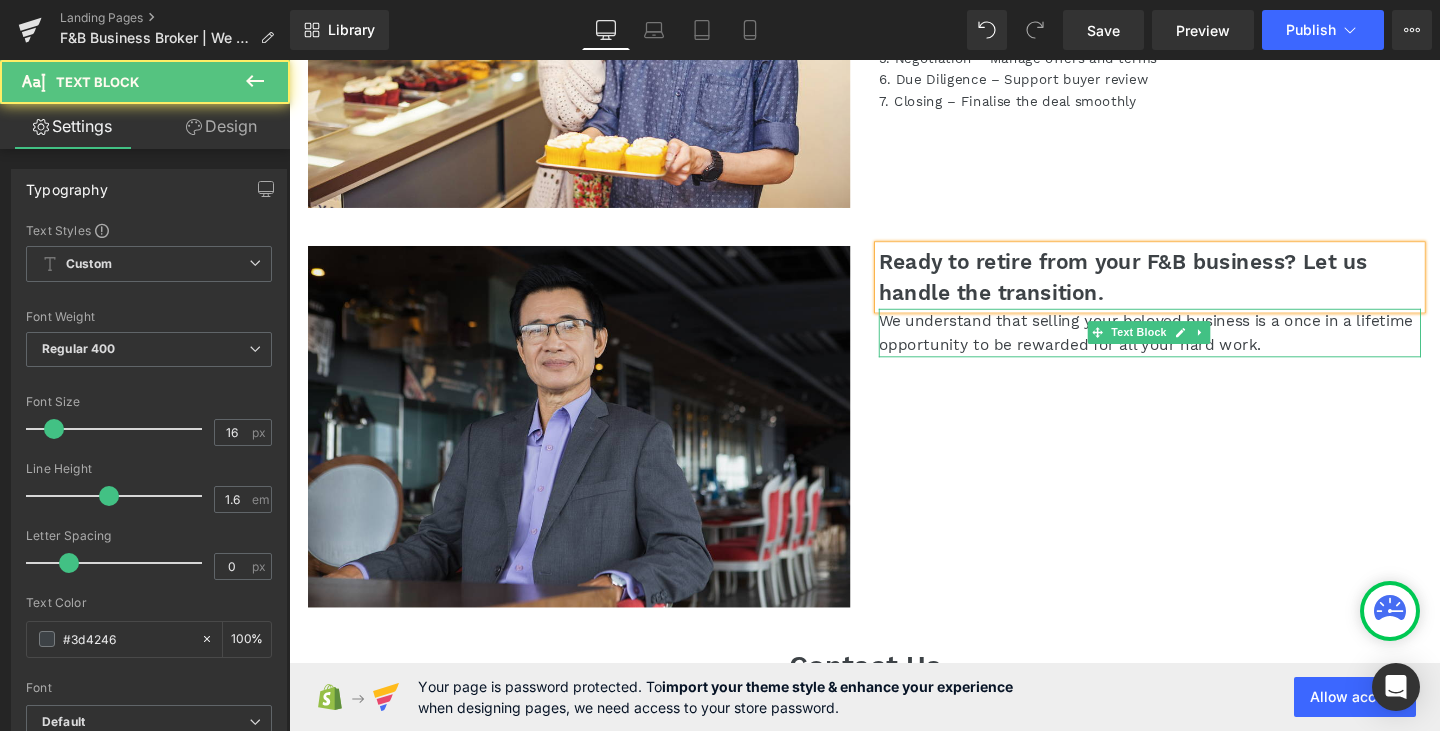 click on "We understand that selling your beloved business is a once in a lifetime opportunity to be rewarded for all your hard work." at bounding box center (1194, 347) 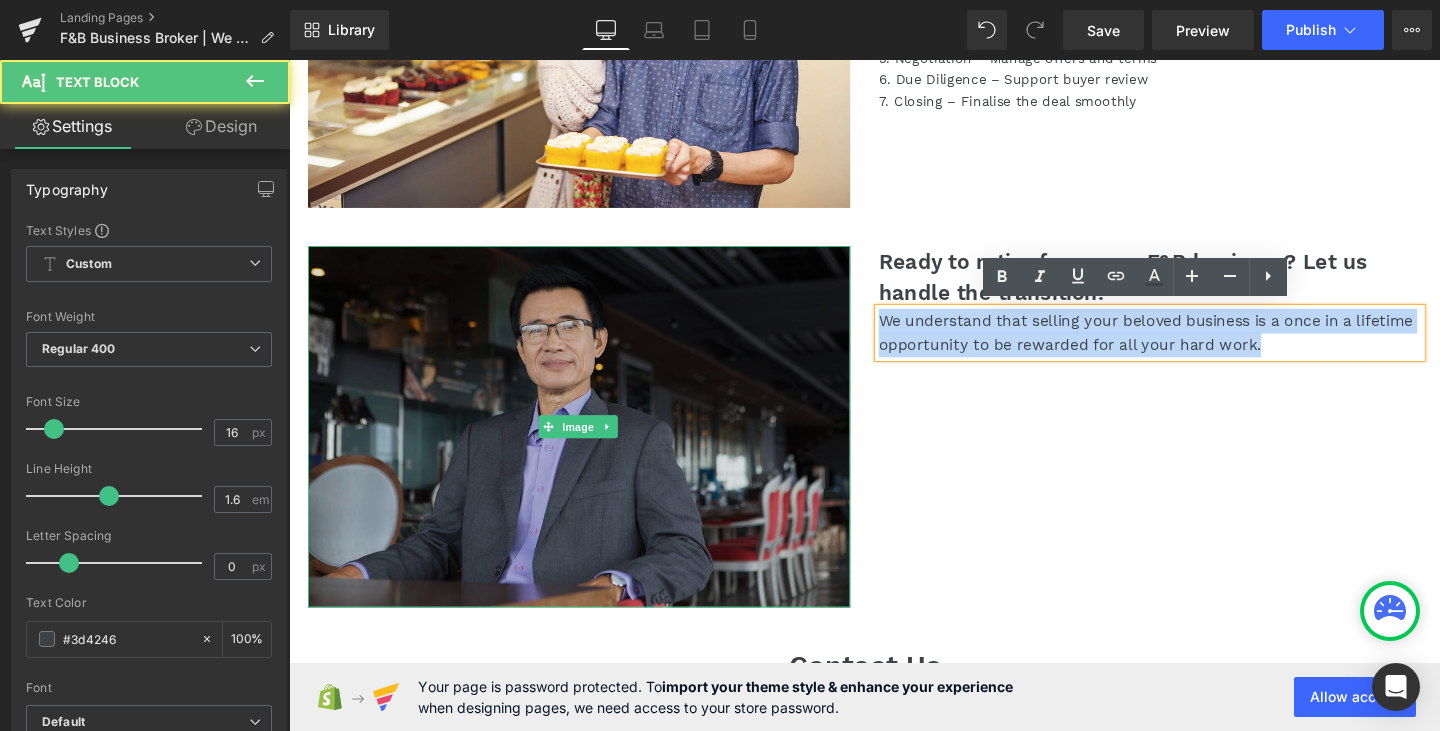 drag, startPoint x: 1398, startPoint y: 354, endPoint x: 837, endPoint y: 315, distance: 562.354 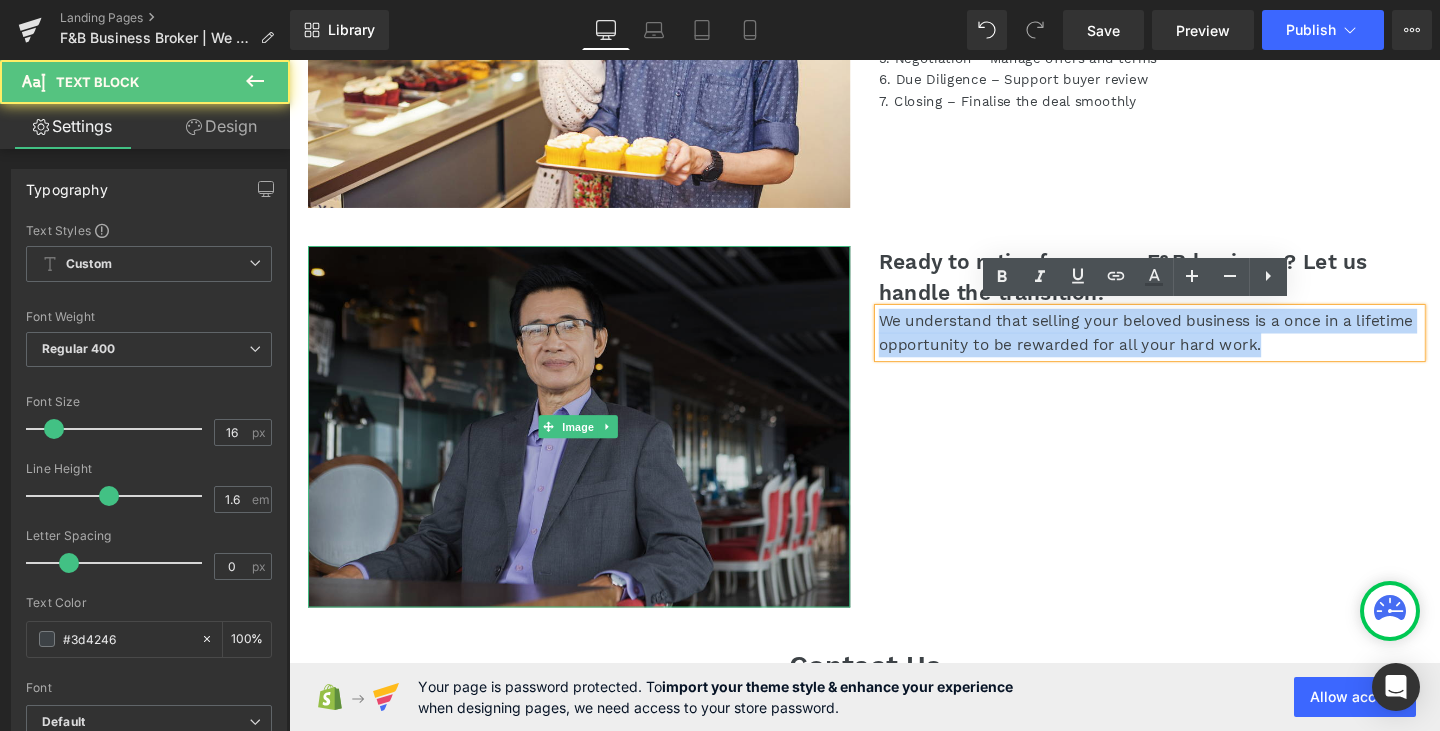 click on "Image         Ready to retire from your F&B business? Let us handle the transition. Heading         We understand that selling your beloved business is a once in a lifetime opportunity to be rewarded for all your hard work. Text Block         Row" at bounding box center [894, 436] 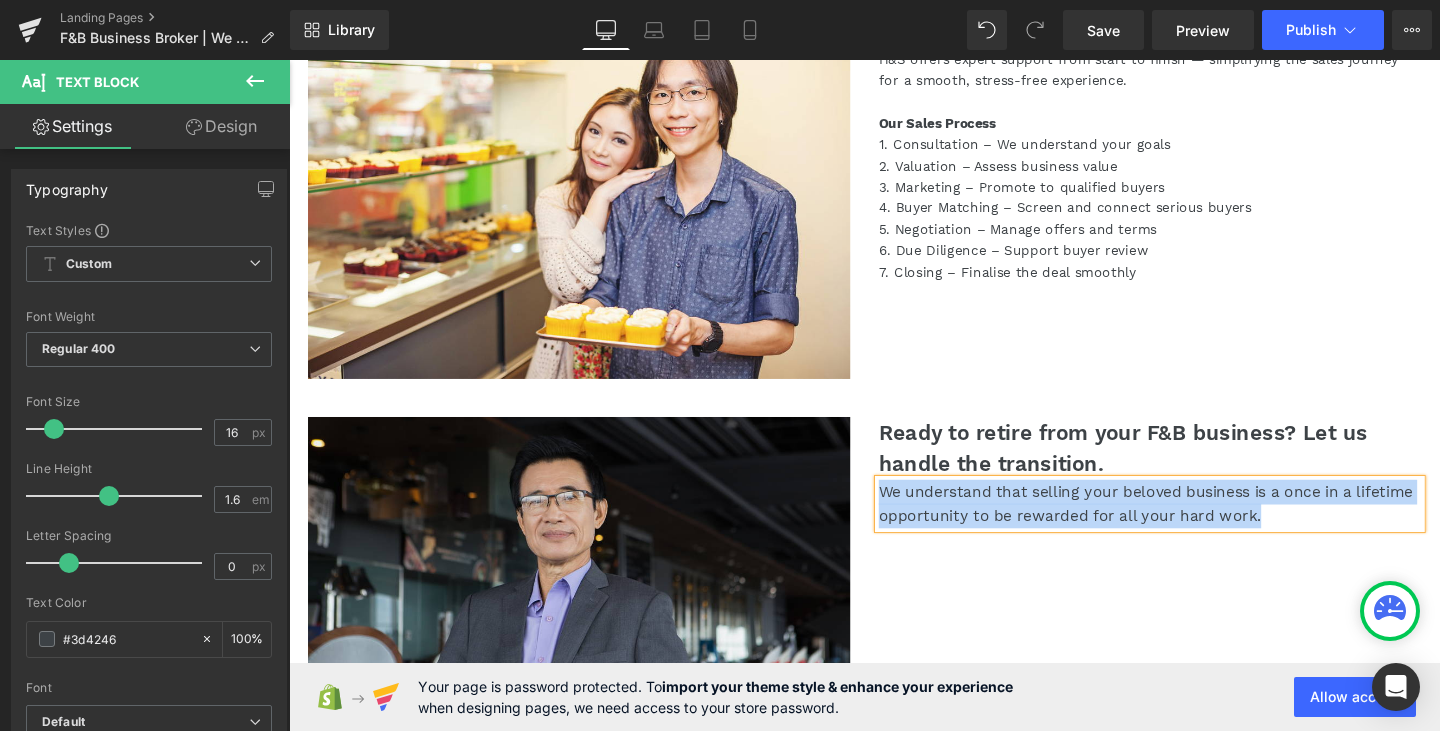 scroll, scrollTop: 1819, scrollLeft: 0, axis: vertical 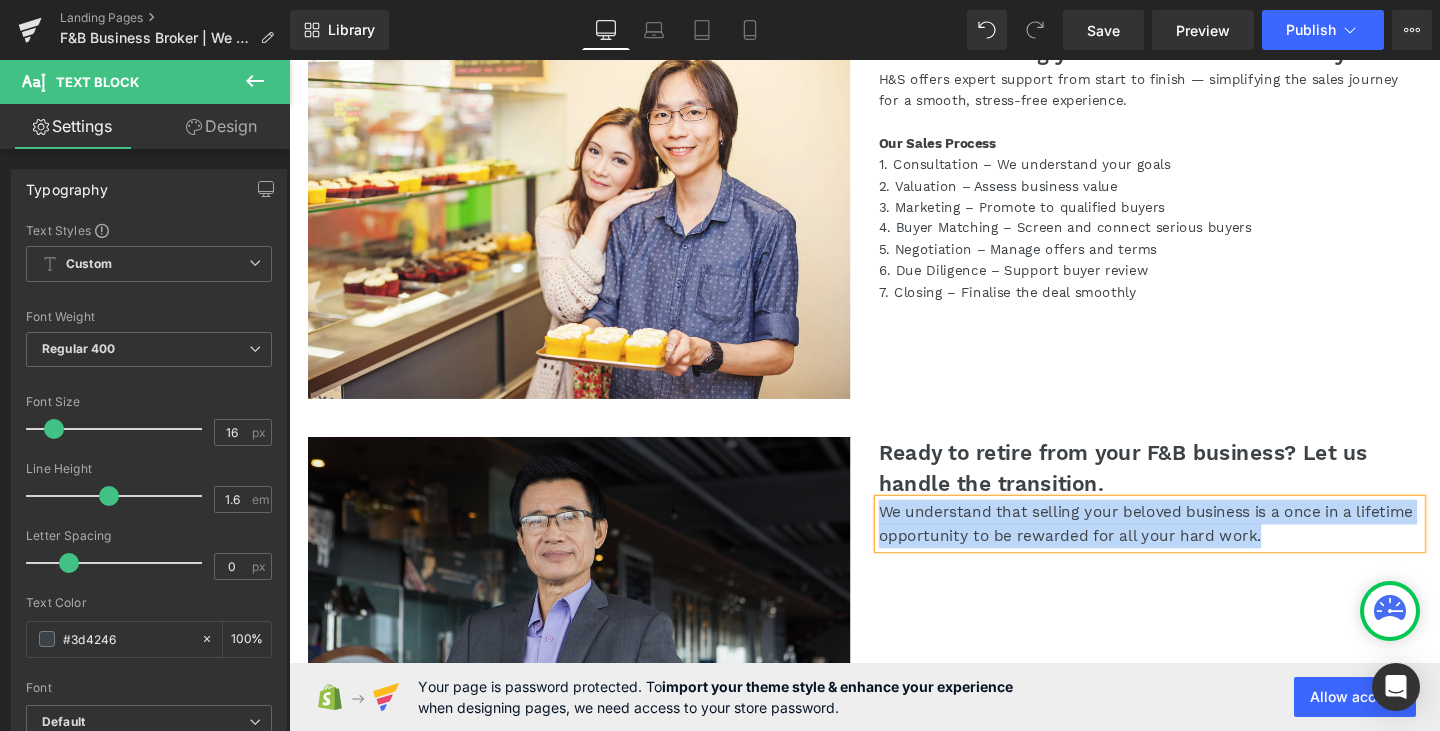 click on "Ready to retire from your F&B business? Let us handle the transition." at bounding box center (1194, 489) 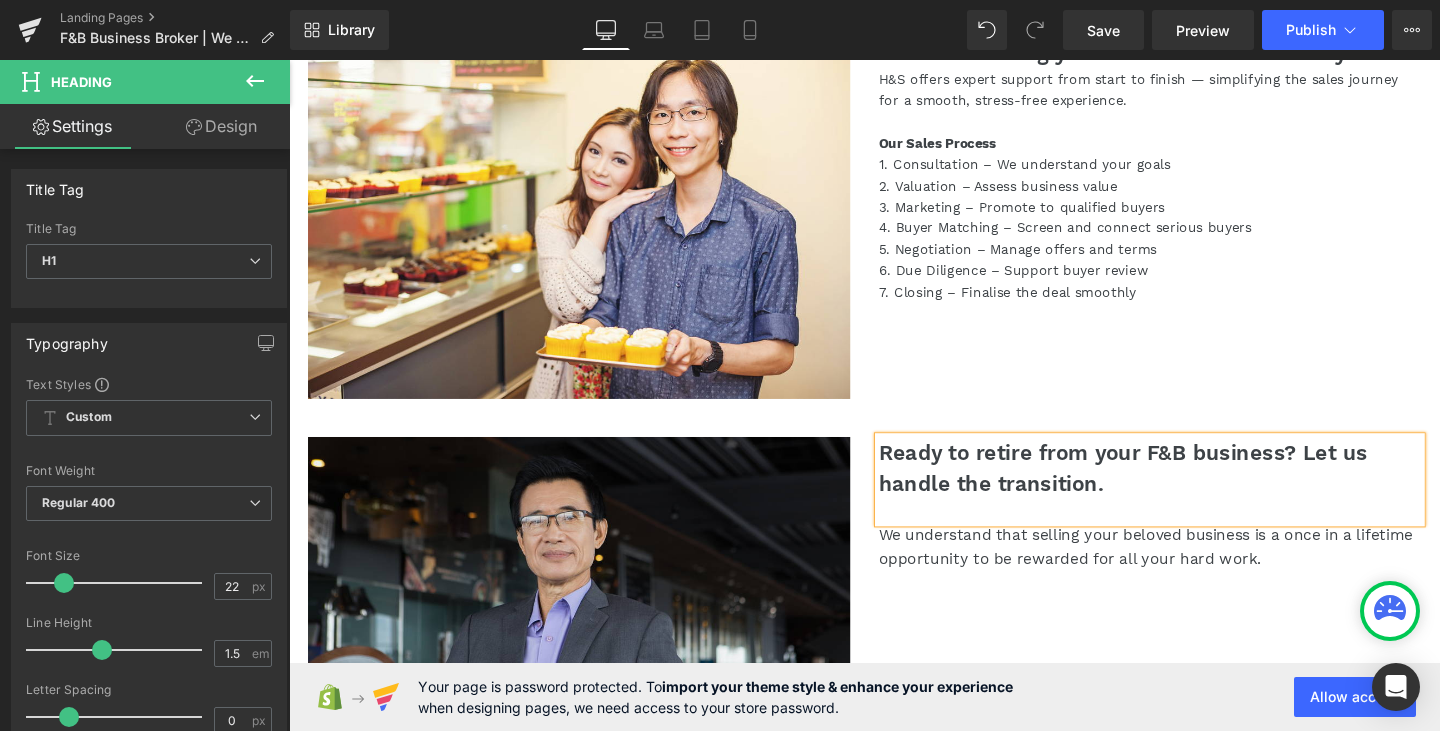 click on "We understand that selling your beloved business is a once in a lifetime opportunity to be rewarded for all your hard work." at bounding box center (1194, 571) 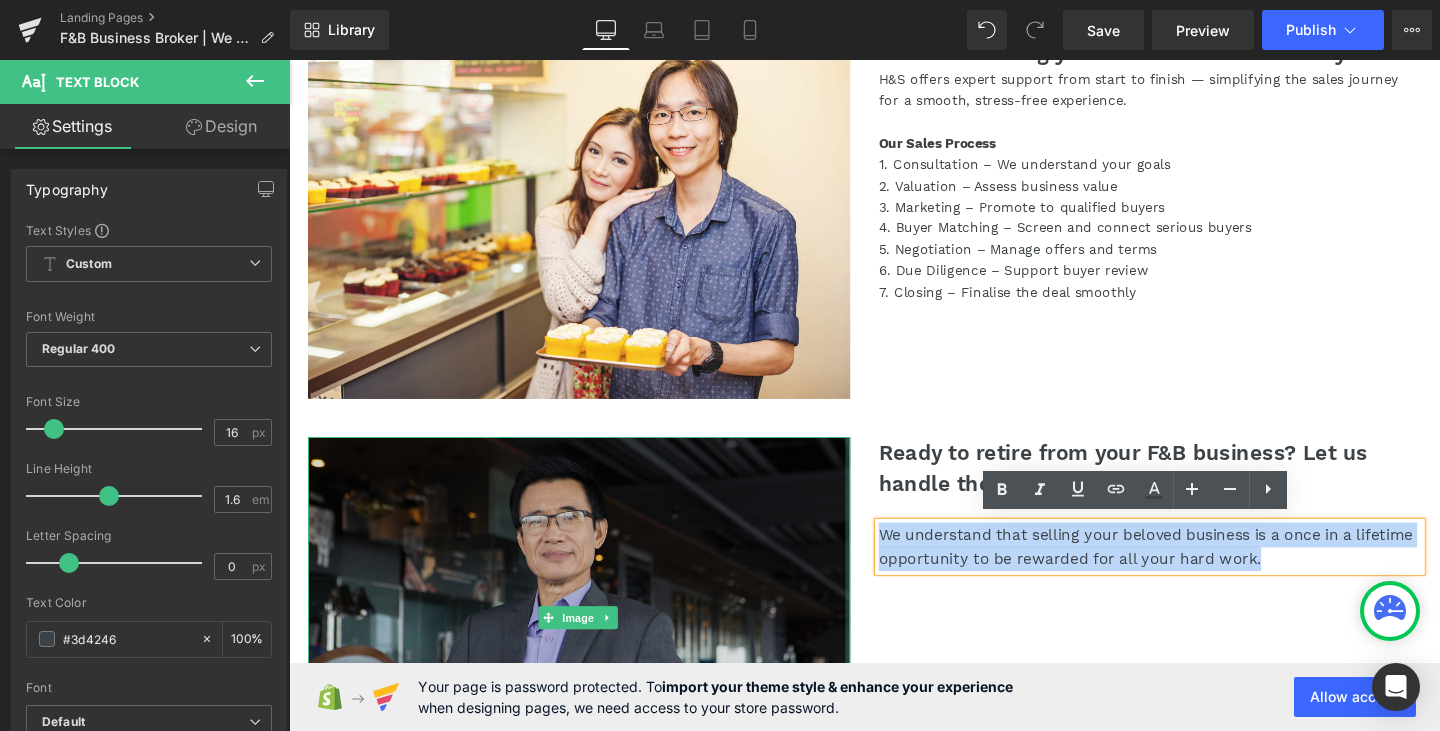 drag, startPoint x: 1372, startPoint y: 587, endPoint x: 867, endPoint y: 542, distance: 507.00098 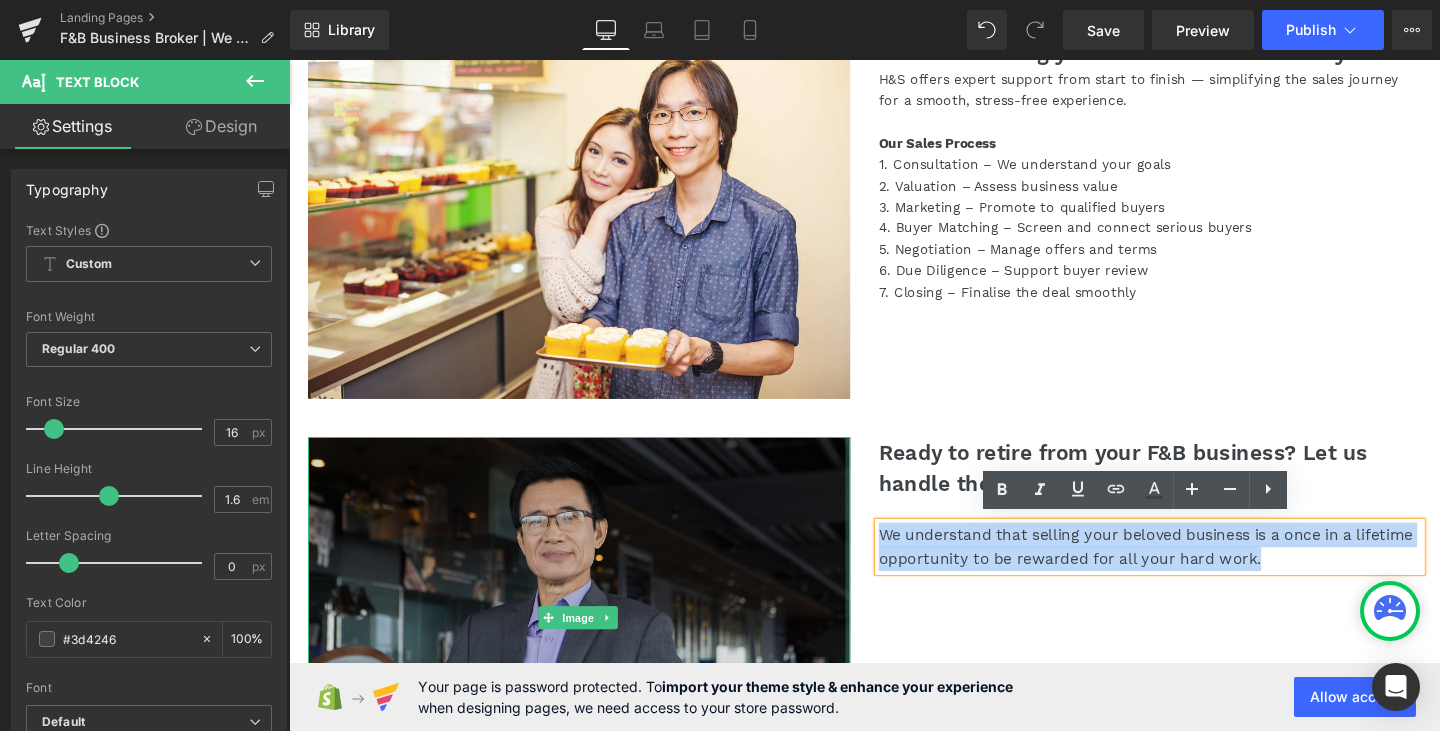 click on "Image         Ready to retire from your F&B business? Let us handle the transition. Heading         We understand that selling your beloved business is a once in a lifetime opportunity to be rewarded for all your hard work. Text Block         Row" at bounding box center (894, 636) 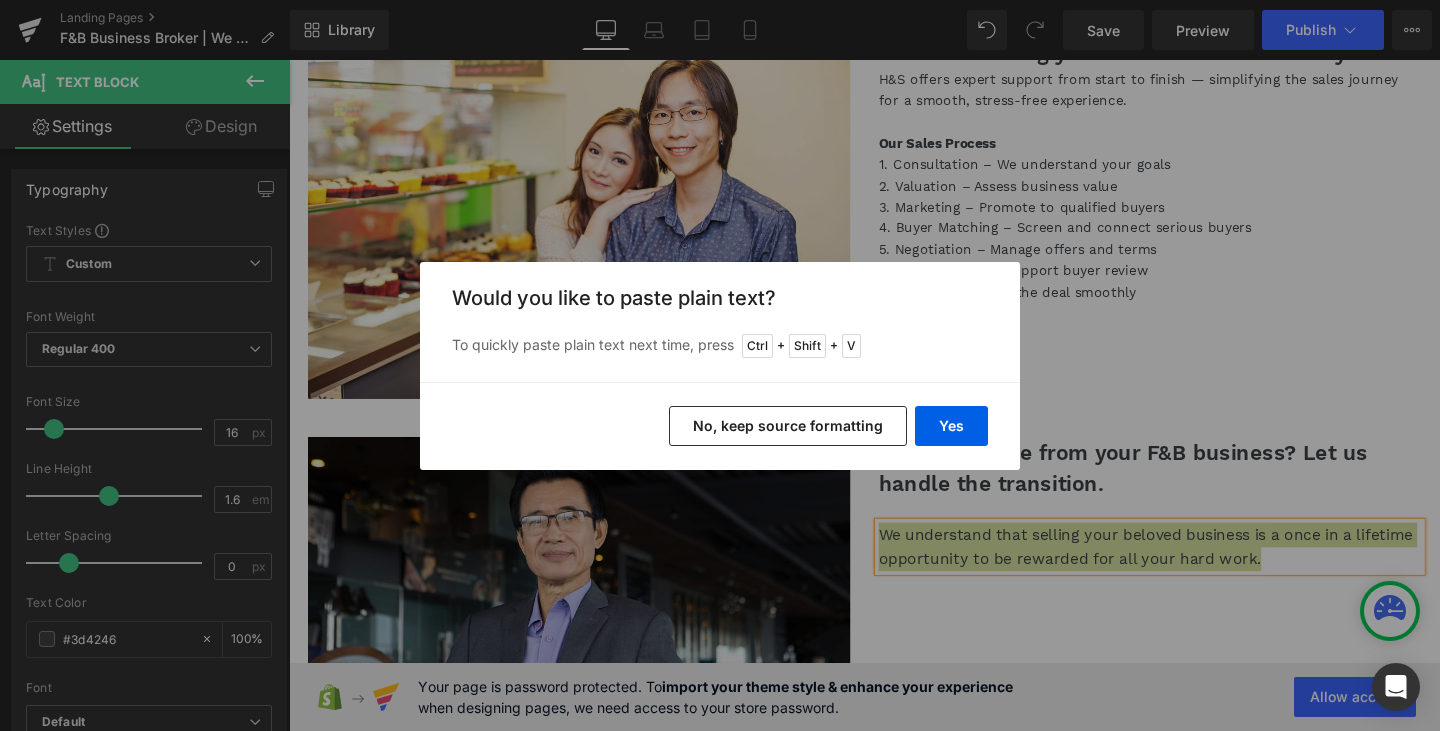 click on "No, keep source formatting" at bounding box center [788, 426] 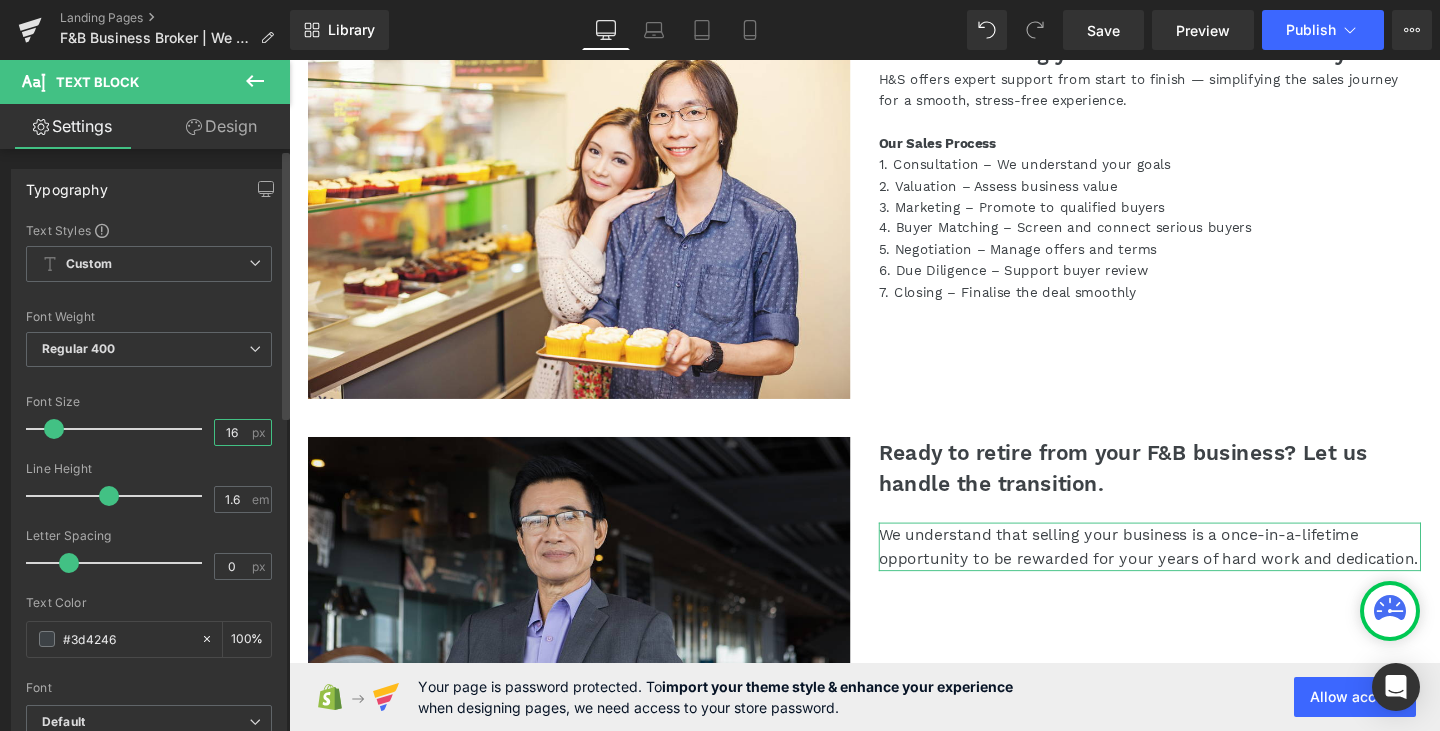 click on "16" at bounding box center [232, 432] 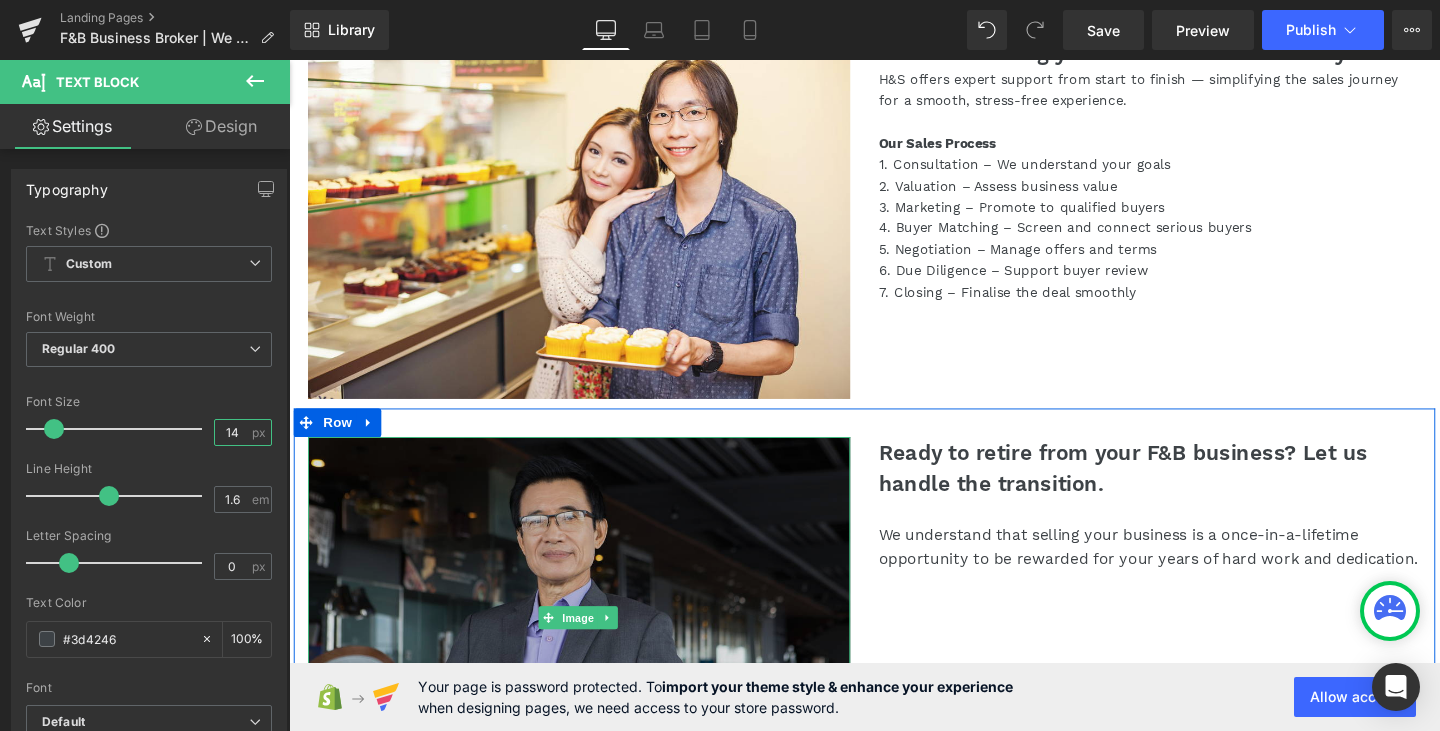 type on "14" 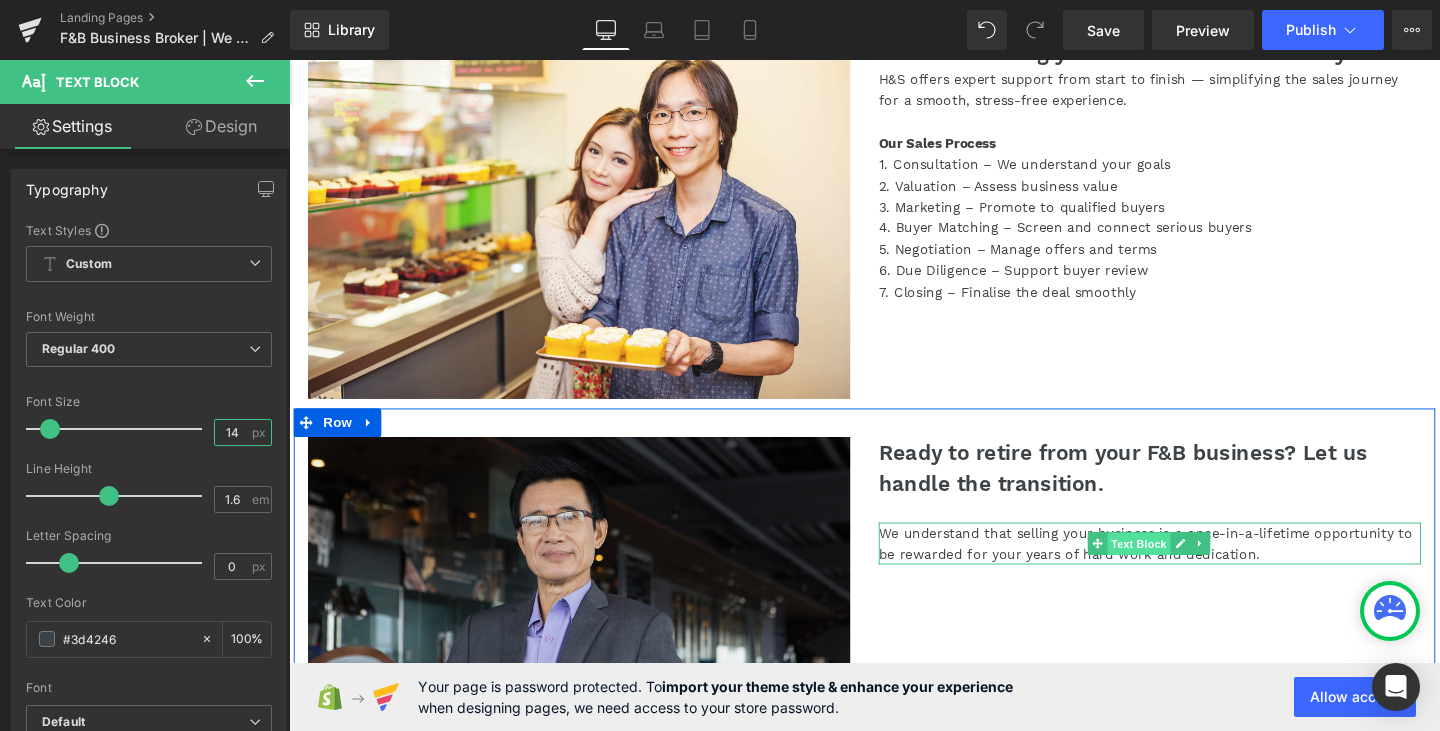 click on "Text Block" at bounding box center [1182, 569] 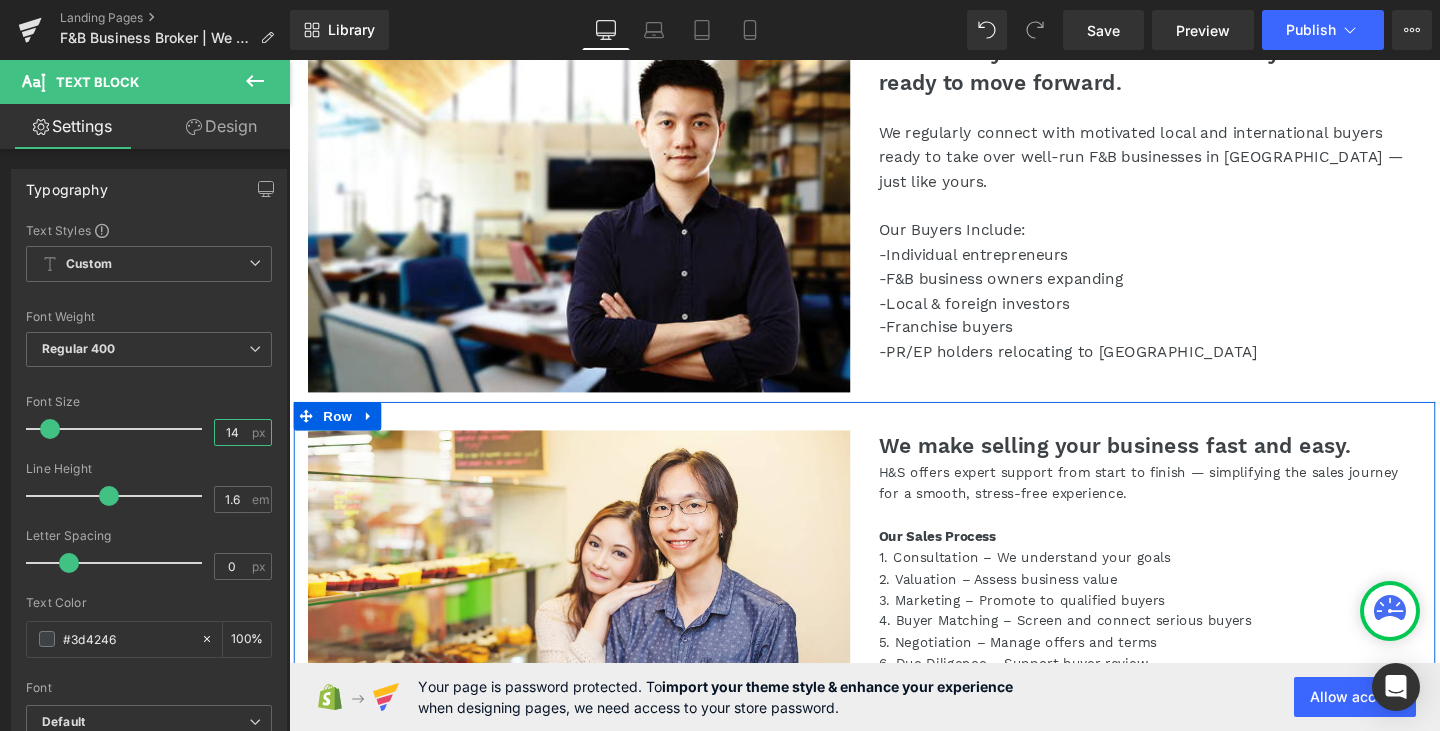 scroll, scrollTop: 1219, scrollLeft: 0, axis: vertical 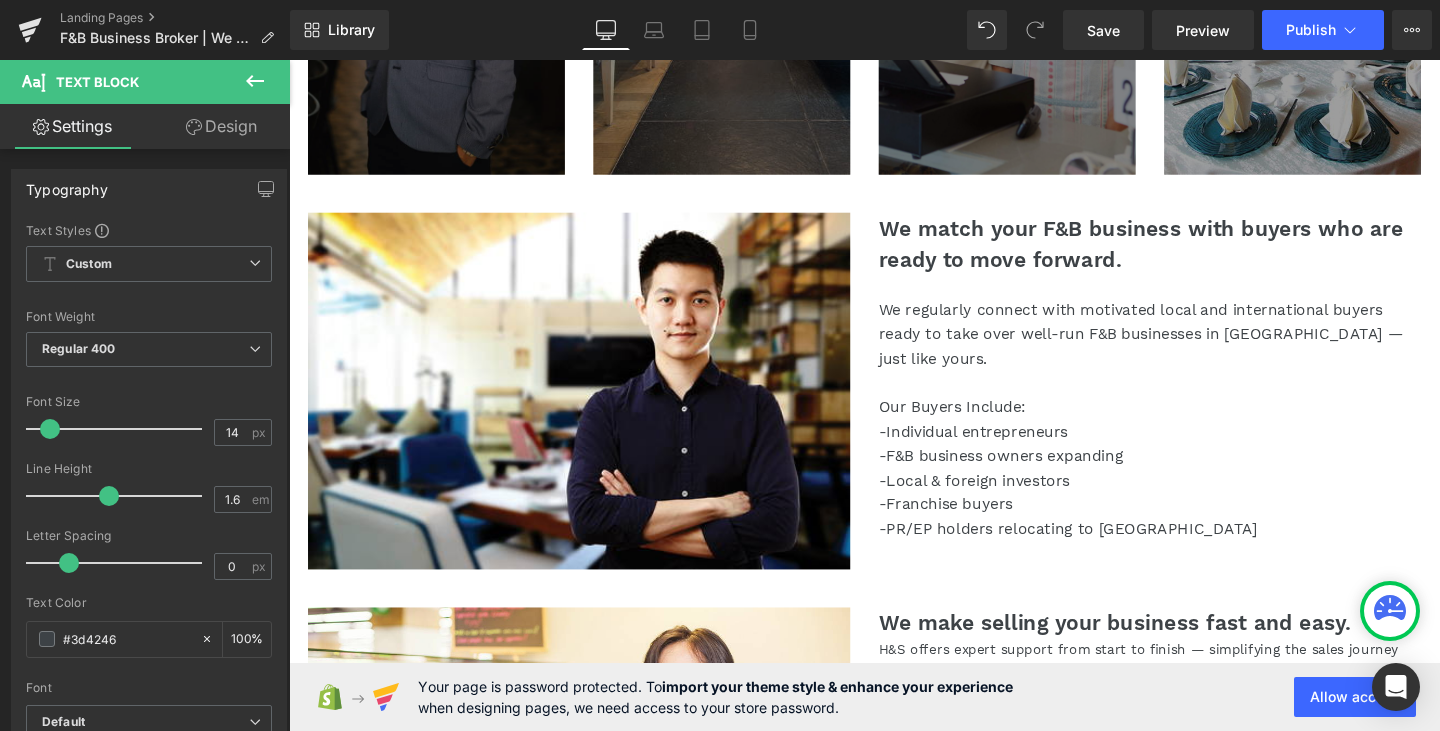 click on "-F&B business owners expanding" at bounding box center (1194, 477) 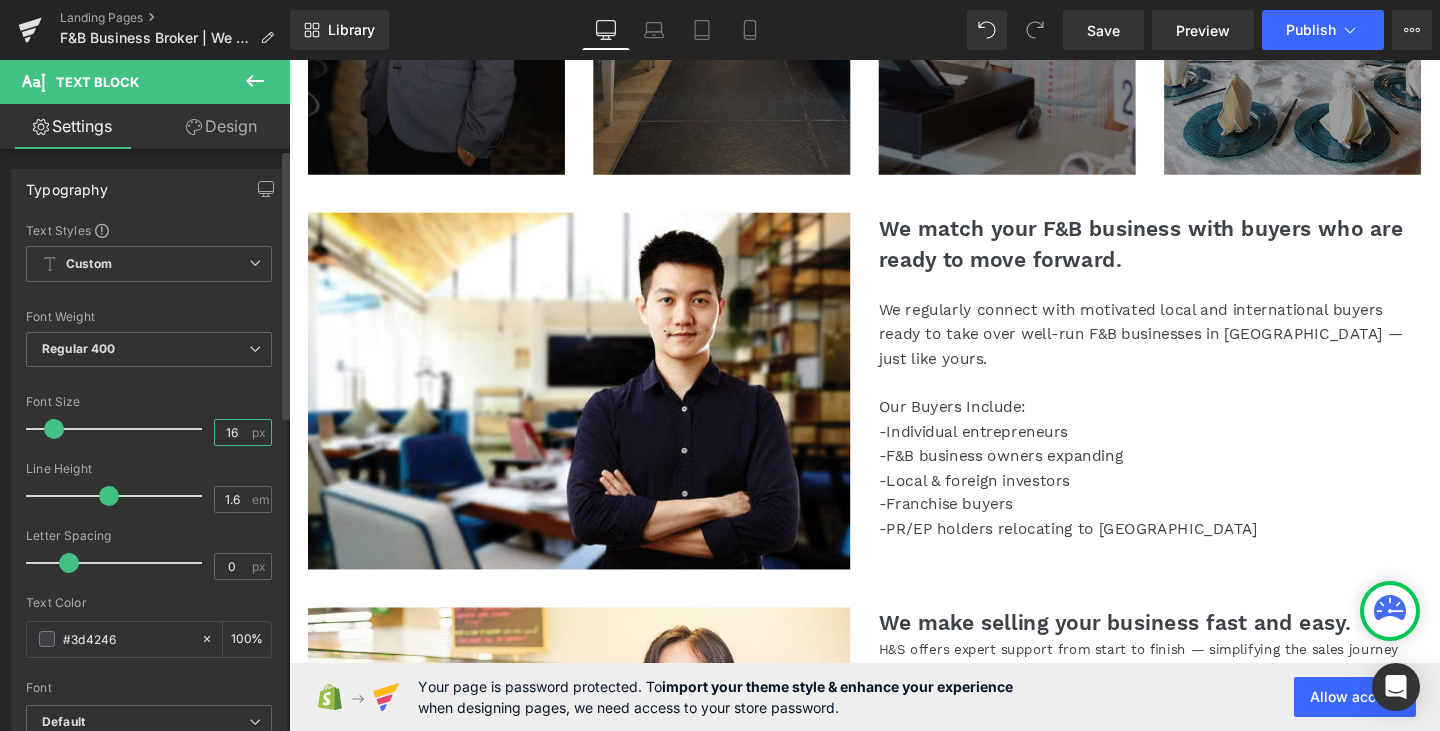 click on "16" at bounding box center (232, 432) 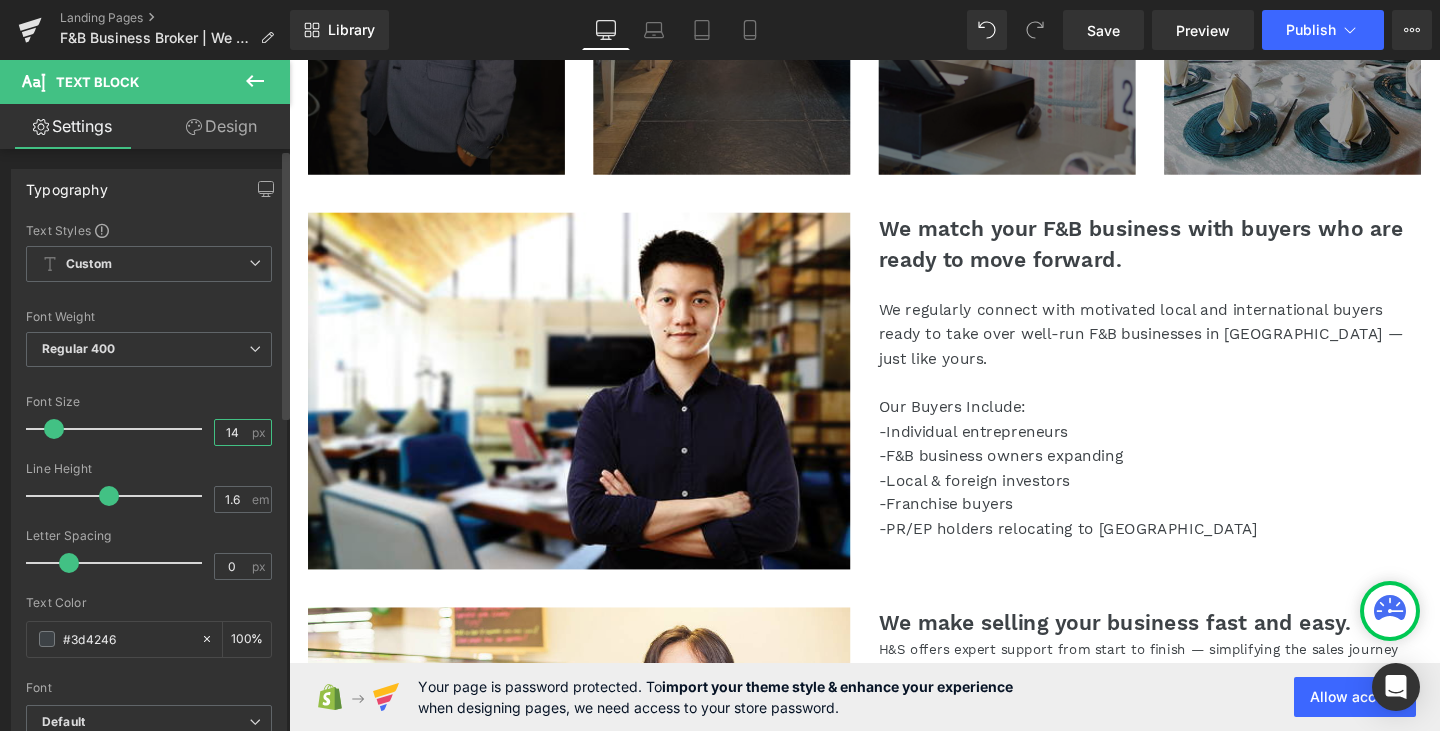 type on "14" 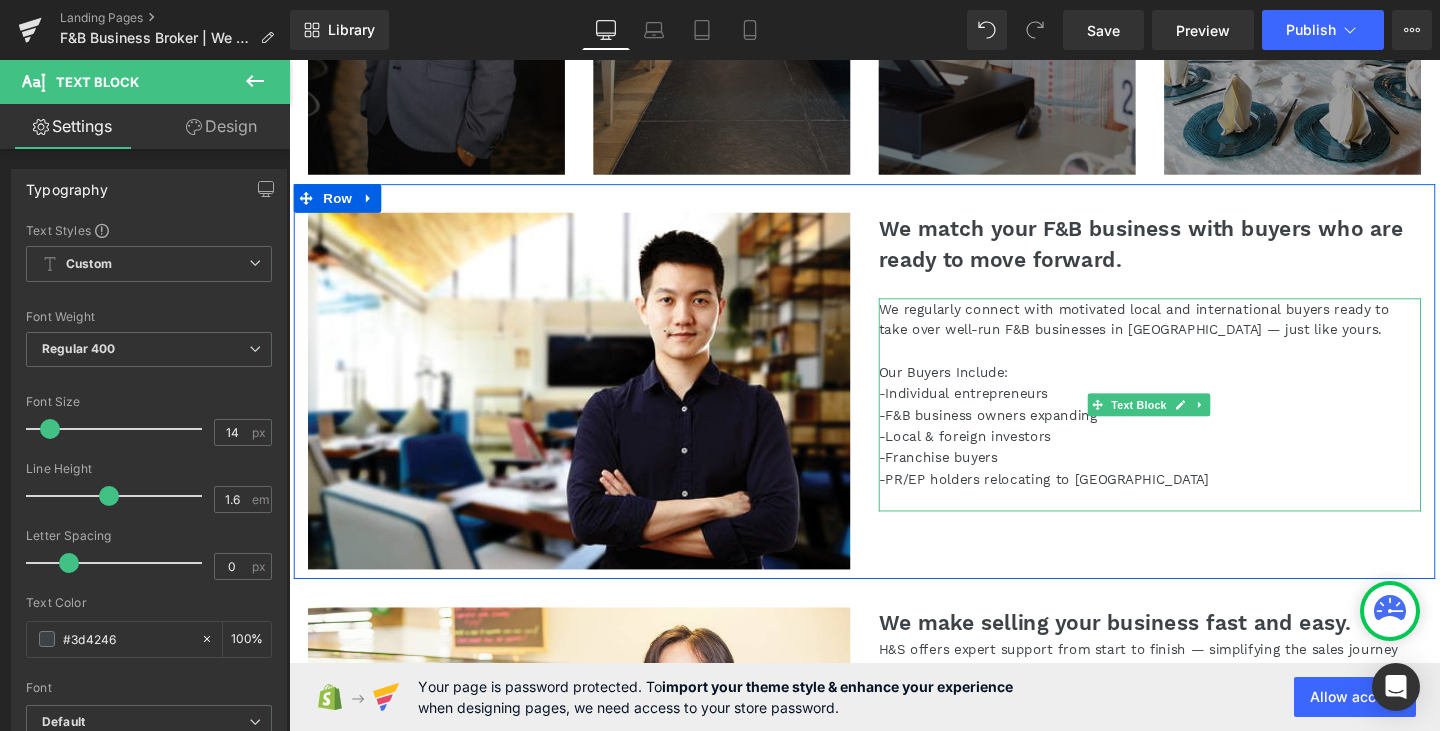 click on "-Local & foreign investors" at bounding box center [1194, 456] 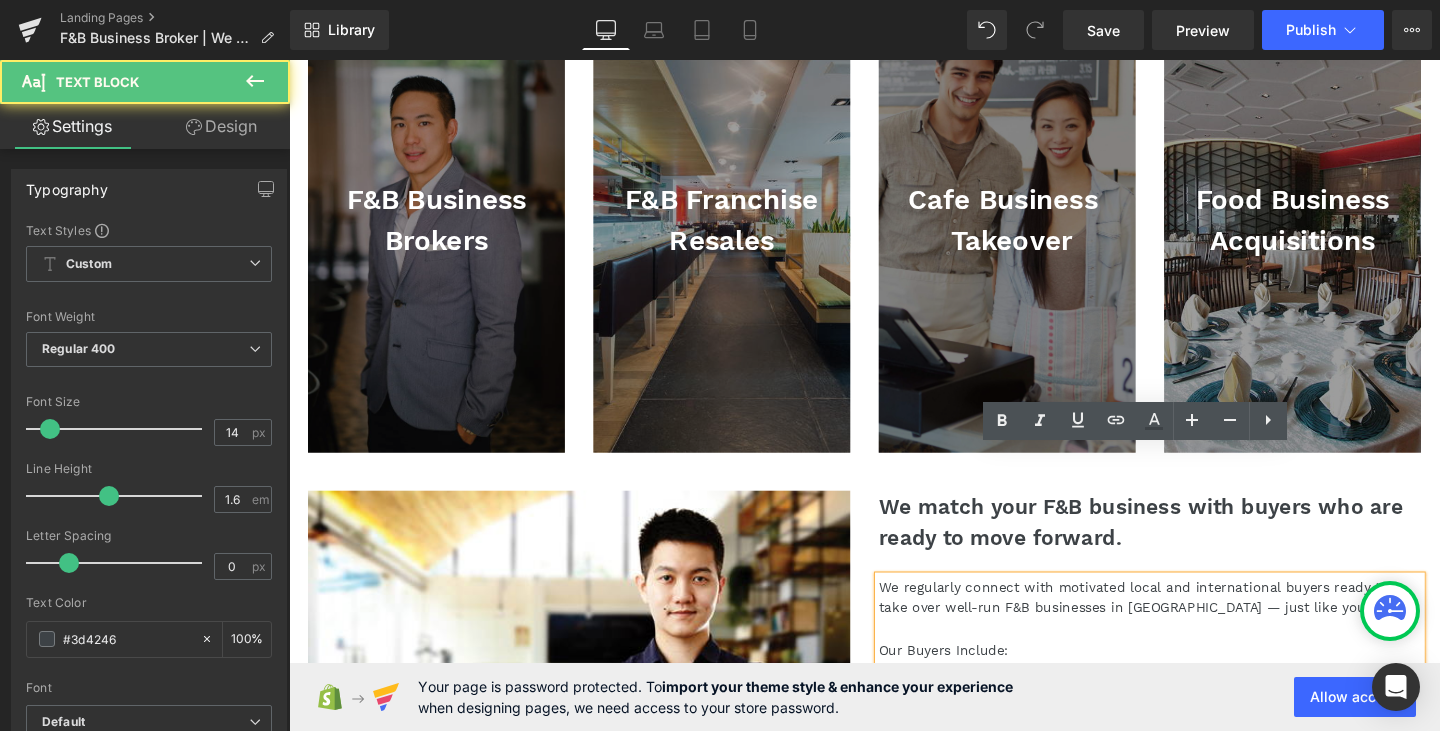 scroll, scrollTop: 819, scrollLeft: 0, axis: vertical 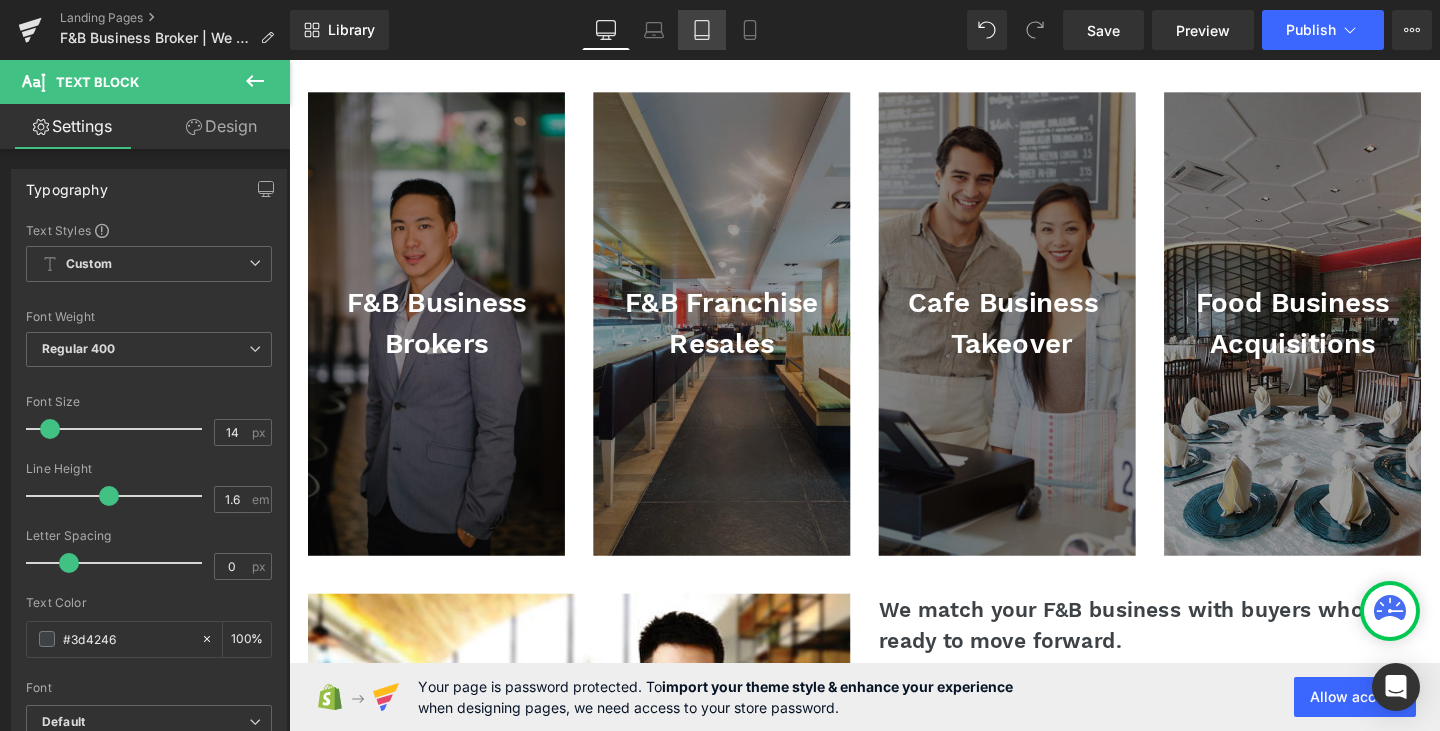 click on "Tablet" at bounding box center [702, 30] 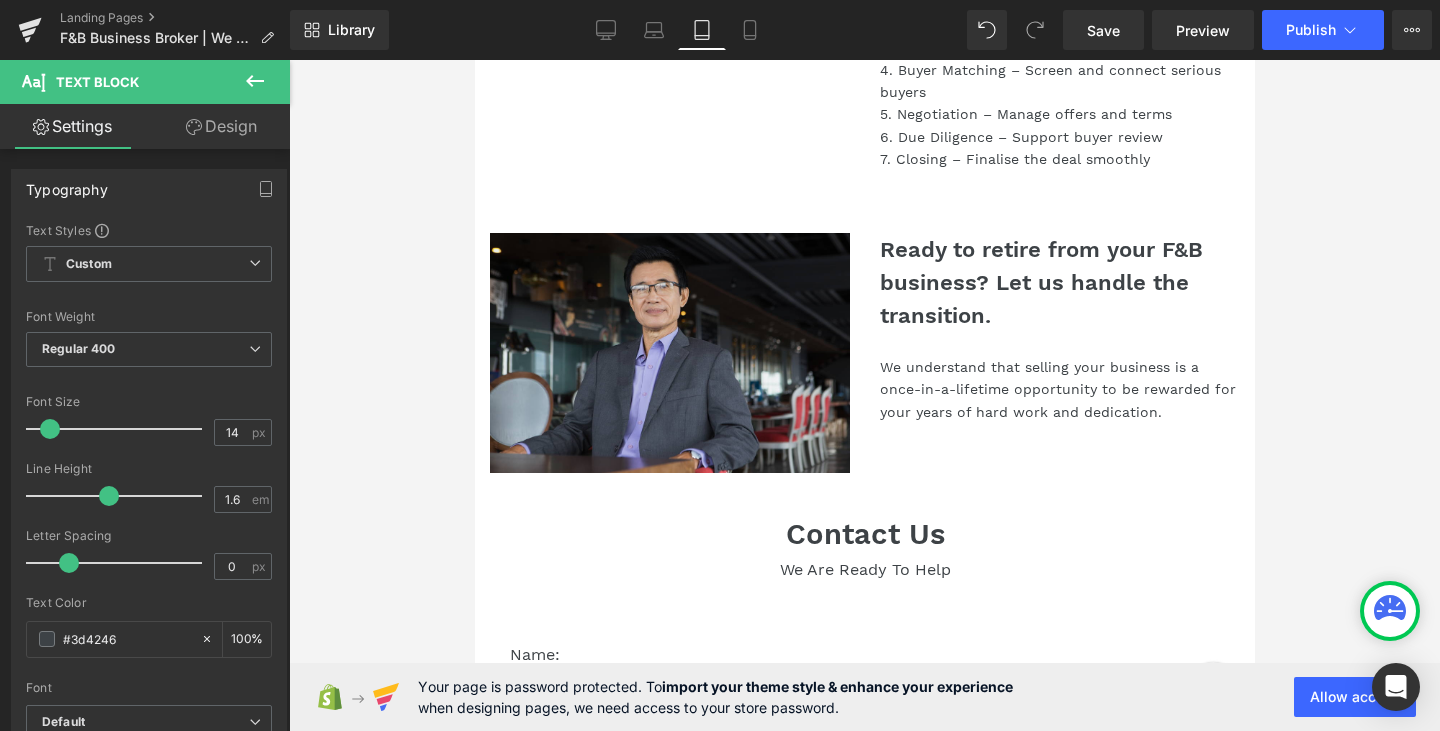 scroll, scrollTop: 2500, scrollLeft: 0, axis: vertical 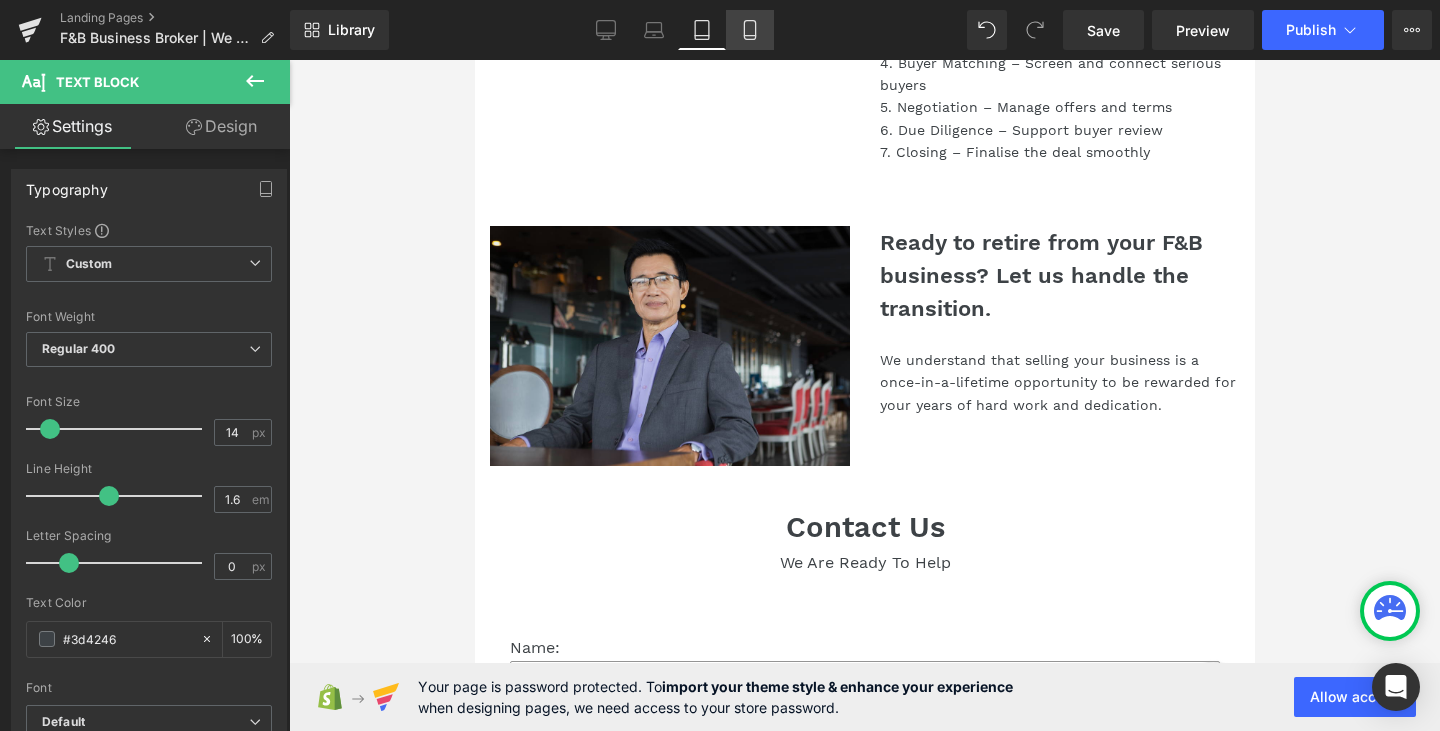 click on "Mobile" at bounding box center [750, 30] 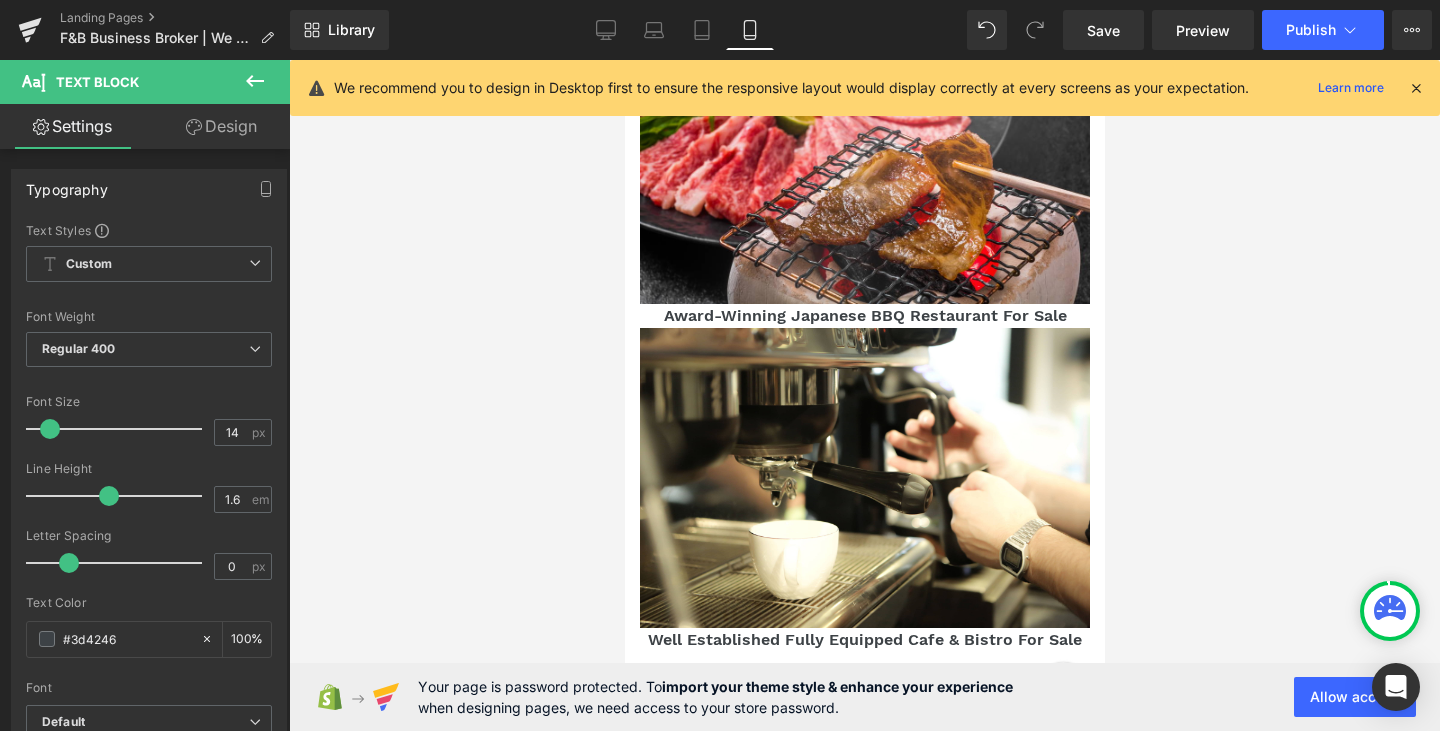 scroll, scrollTop: 6186, scrollLeft: 0, axis: vertical 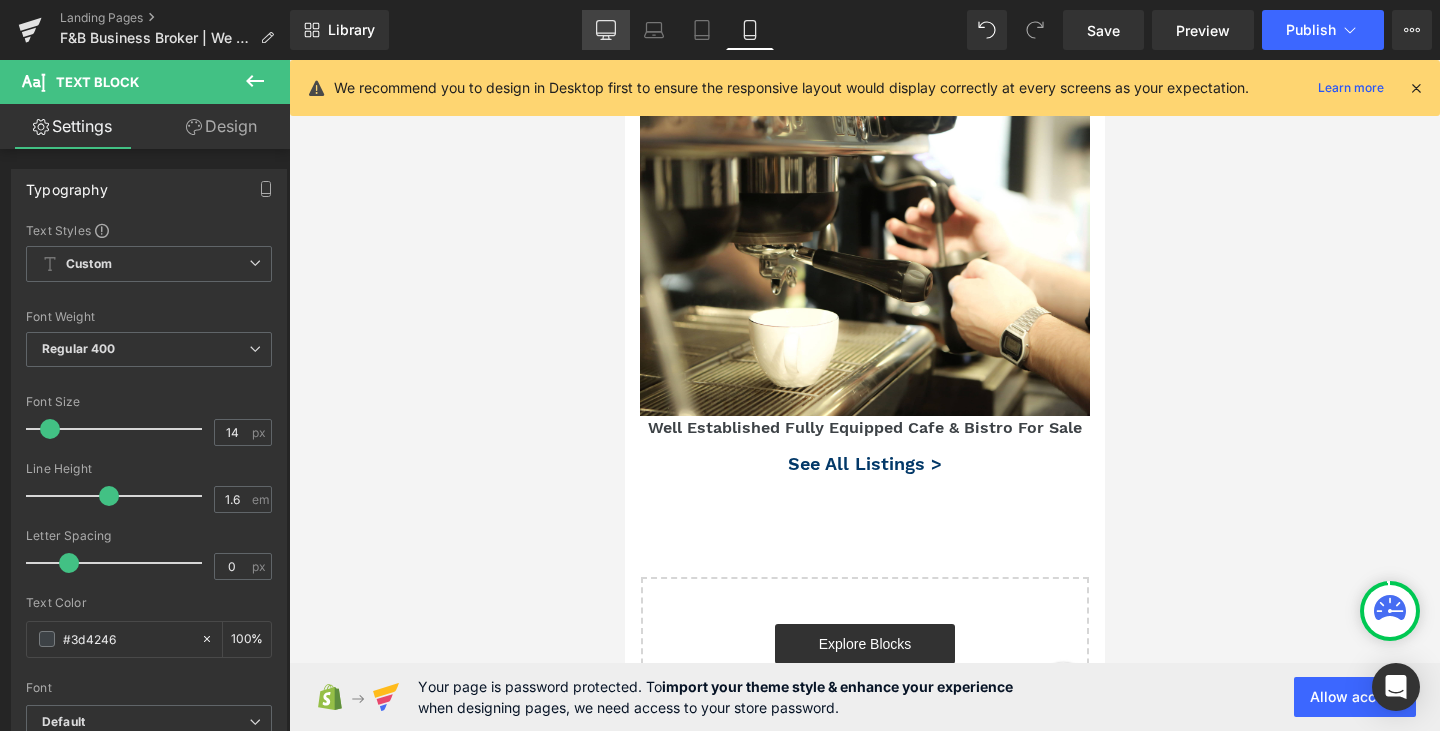 click 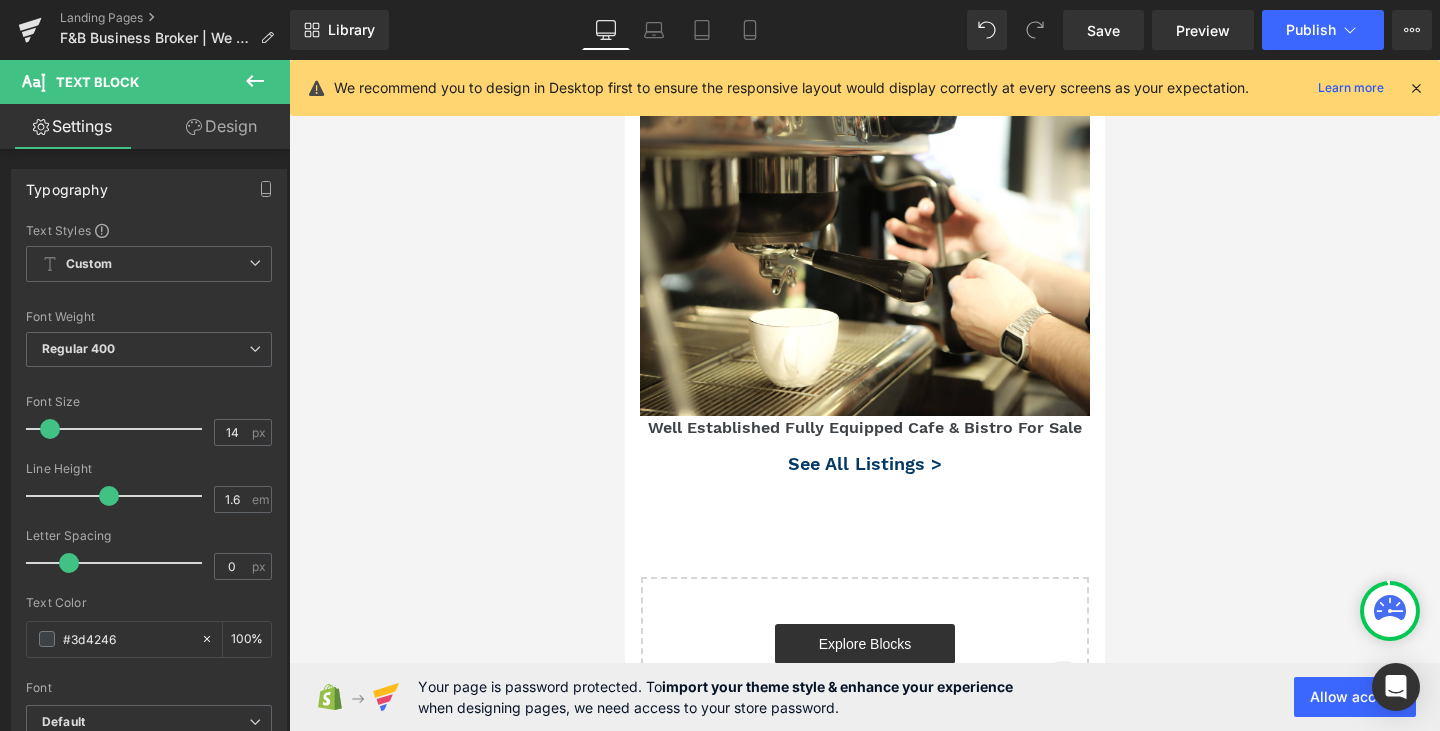 type on "100" 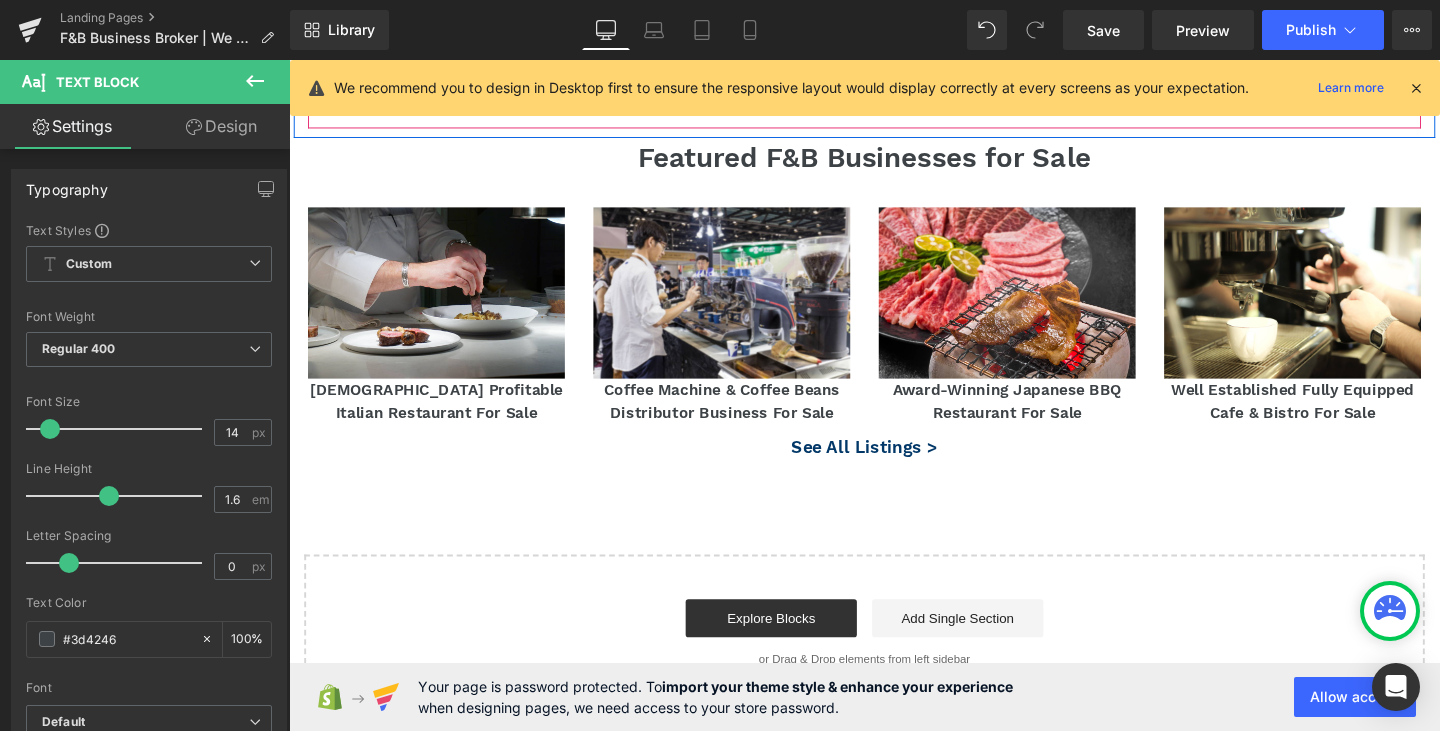 scroll, scrollTop: 3100, scrollLeft: 0, axis: vertical 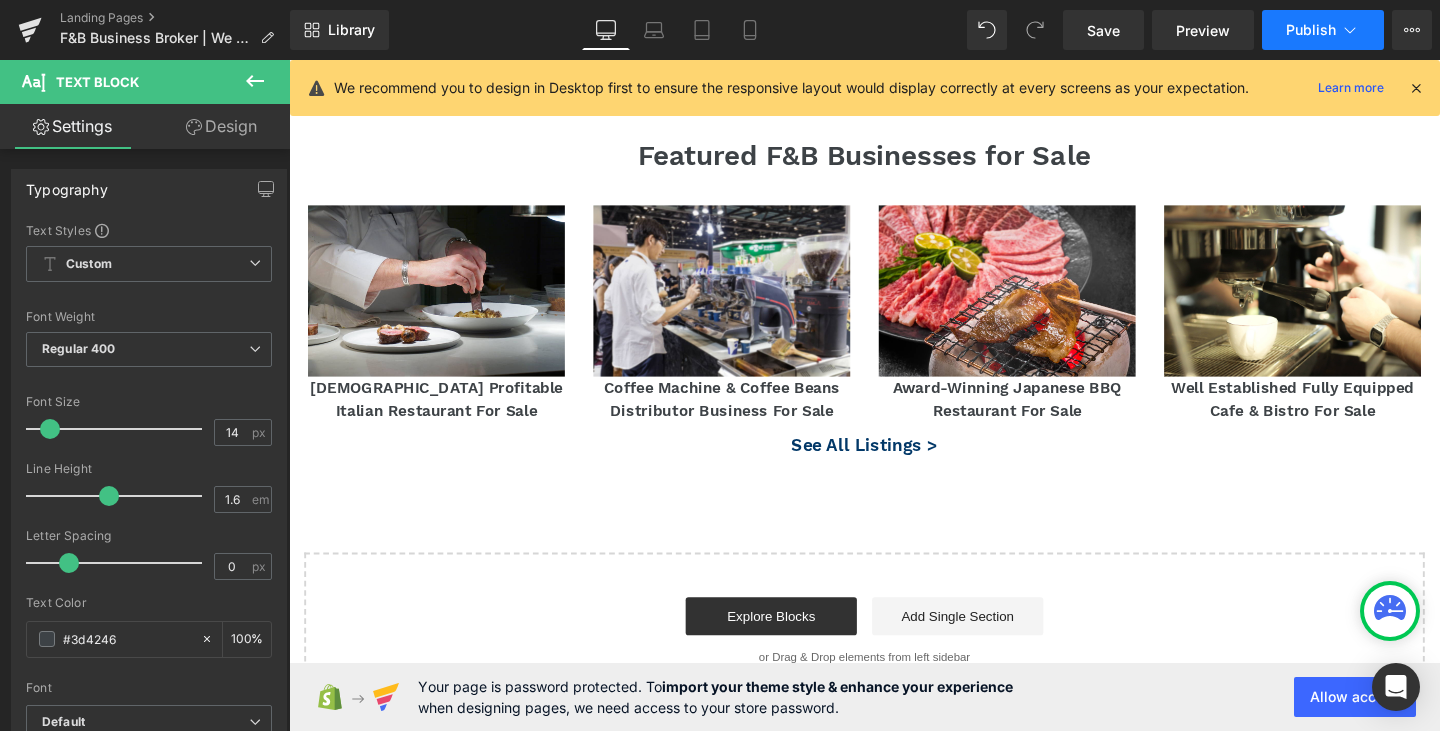 click on "Publish" at bounding box center (1323, 30) 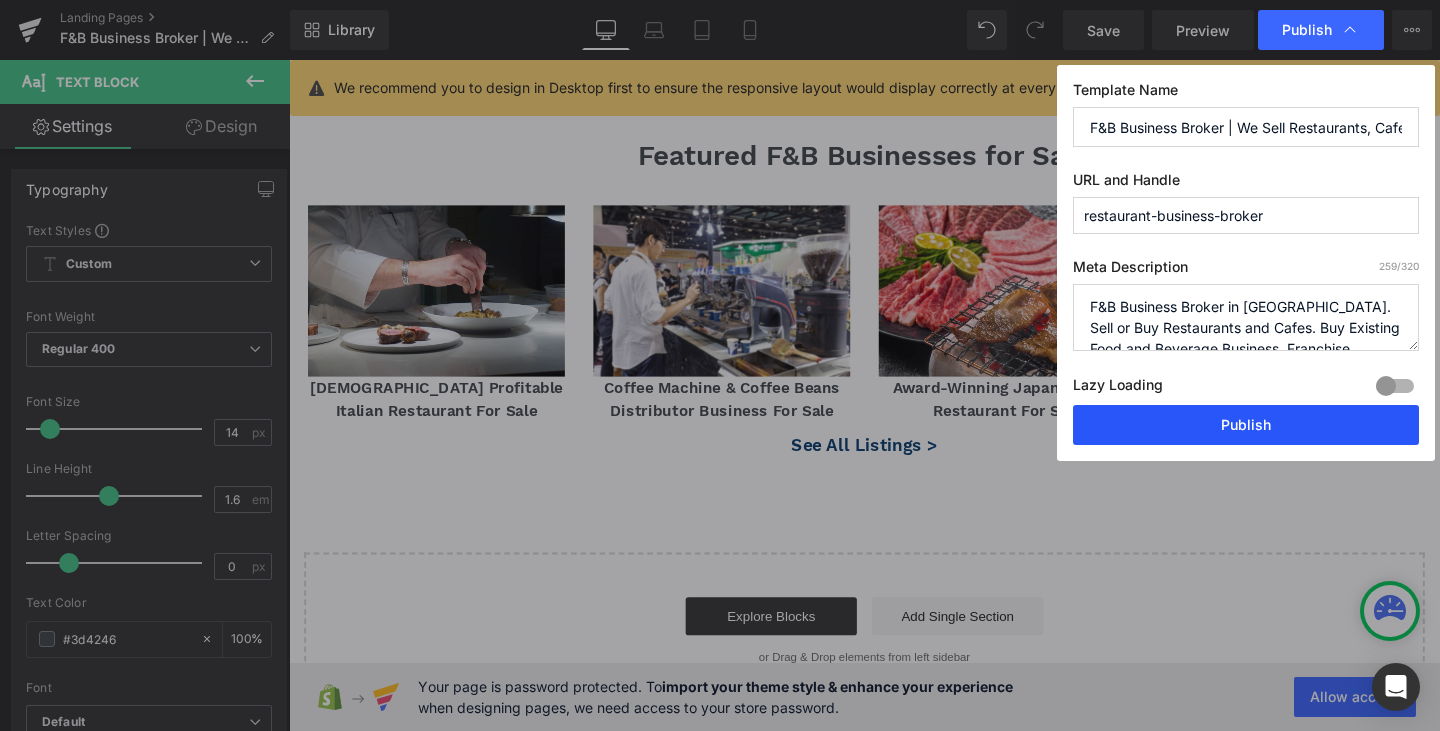 click on "Publish" at bounding box center (1246, 425) 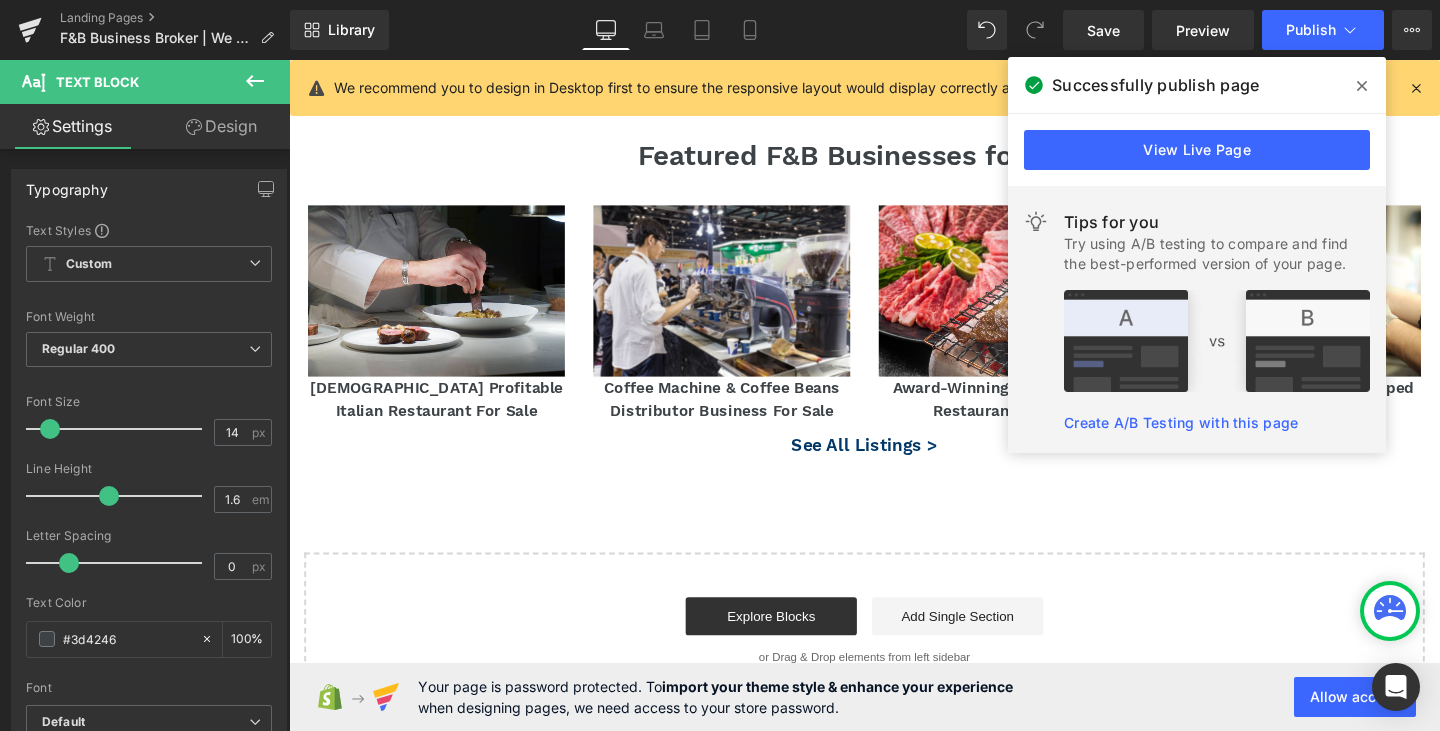 click 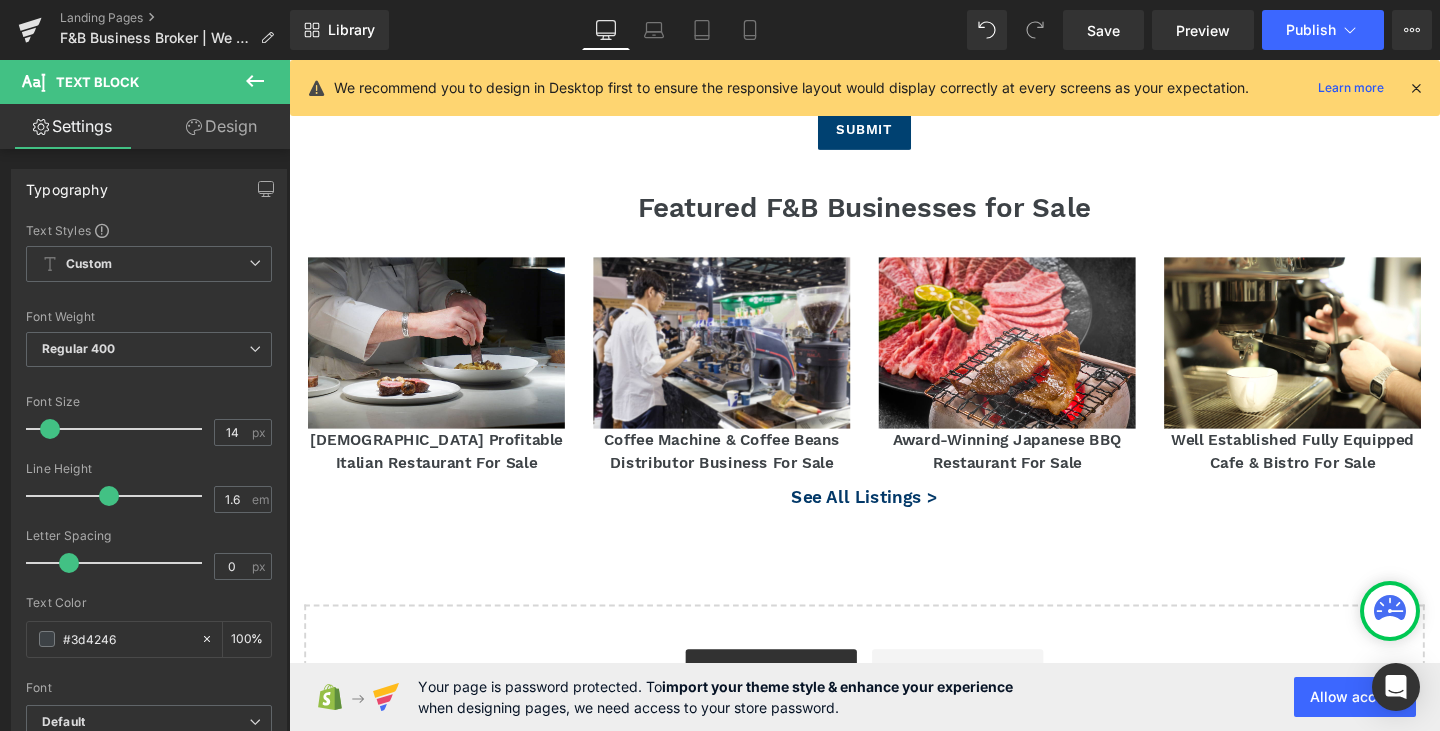 scroll, scrollTop: 3100, scrollLeft: 0, axis: vertical 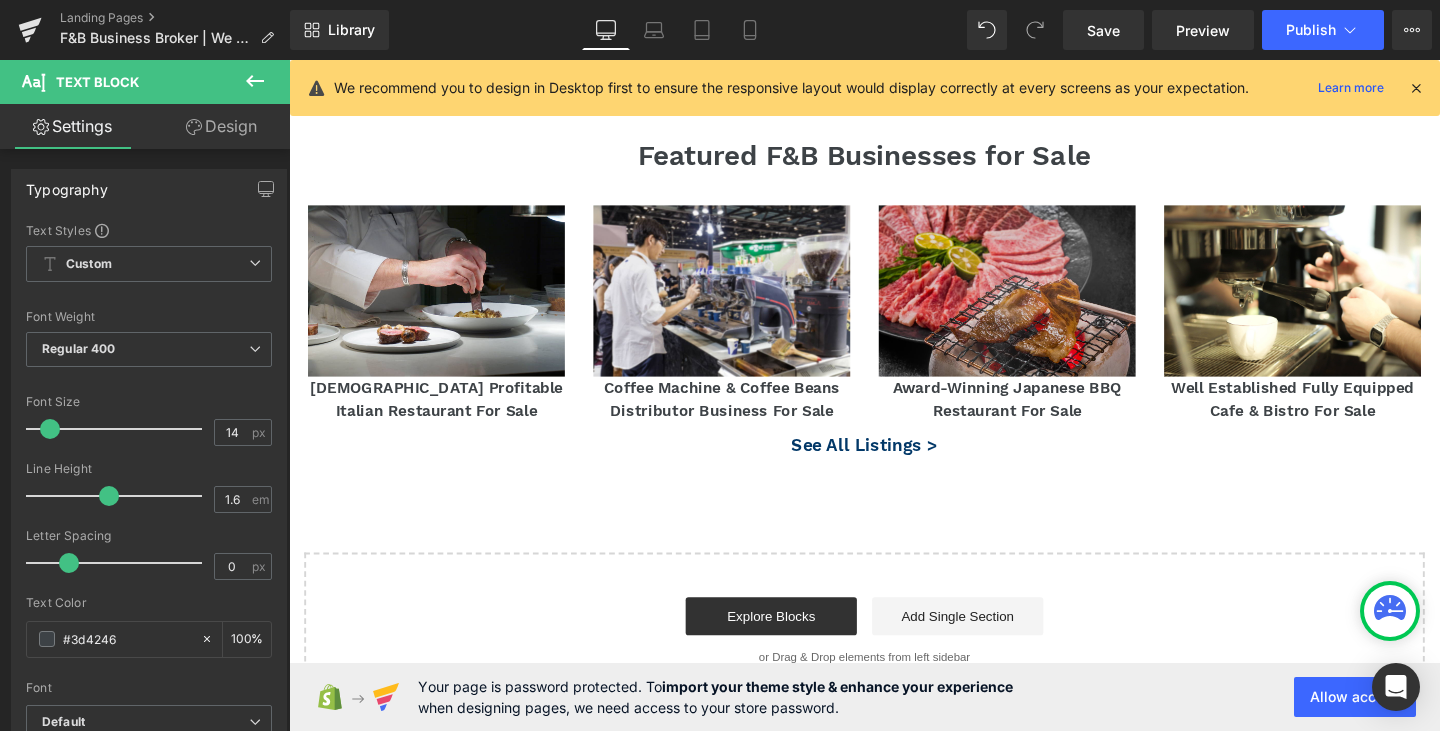 click at bounding box center (1044, 303) 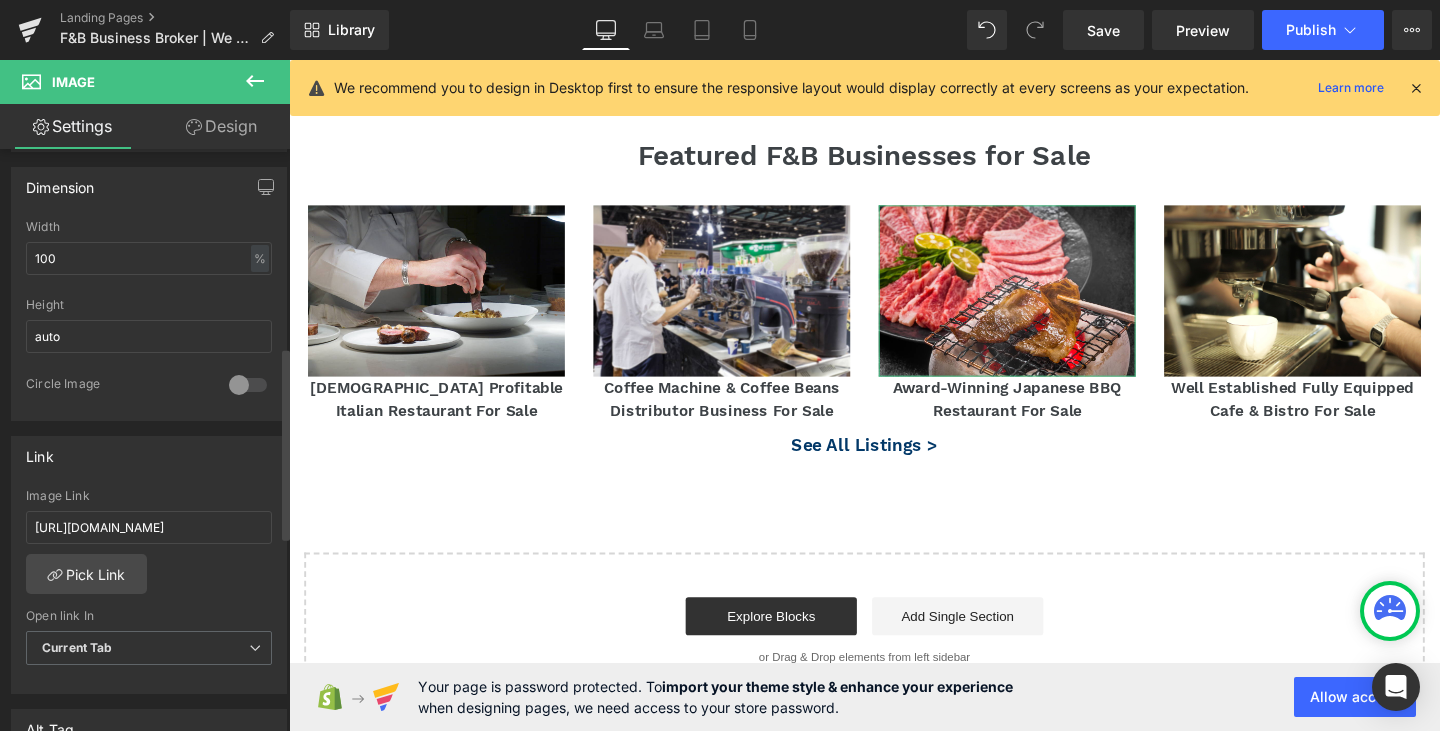 scroll, scrollTop: 600, scrollLeft: 0, axis: vertical 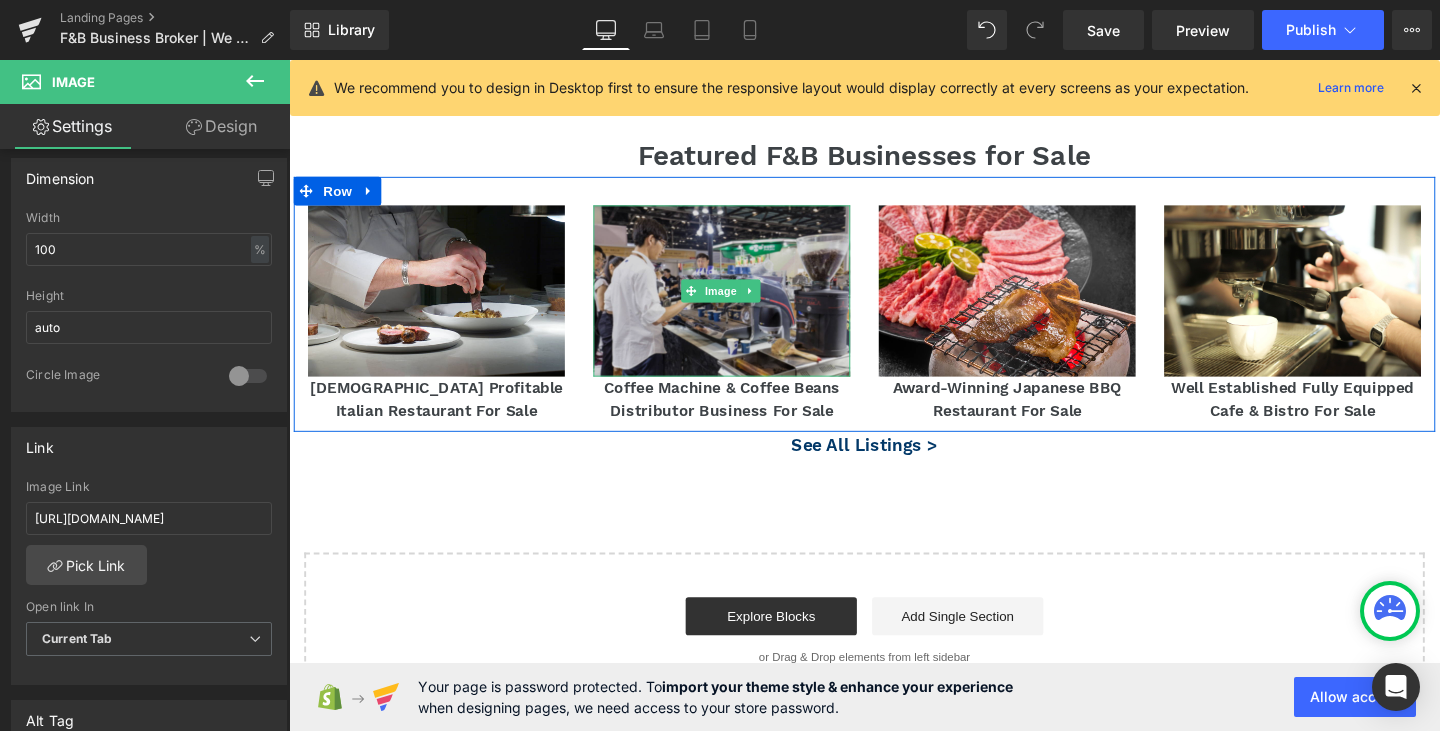 click at bounding box center (744, 303) 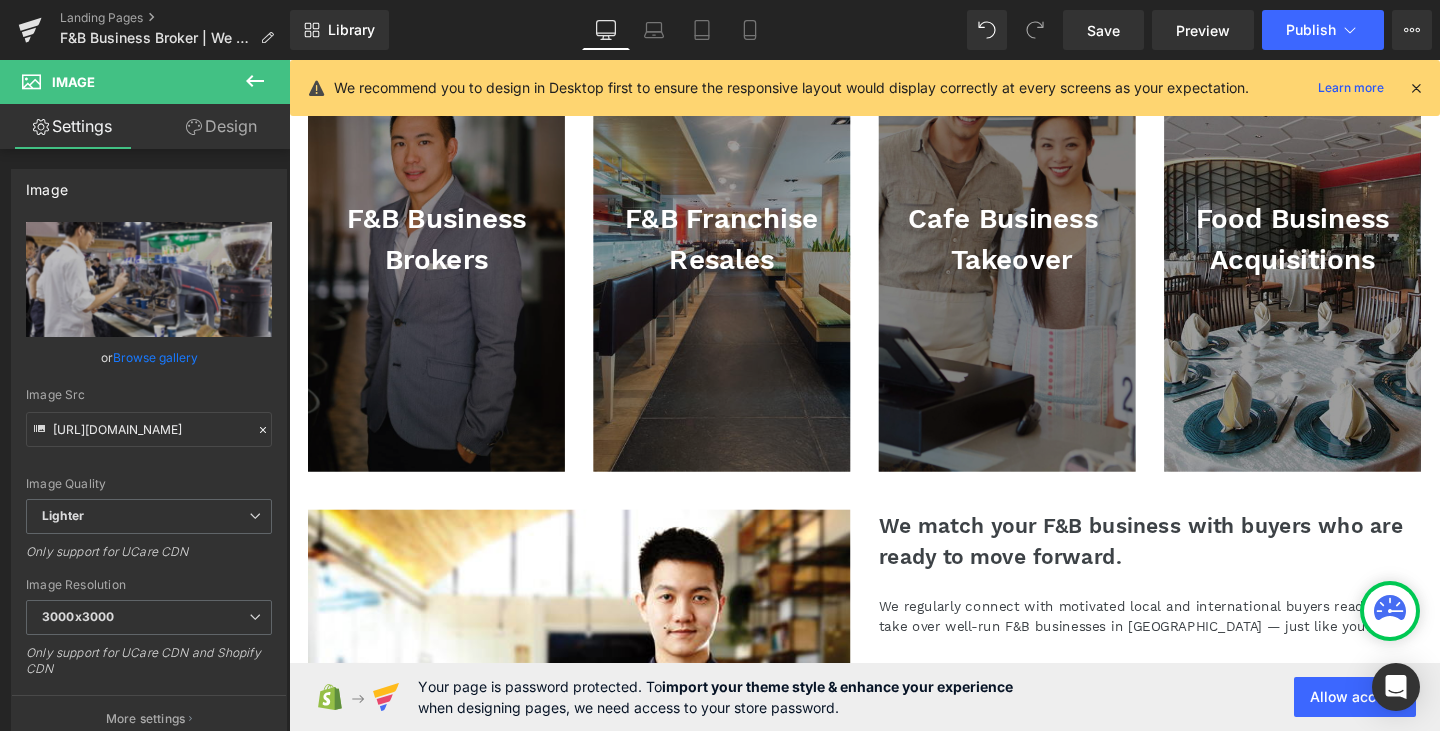 scroll, scrollTop: 700, scrollLeft: 0, axis: vertical 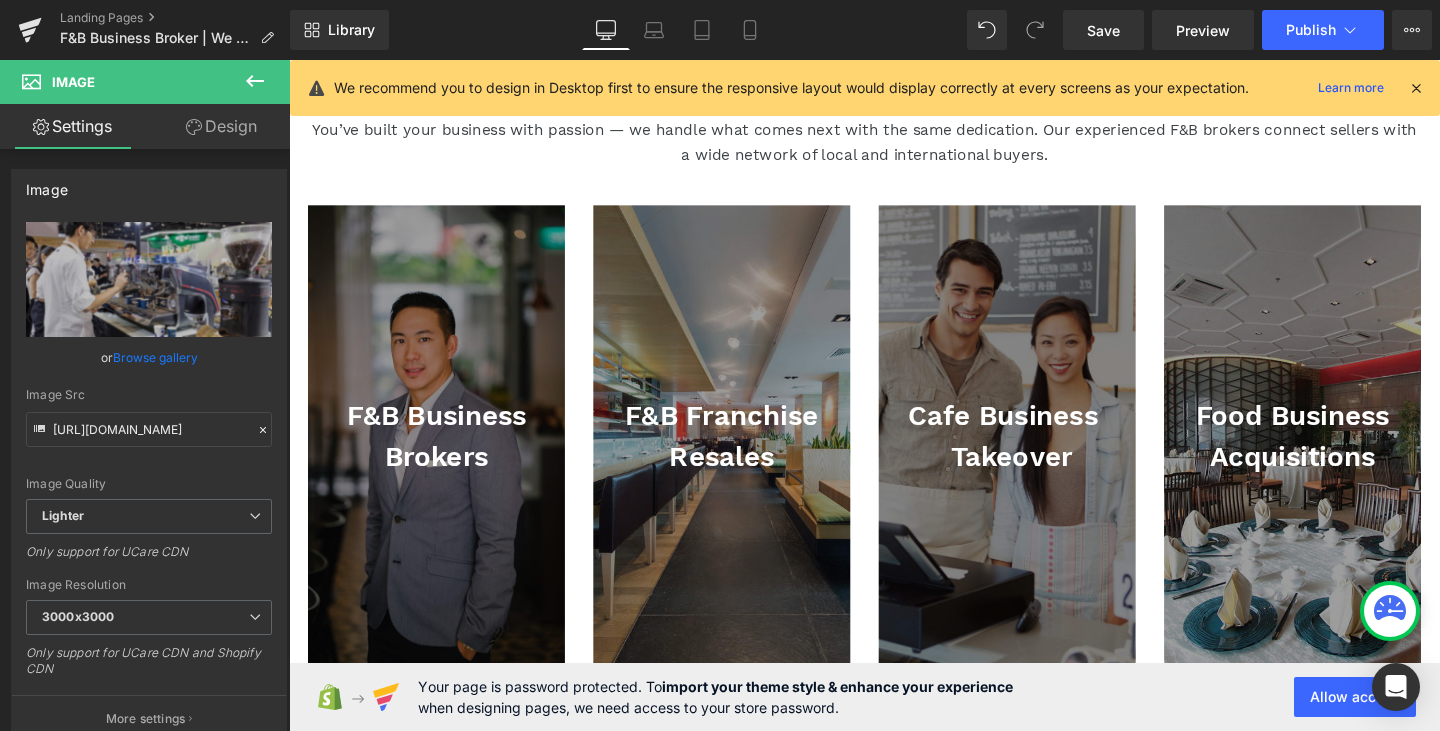 drag, startPoint x: 255, startPoint y: 83, endPoint x: 528, endPoint y: 304, distance: 351.24066 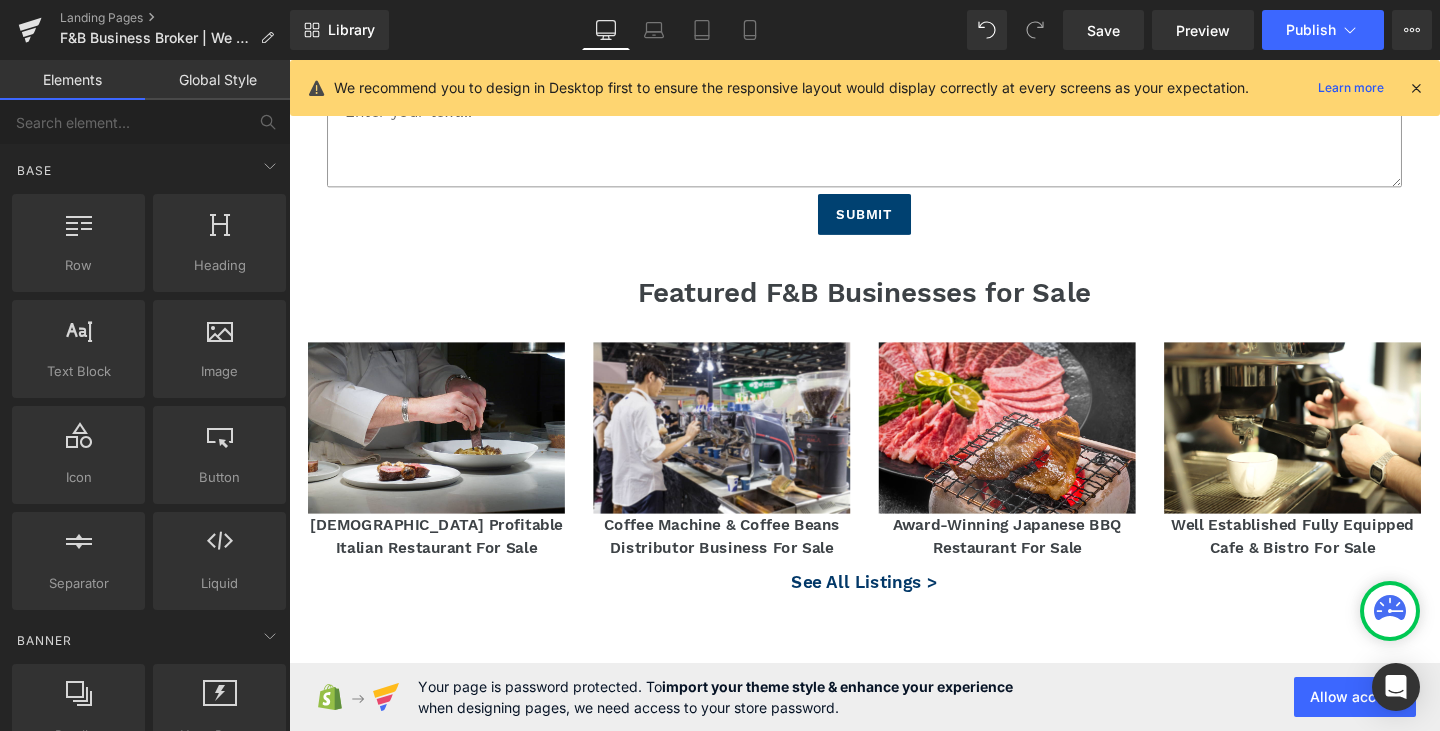 scroll, scrollTop: 3100, scrollLeft: 0, axis: vertical 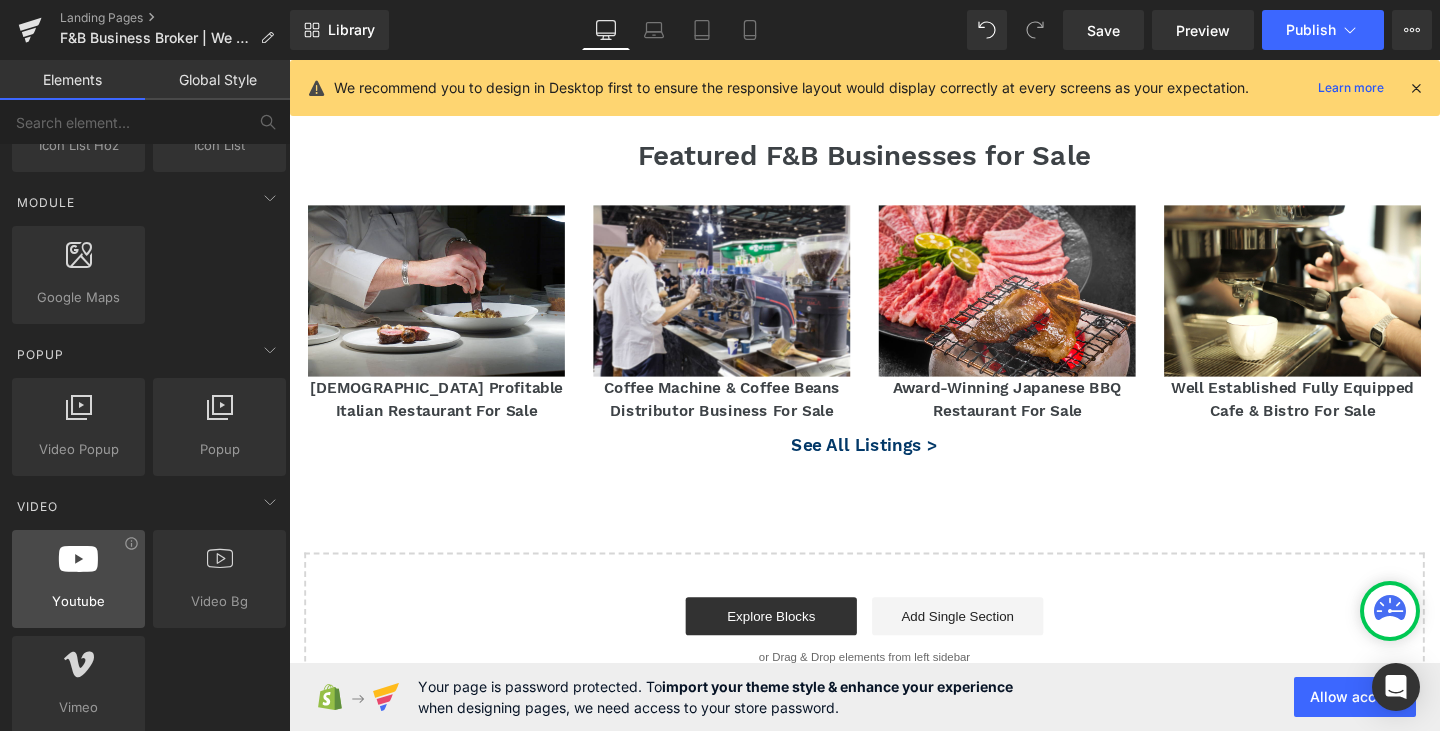 click at bounding box center [78, 568] 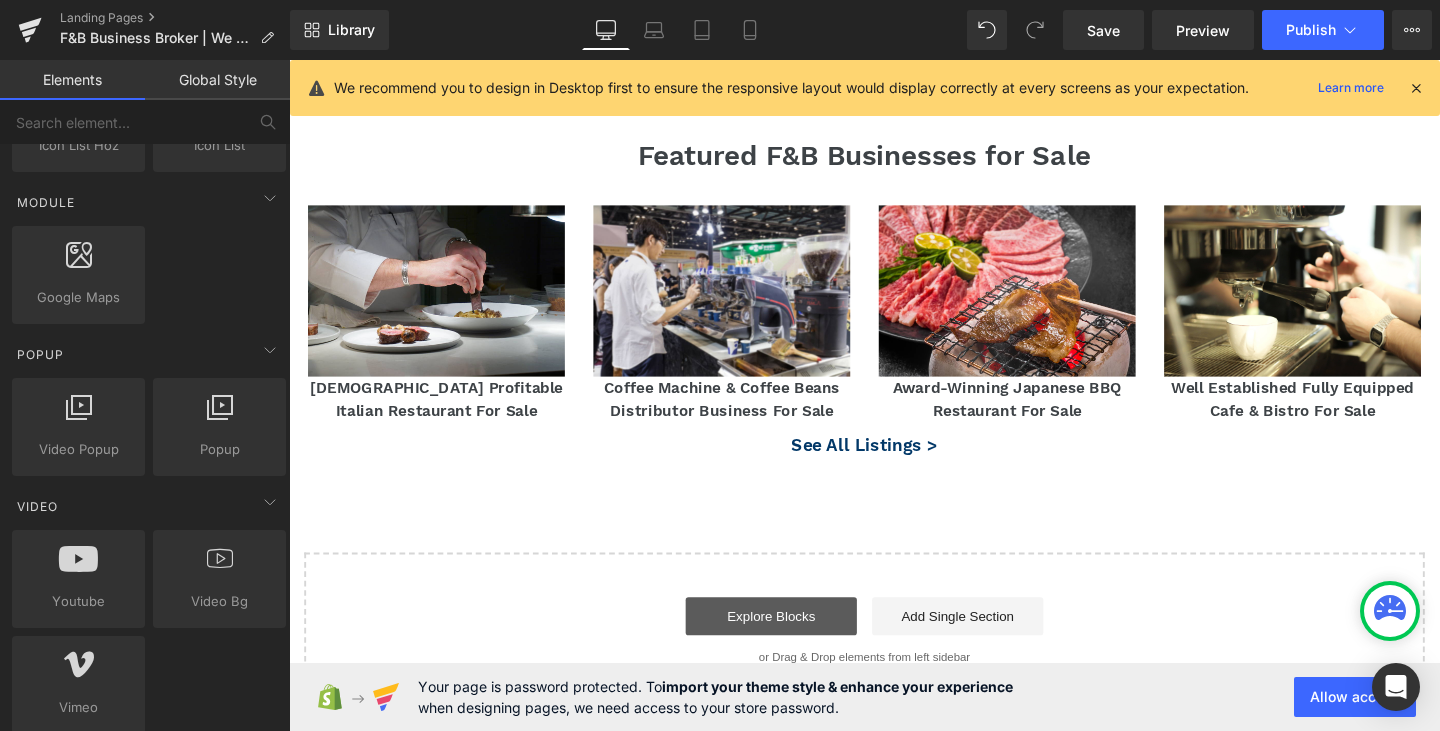 click on "Explore Blocks" at bounding box center [796, 645] 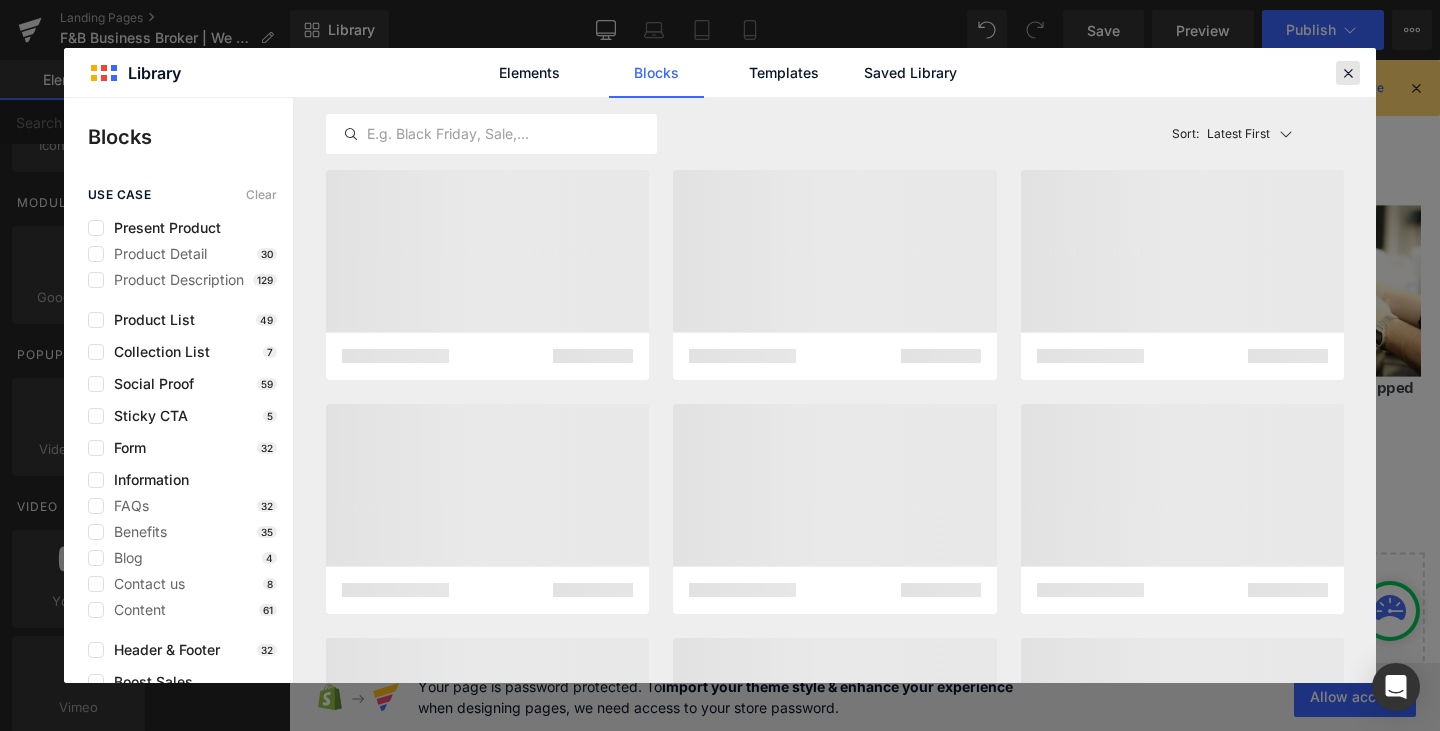 drag, startPoint x: 798, startPoint y: 573, endPoint x: 1351, endPoint y: 71, distance: 746.8688 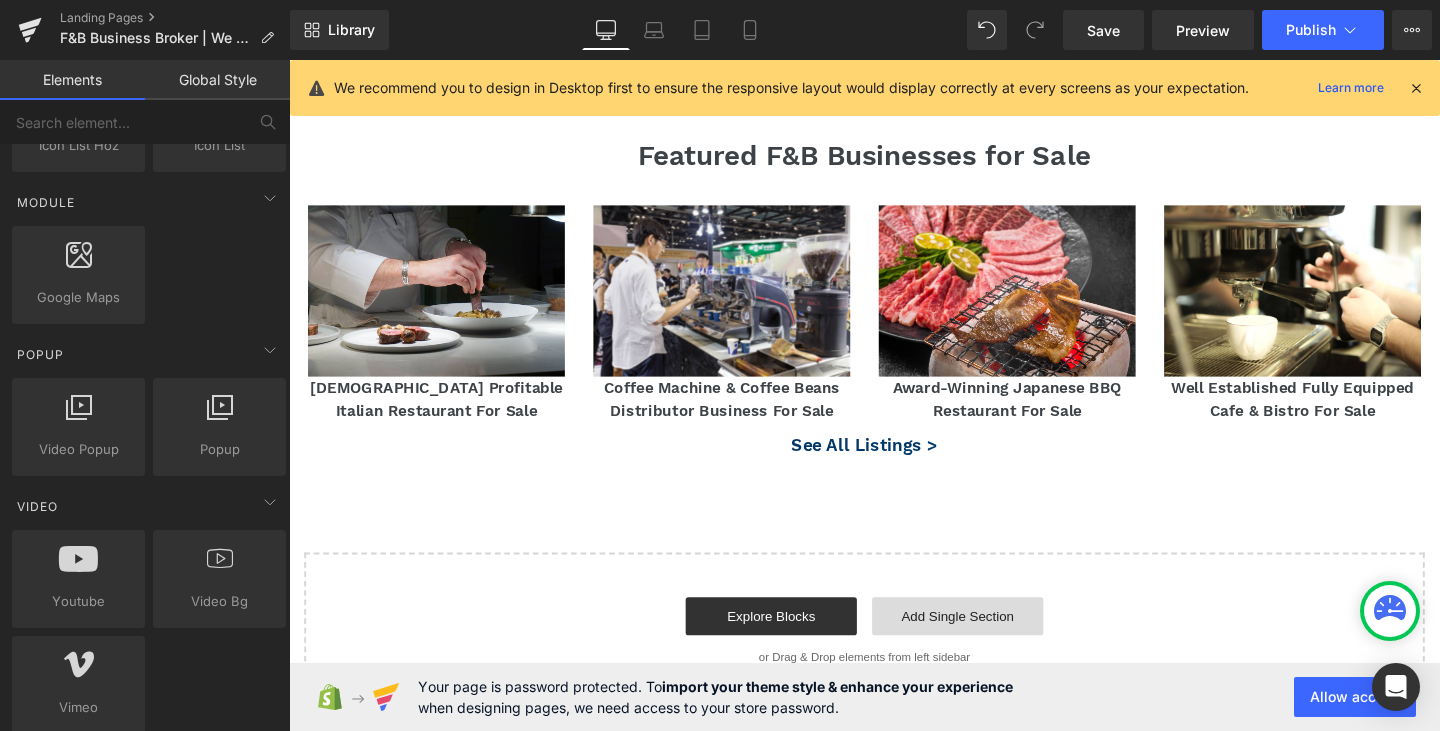 click on "Add Single Section" at bounding box center [992, 645] 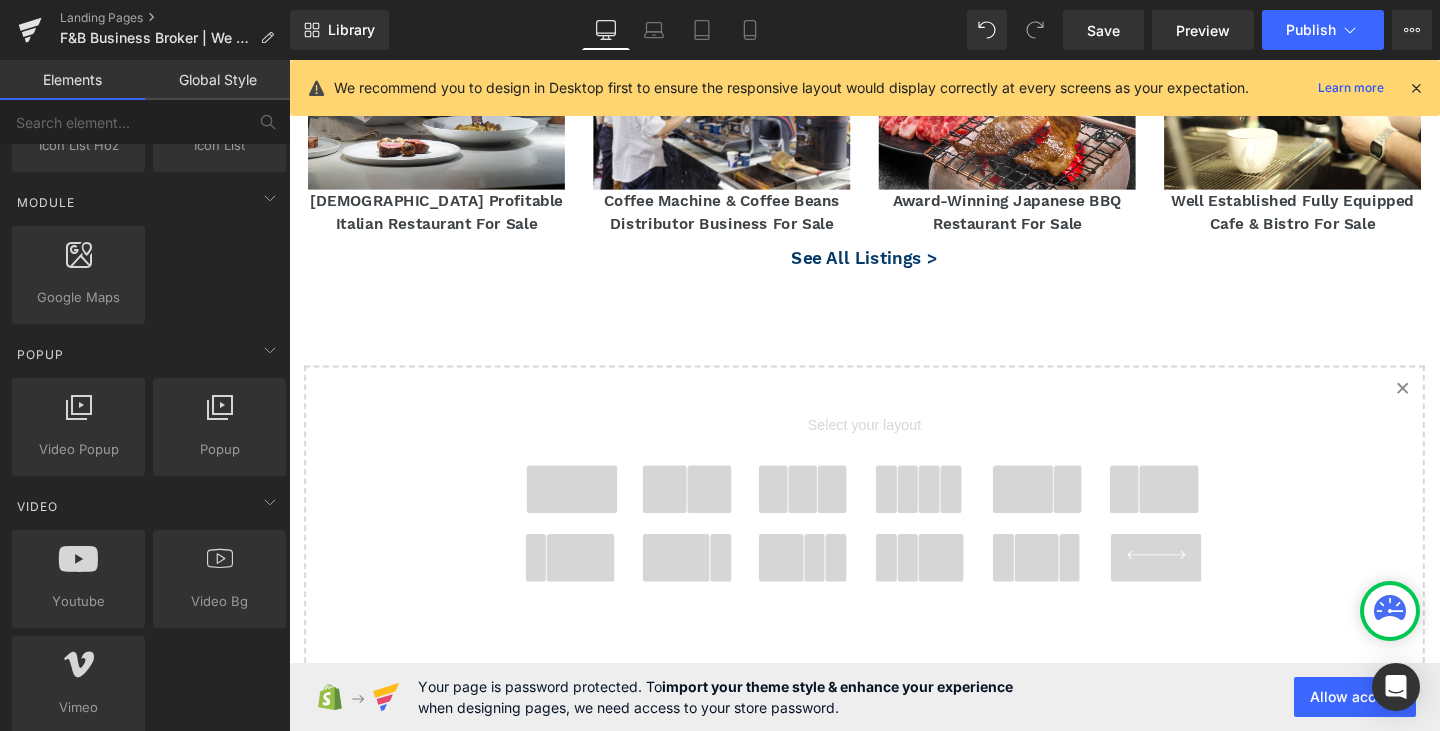 scroll, scrollTop: 3300, scrollLeft: 0, axis: vertical 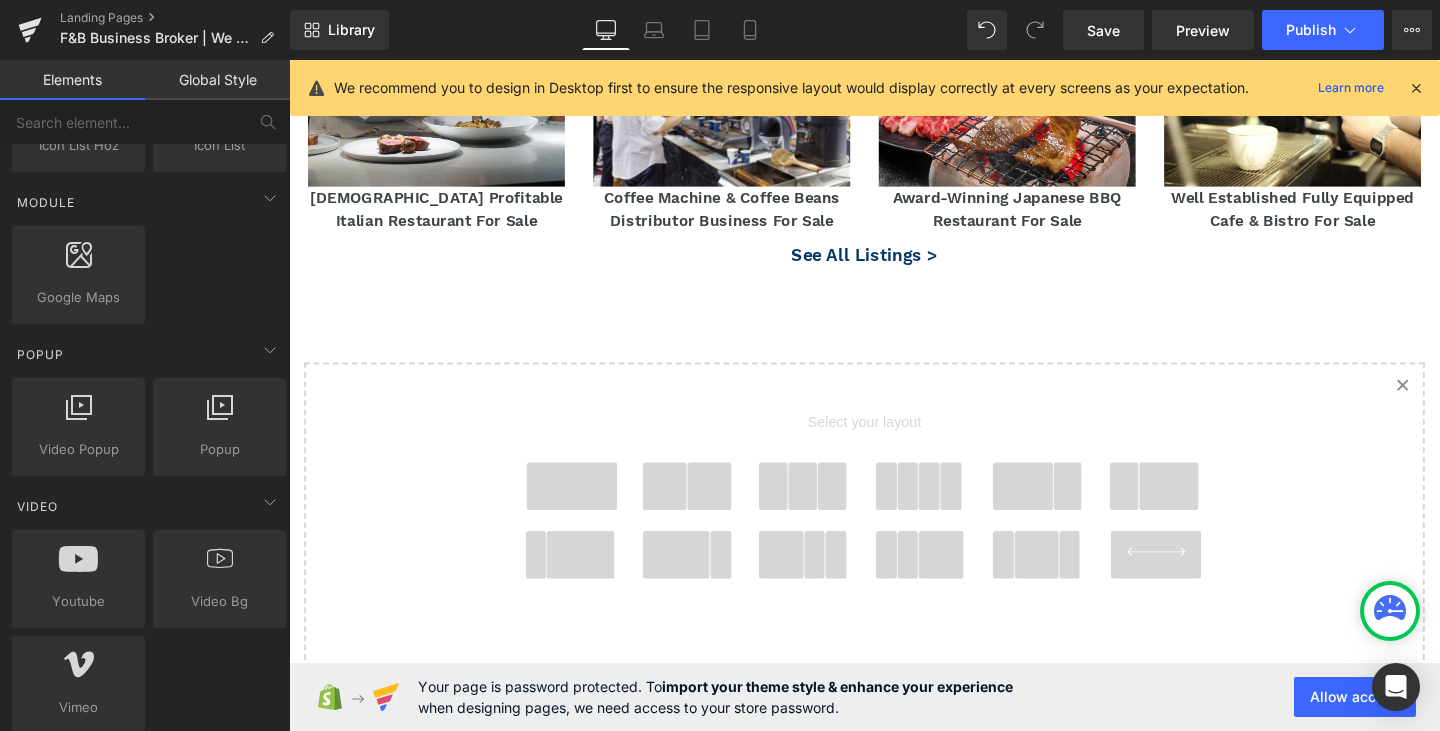 click at bounding box center [1075, 580] 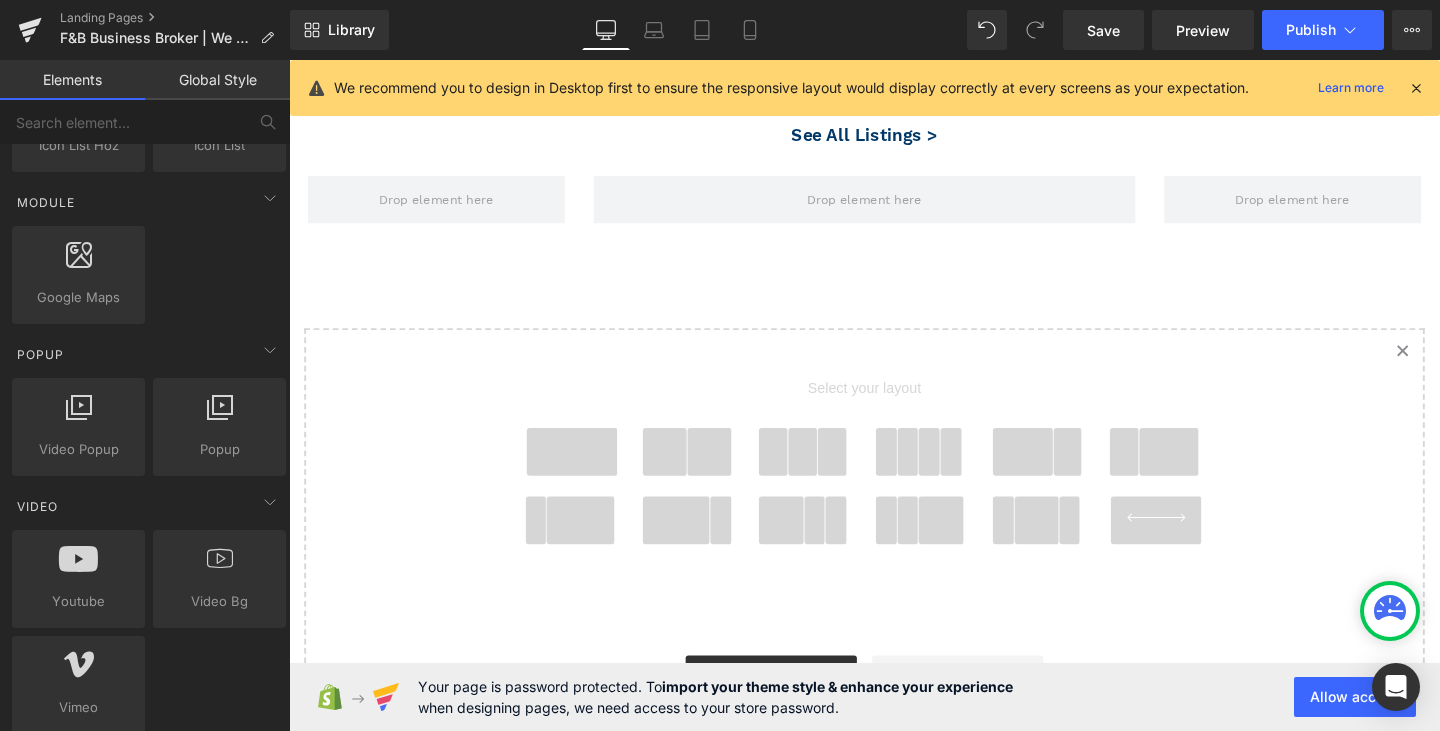 scroll, scrollTop: 3431, scrollLeft: 0, axis: vertical 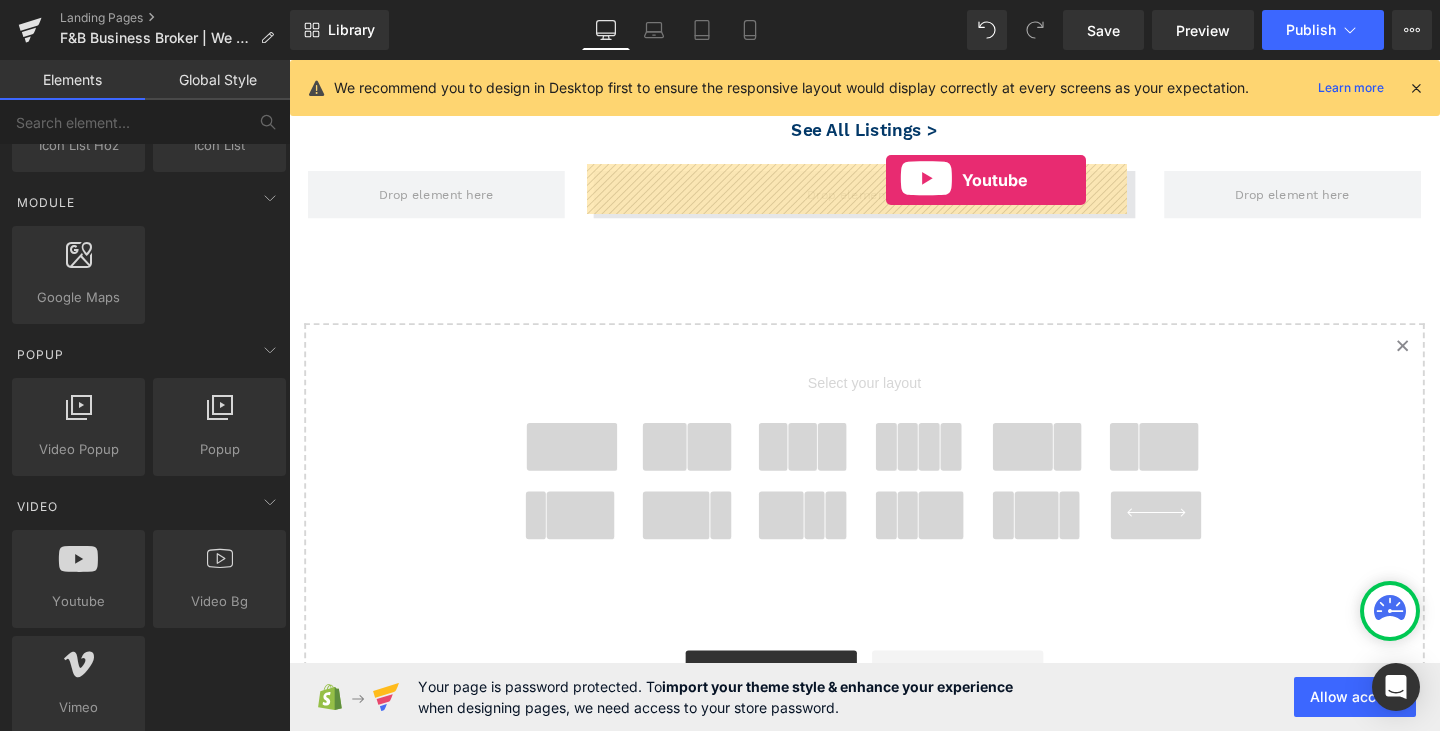 drag, startPoint x: 376, startPoint y: 660, endPoint x: 917, endPoint y: 186, distance: 719.2753 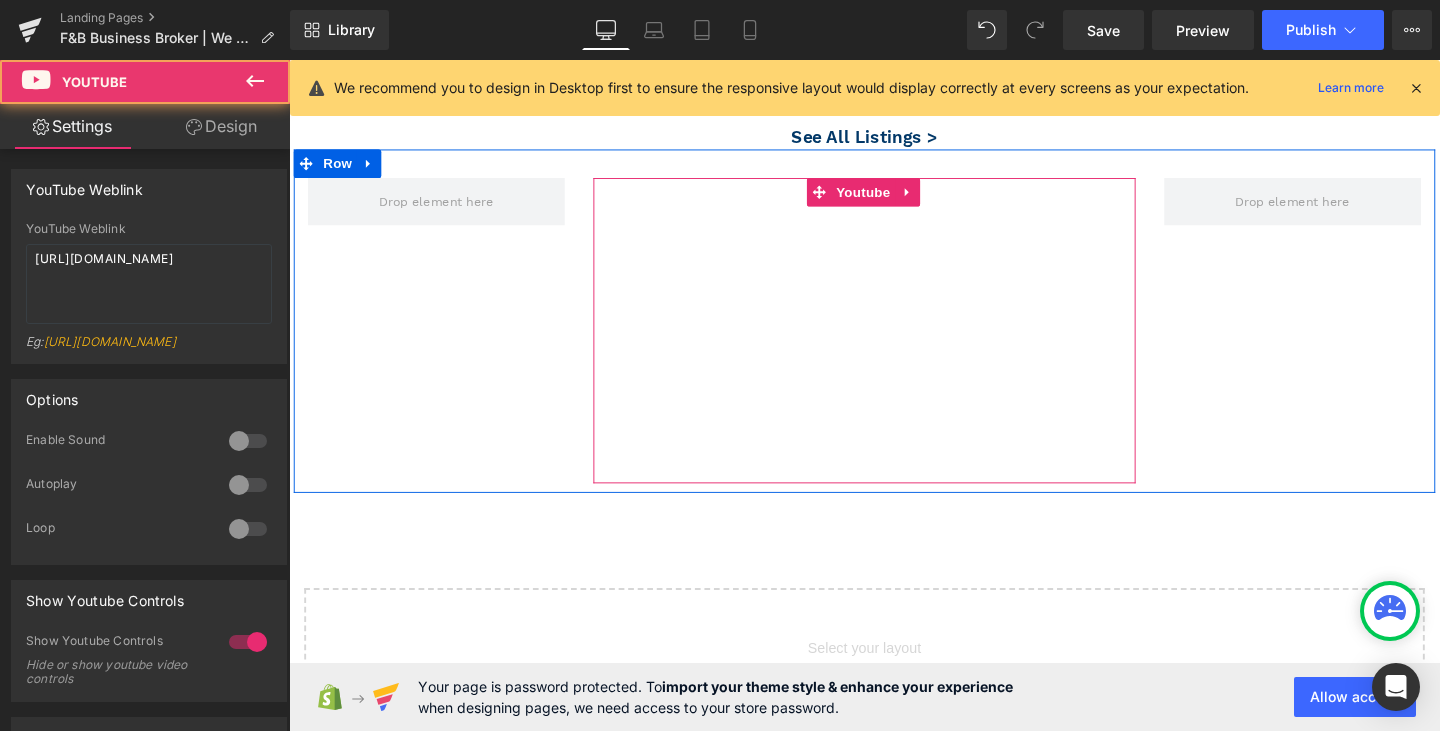 scroll, scrollTop: 3331, scrollLeft: 0, axis: vertical 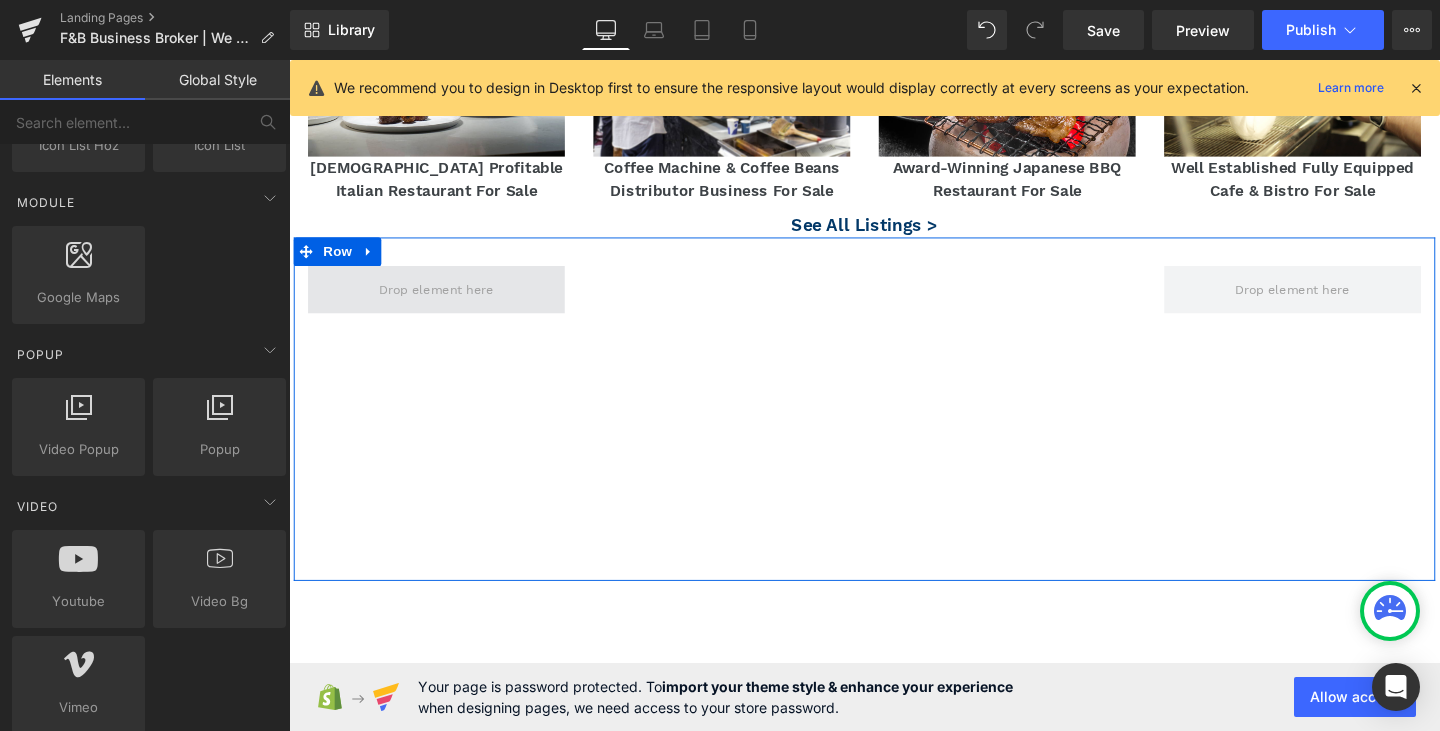 click at bounding box center (444, 303) 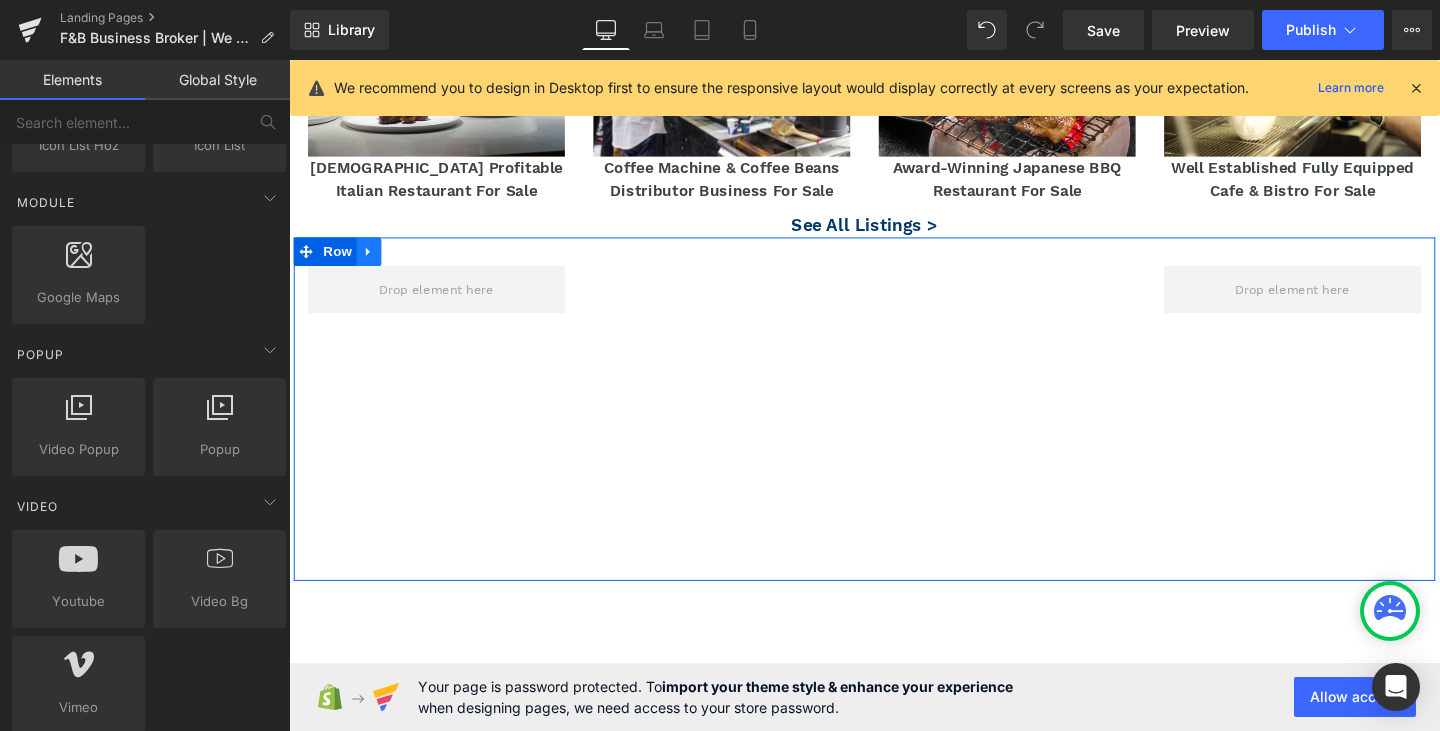 click at bounding box center (373, 262) 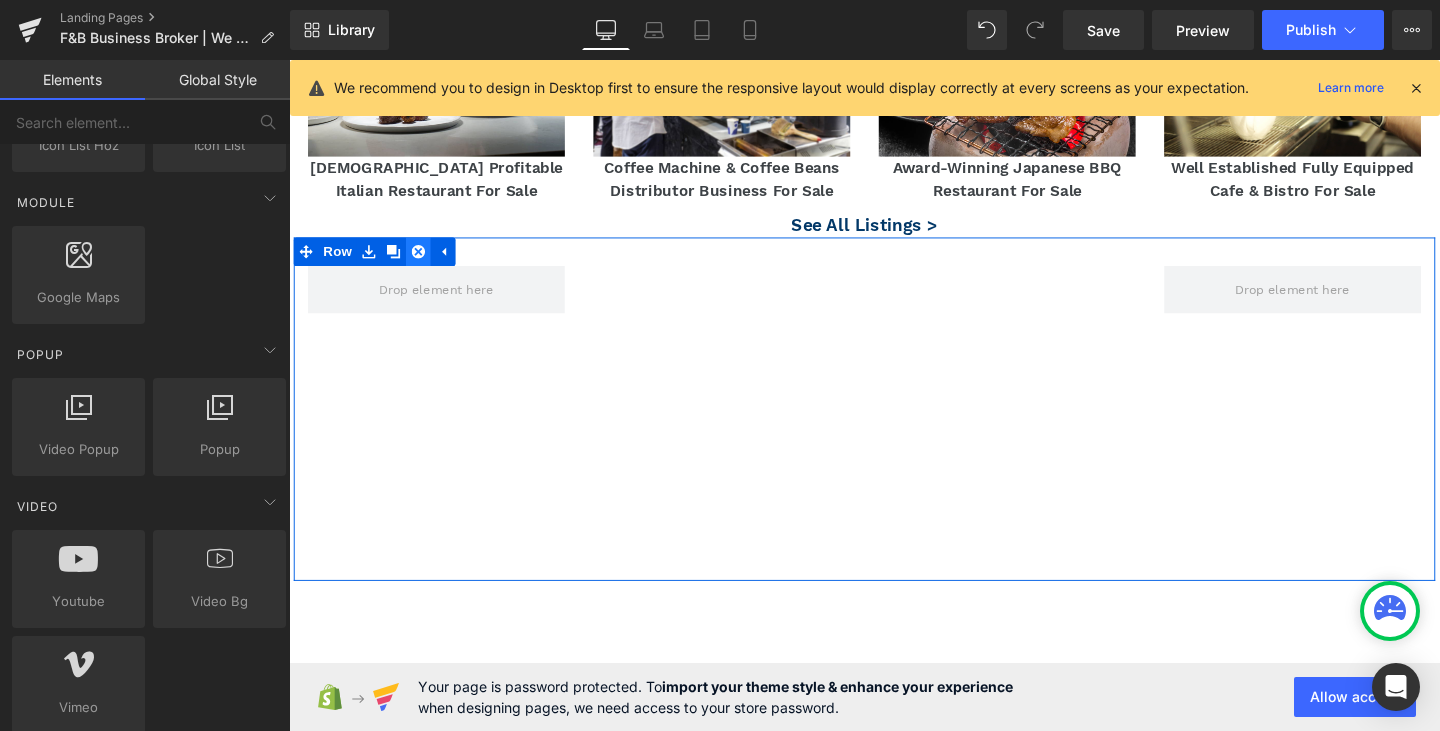 click 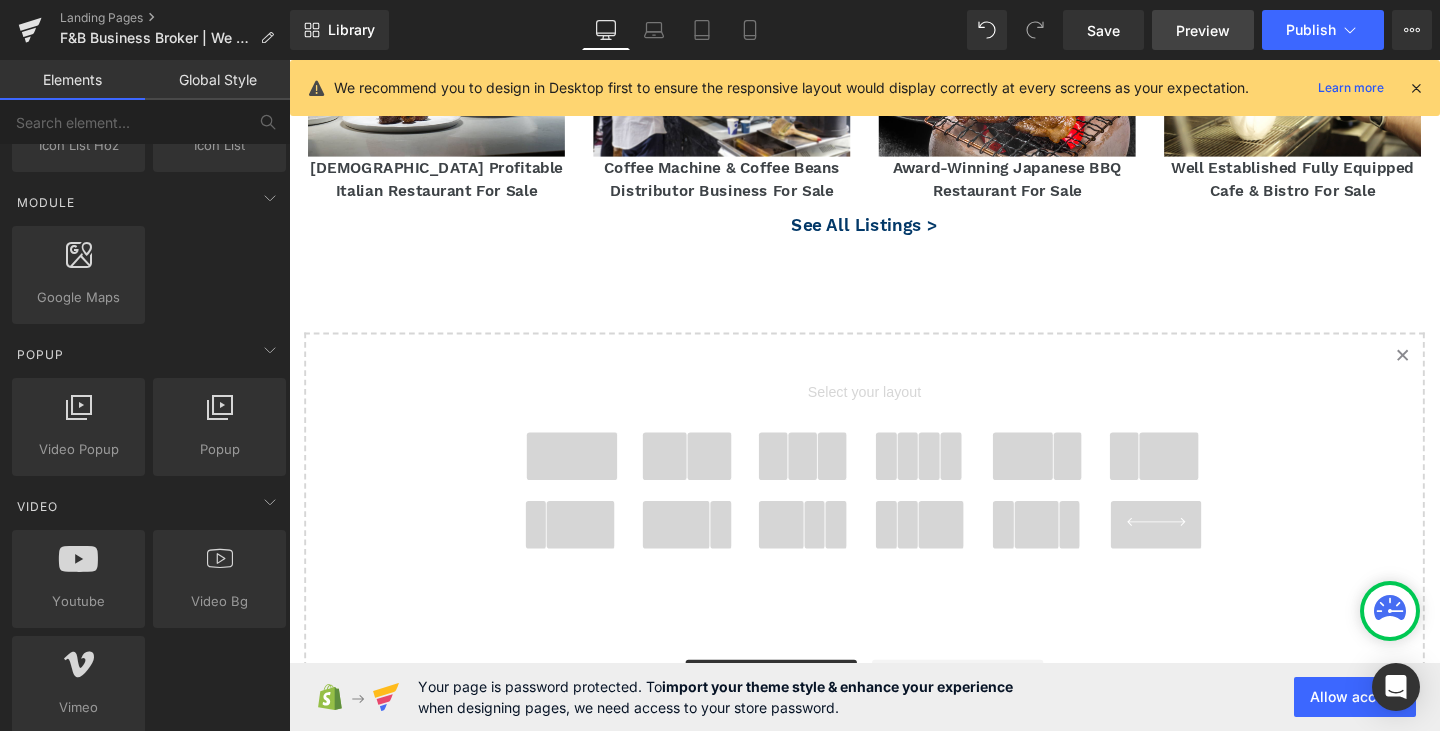 click on "Preview" at bounding box center (1203, 30) 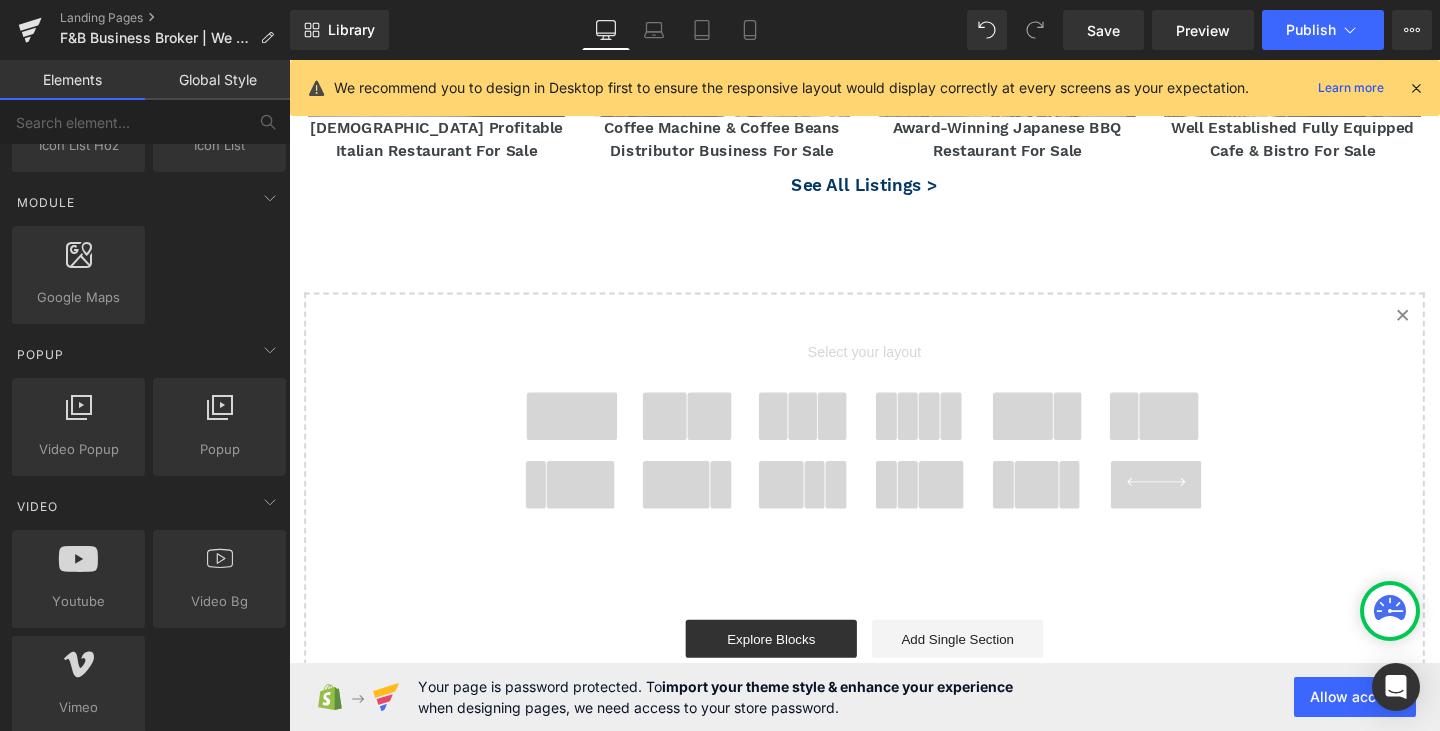 scroll, scrollTop: 3395, scrollLeft: 0, axis: vertical 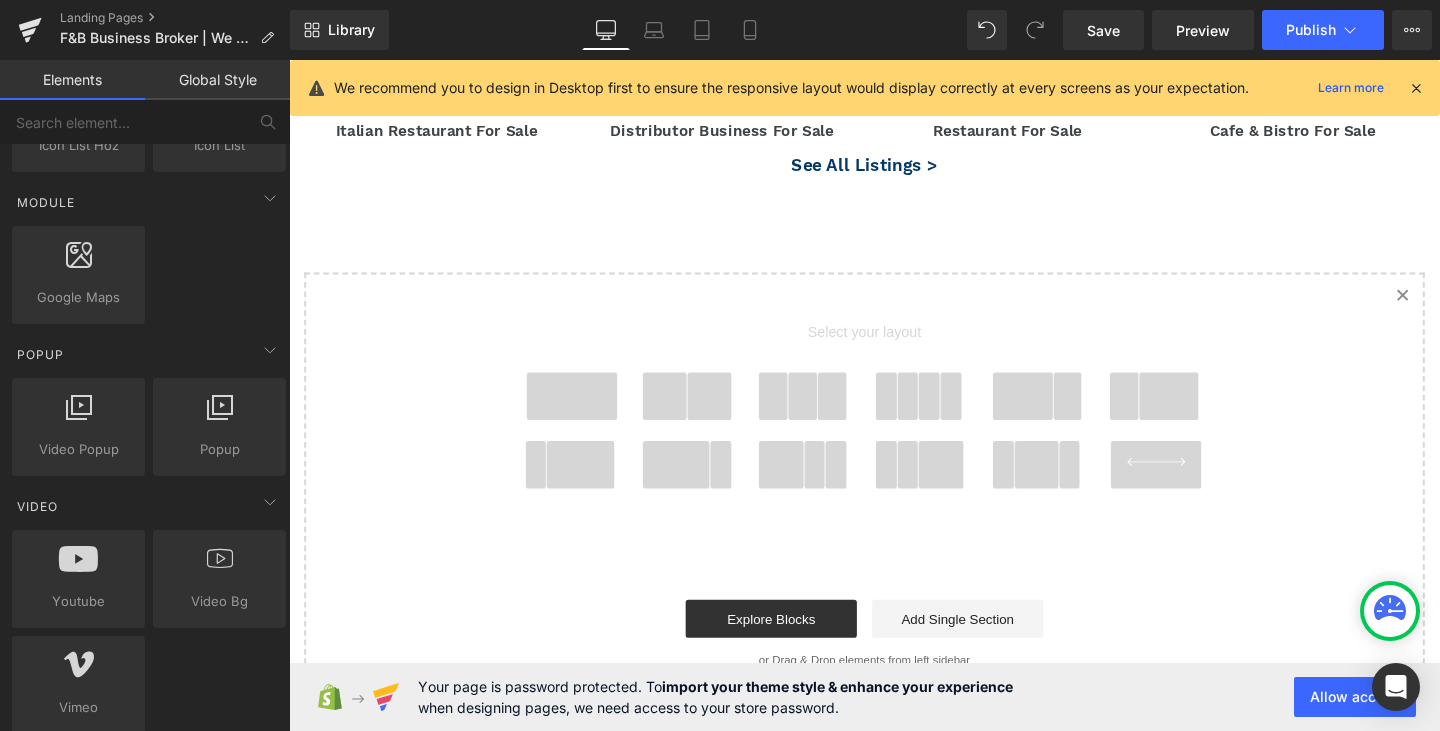 click at bounding box center (1075, 485) 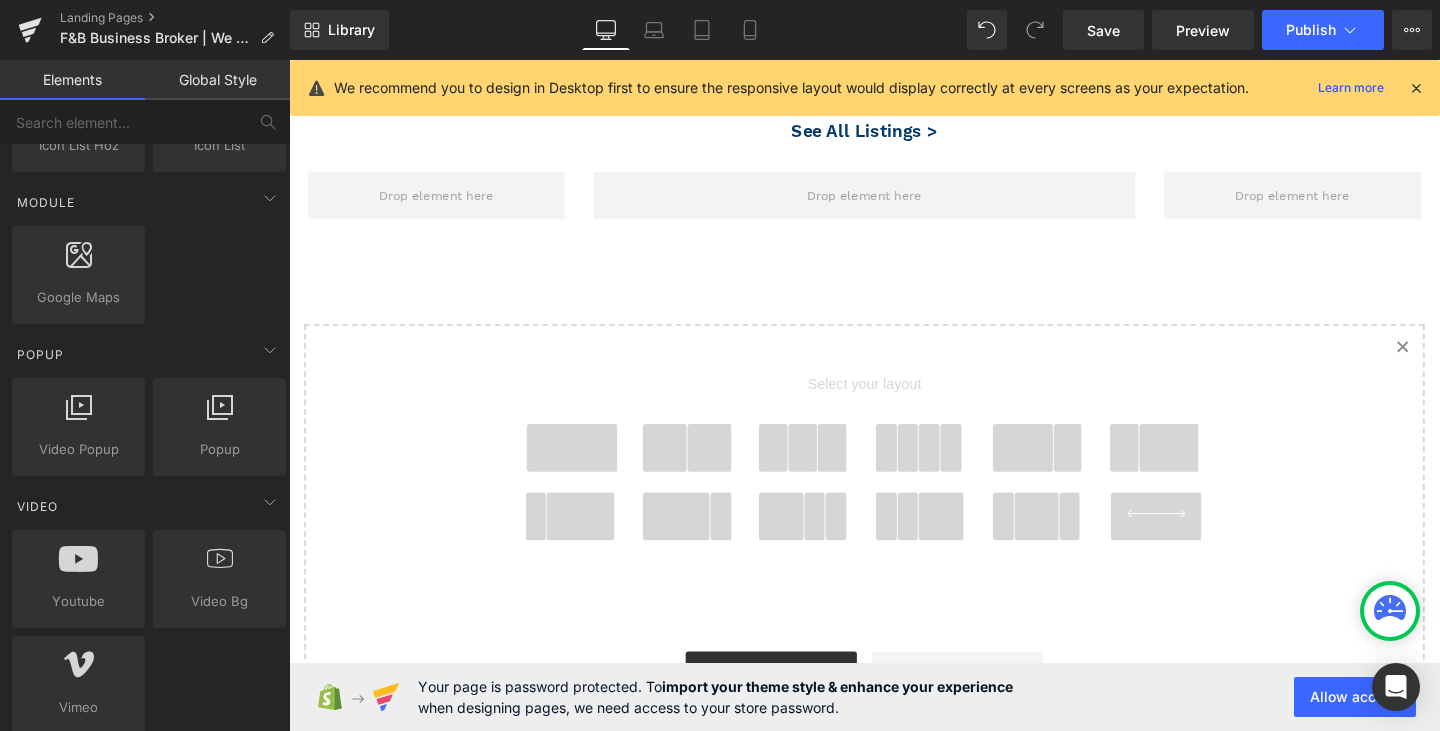 scroll, scrollTop: 3431, scrollLeft: 0, axis: vertical 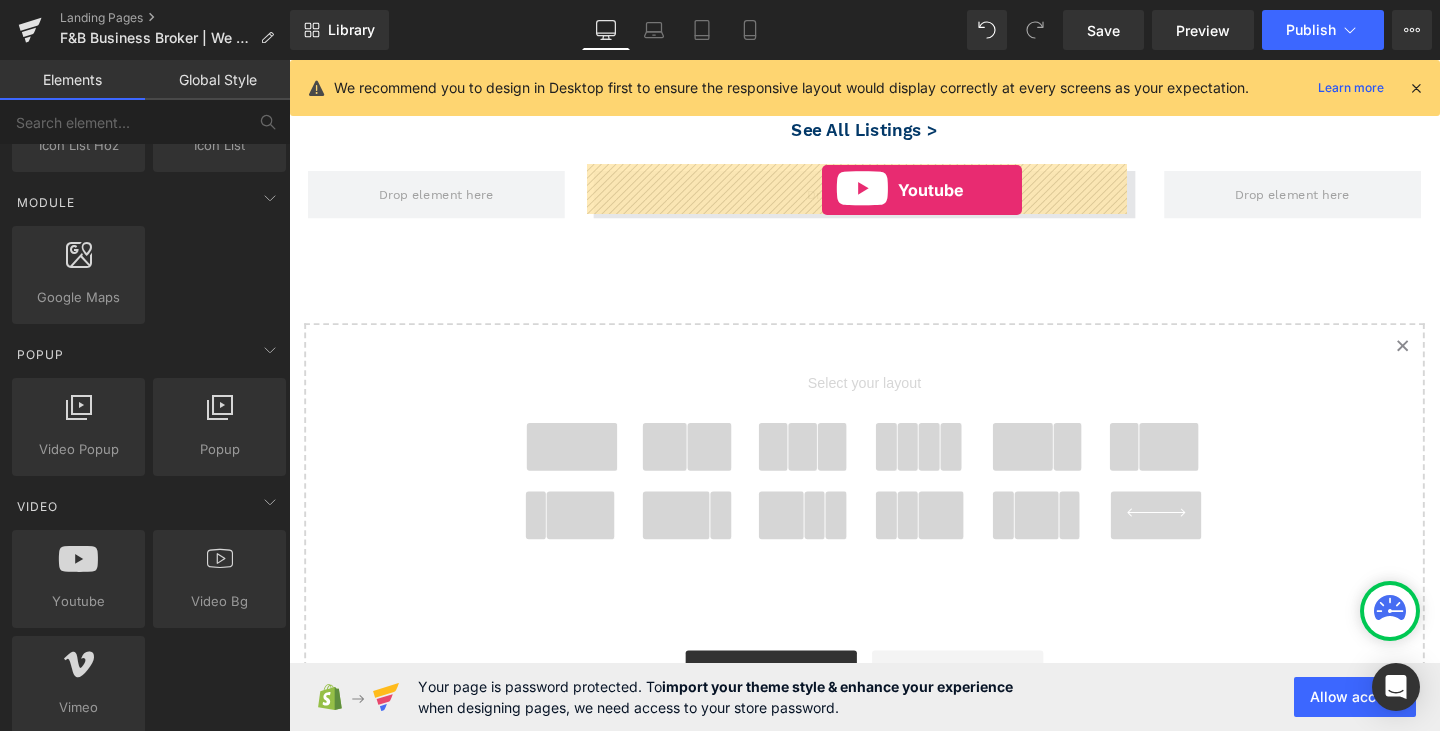 drag, startPoint x: 401, startPoint y: 657, endPoint x: 849, endPoint y: 197, distance: 642.109 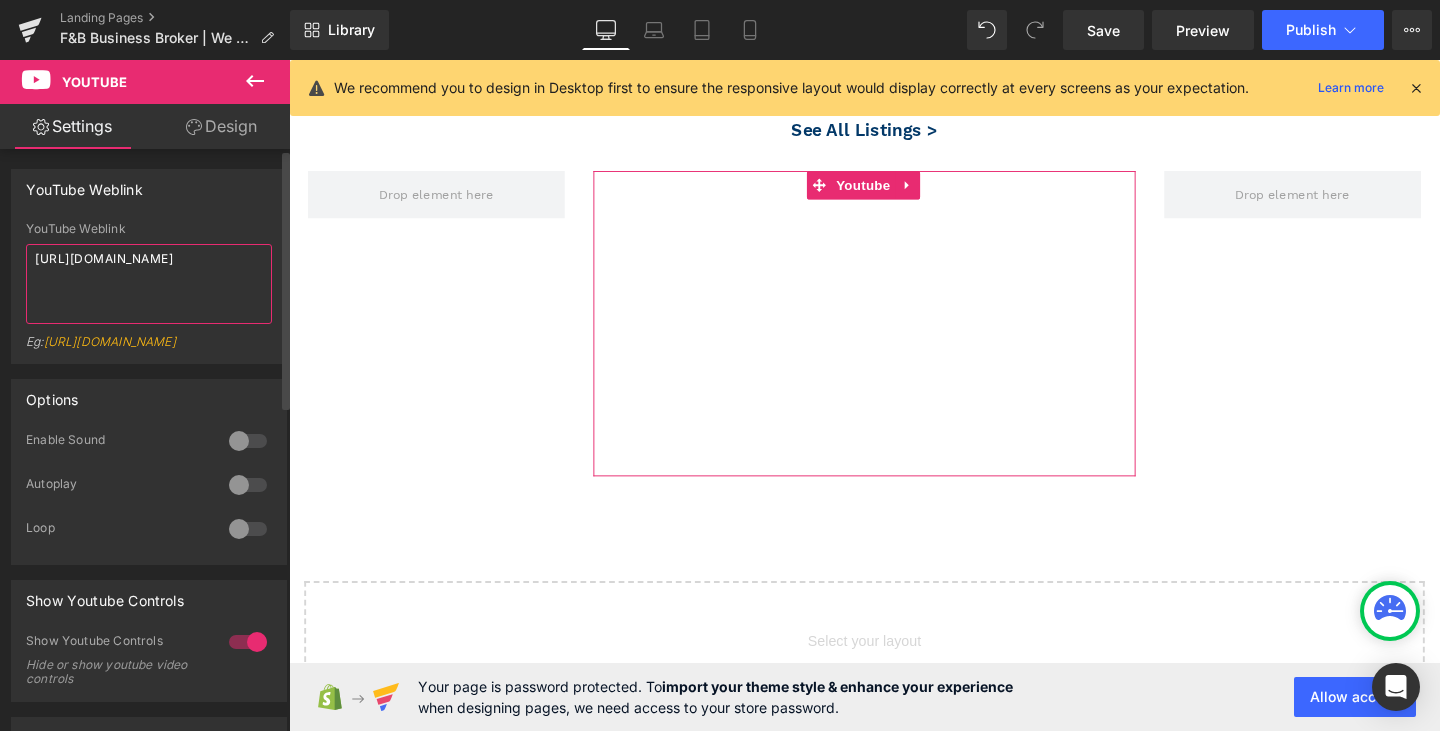 click on "[URL][DOMAIN_NAME]" at bounding box center [149, 284] 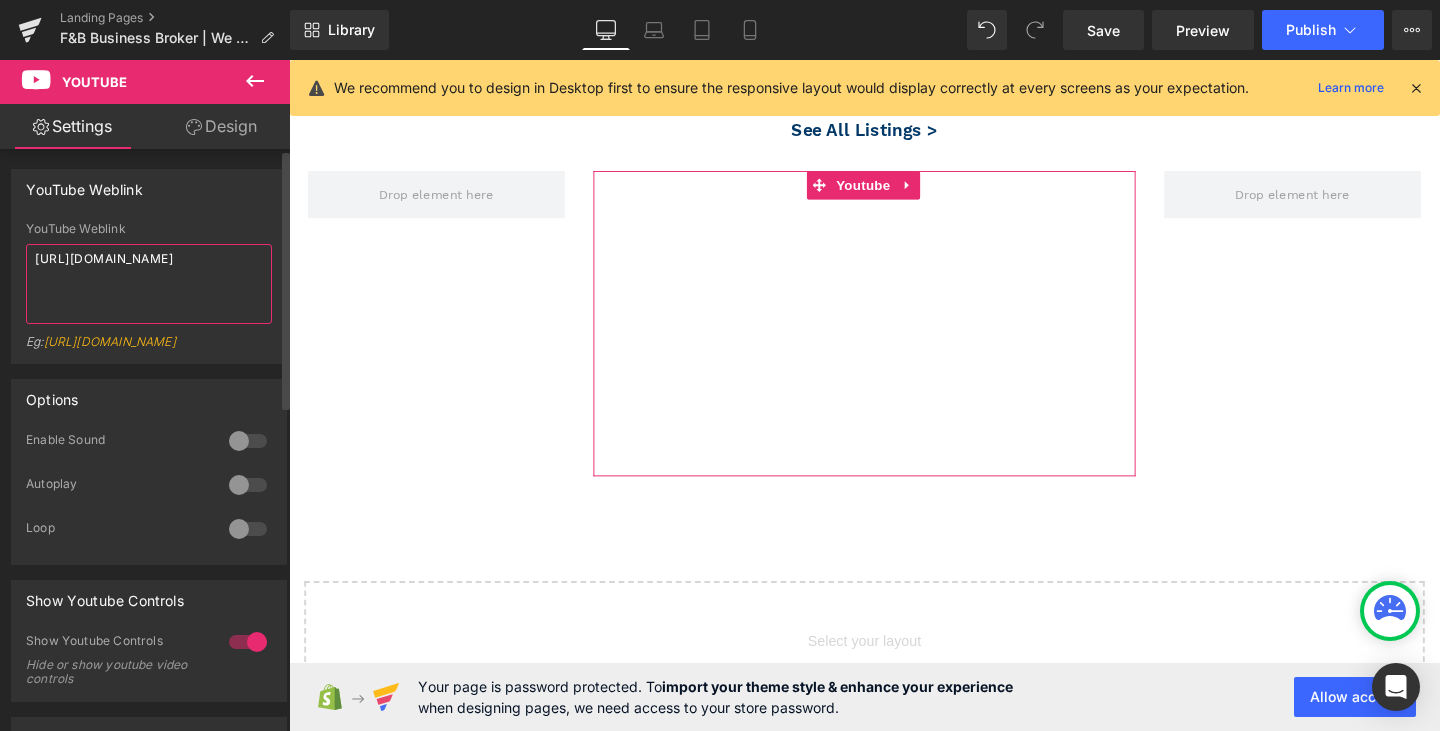 drag, startPoint x: 170, startPoint y: 280, endPoint x: 0, endPoint y: 177, distance: 198.7687 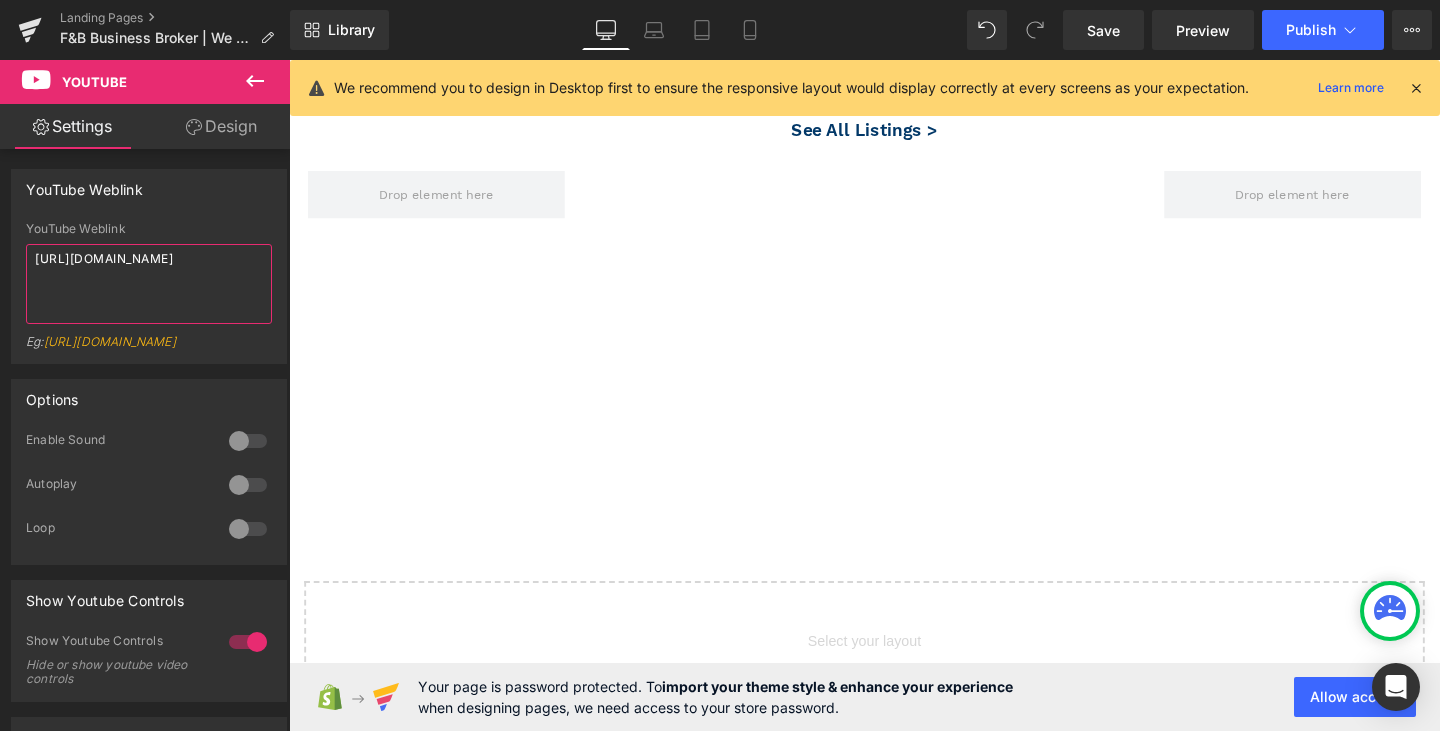 paste on "[DOMAIN_NAME][URL]" 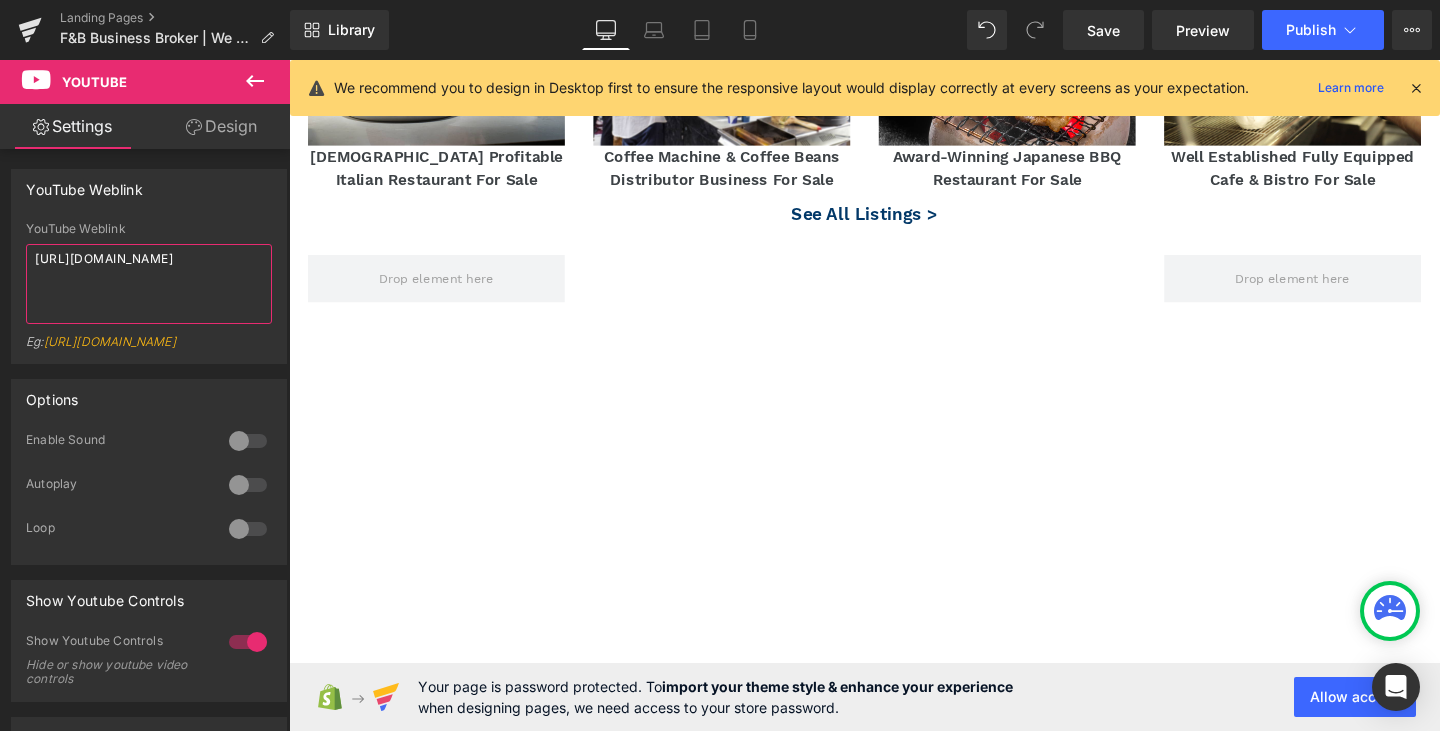 scroll, scrollTop: 3231, scrollLeft: 0, axis: vertical 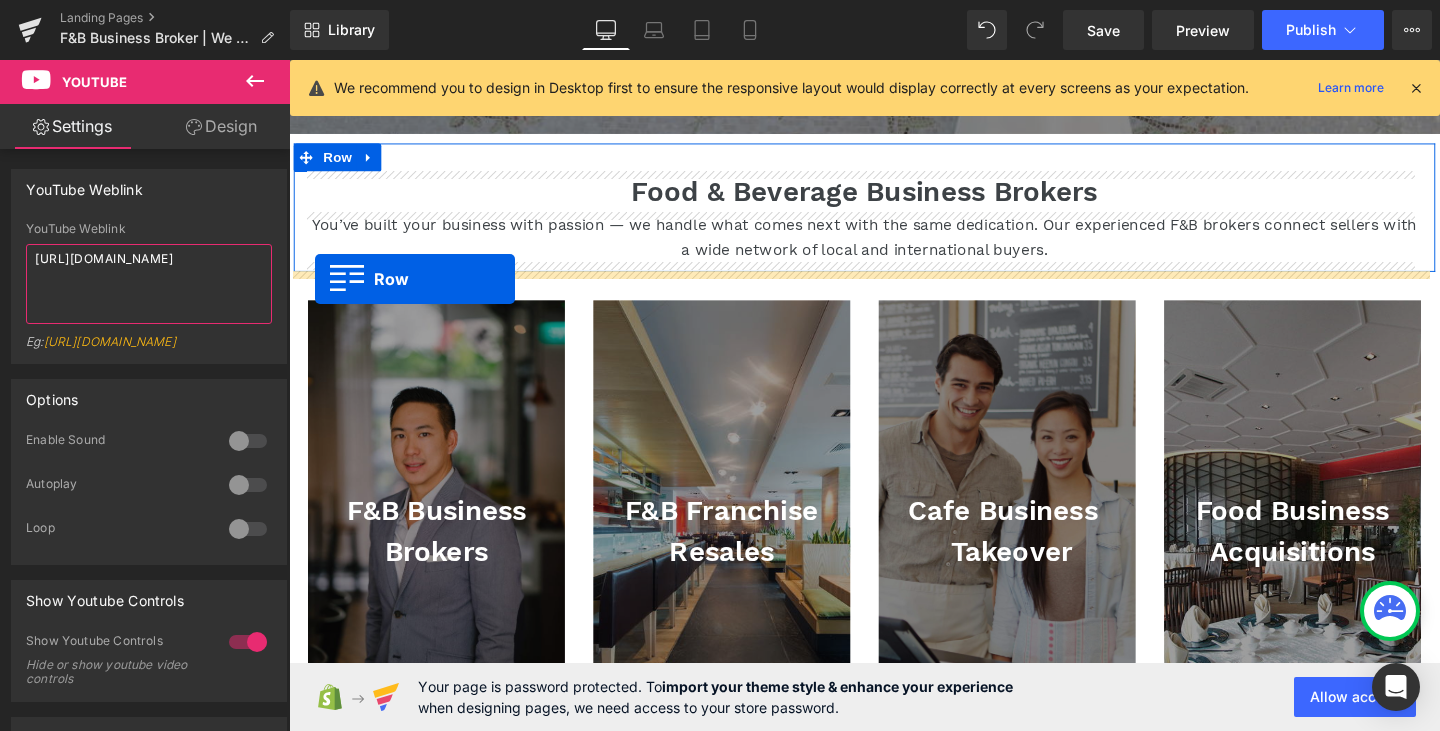 drag, startPoint x: 301, startPoint y: 358, endPoint x: 316, endPoint y: 290, distance: 69.63476 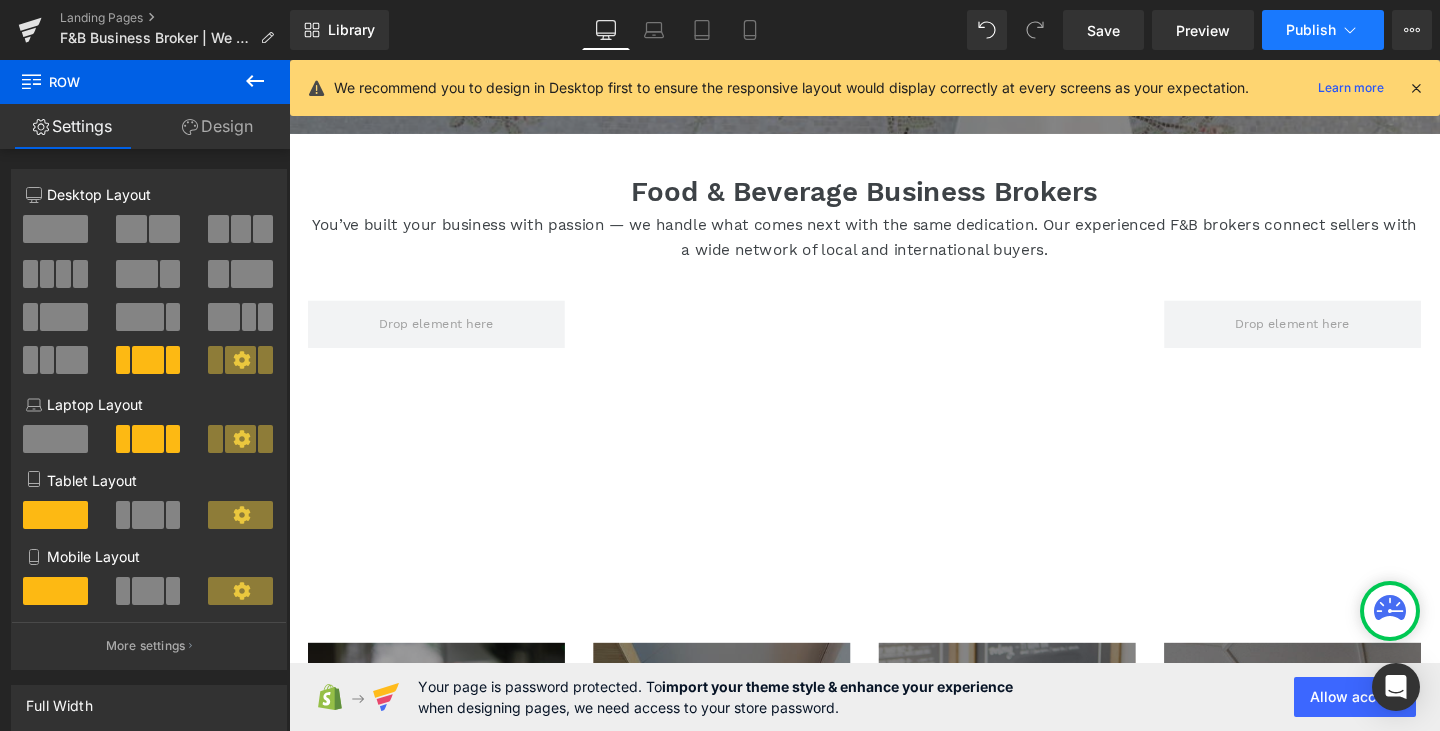 click 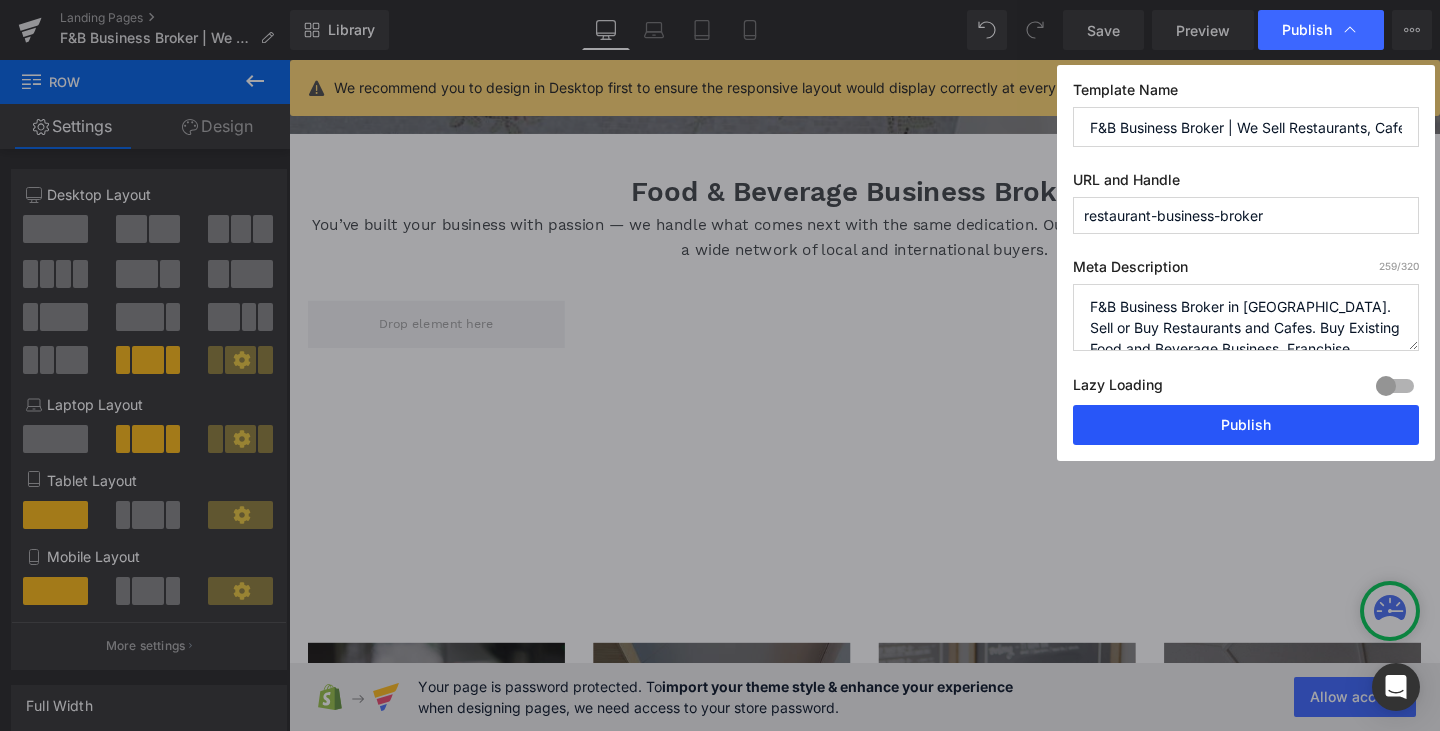click on "Publish" at bounding box center (1246, 425) 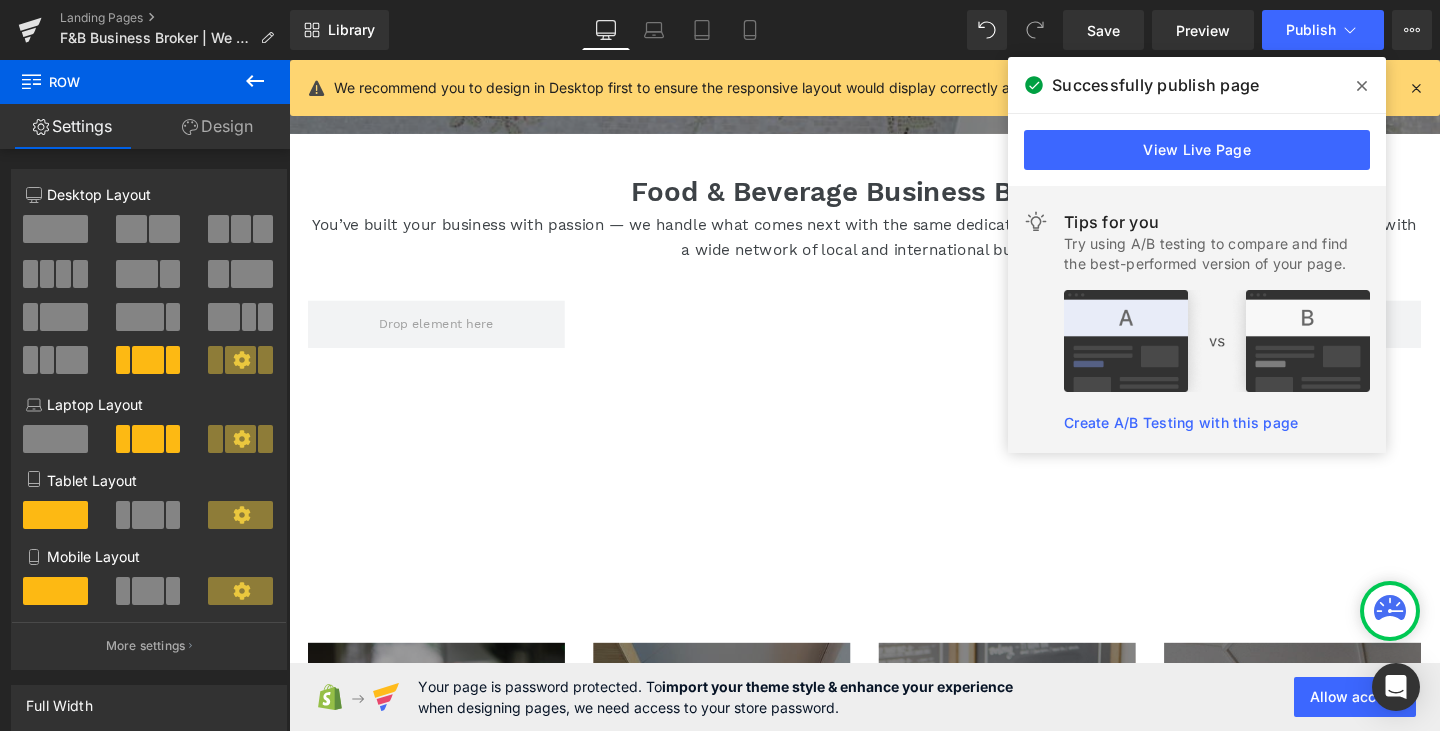 click at bounding box center (1362, 86) 